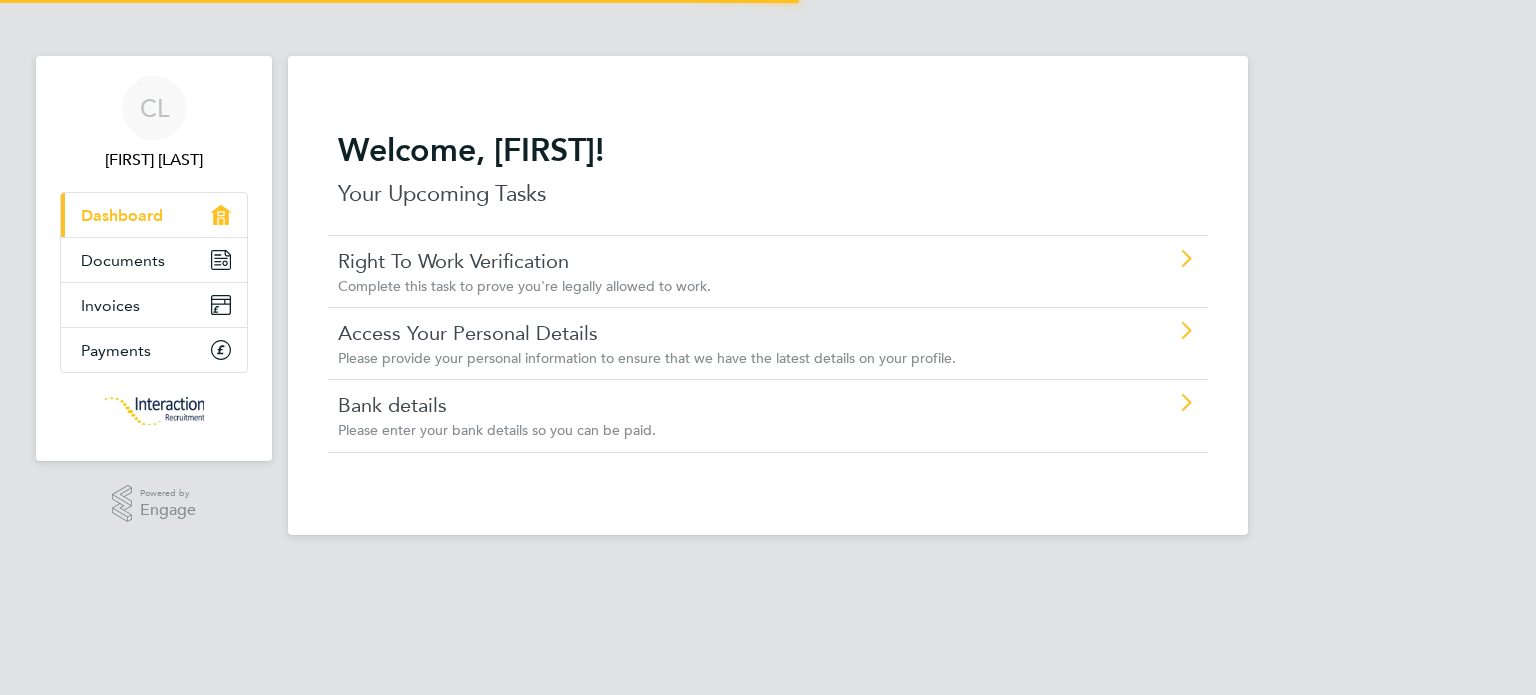 scroll, scrollTop: 0, scrollLeft: 0, axis: both 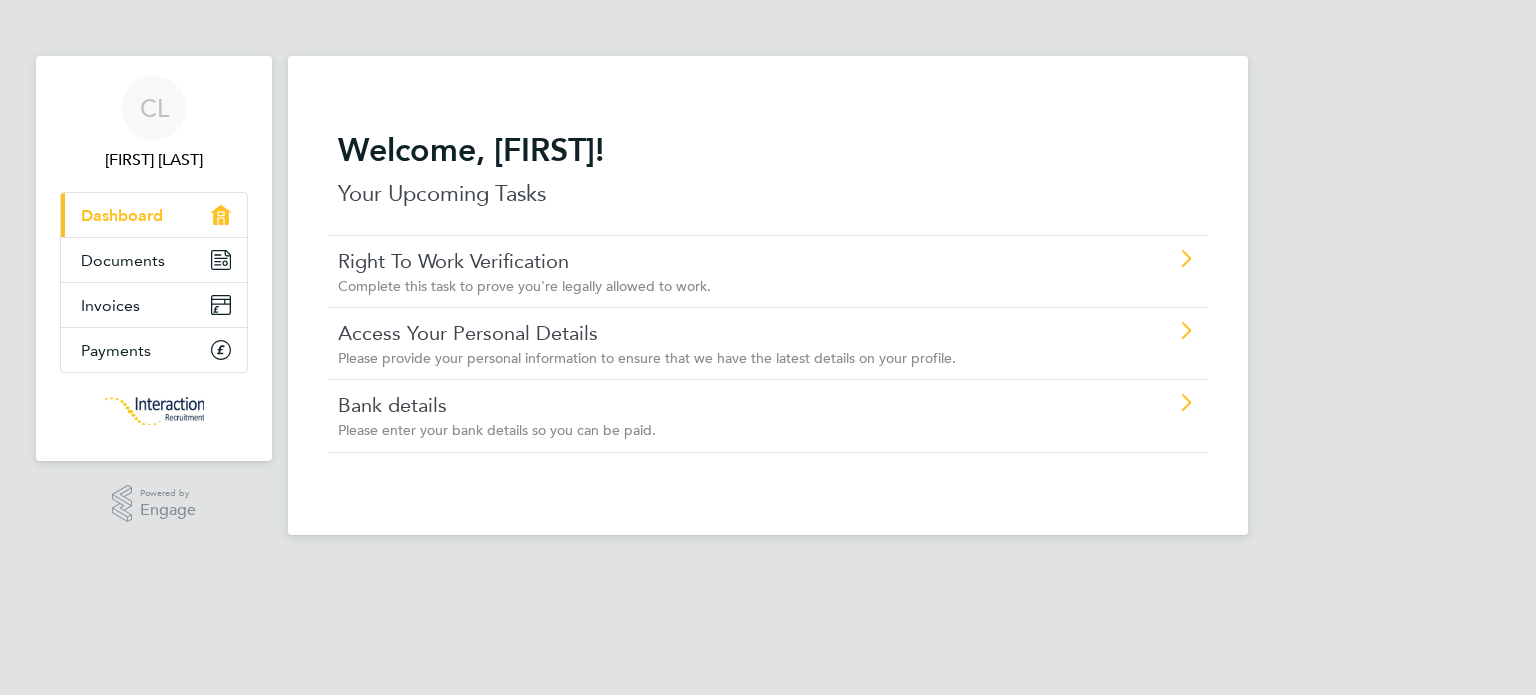 click on "Complete this task to prove you're legally allowed to work." 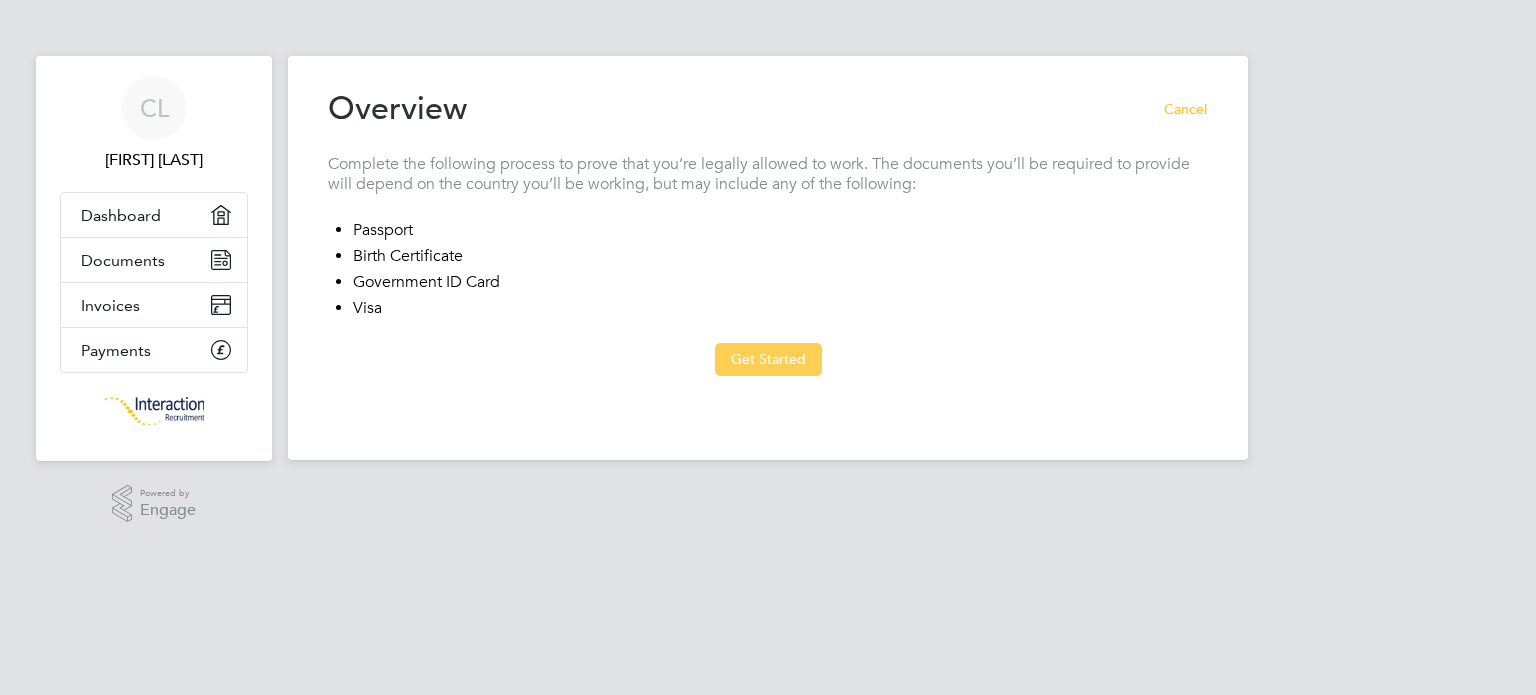 click on "Get Started" at bounding box center [768, 359] 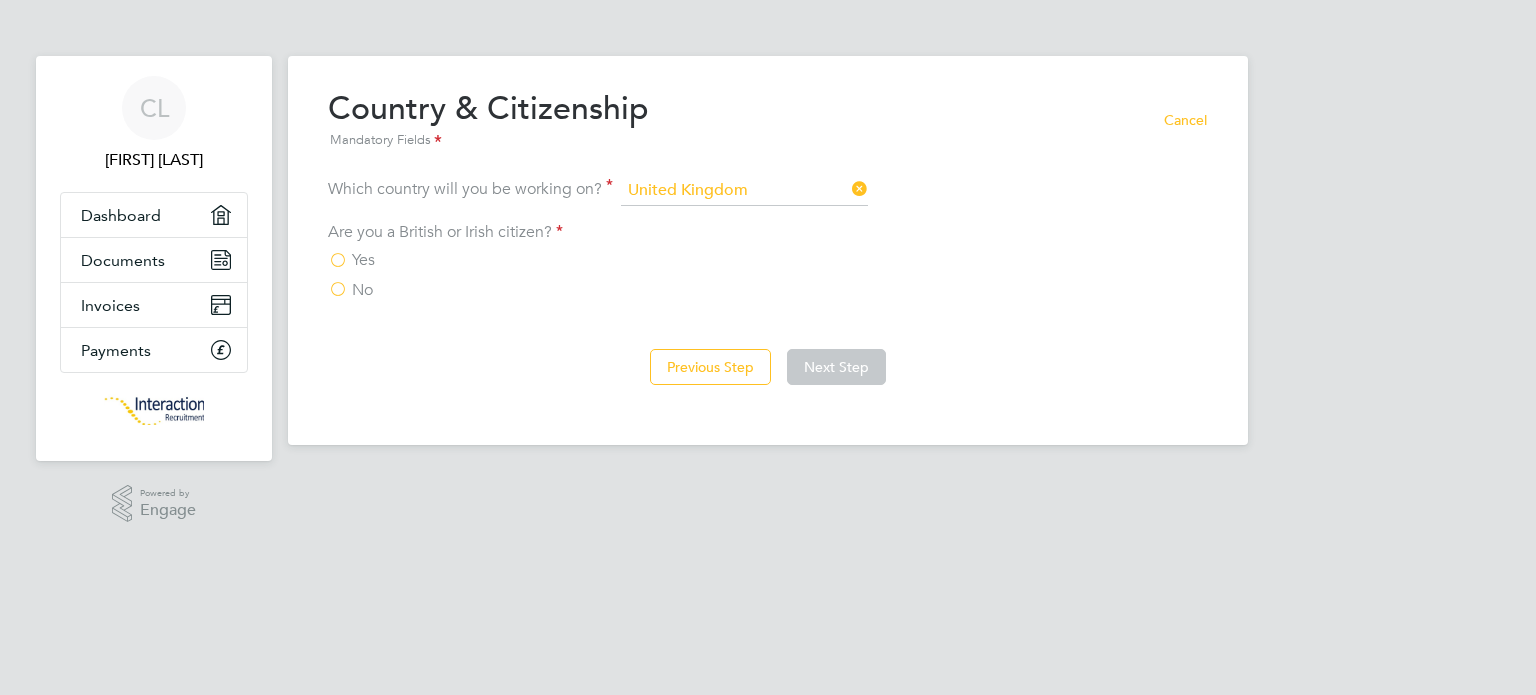 click on "No" at bounding box center (350, 290) 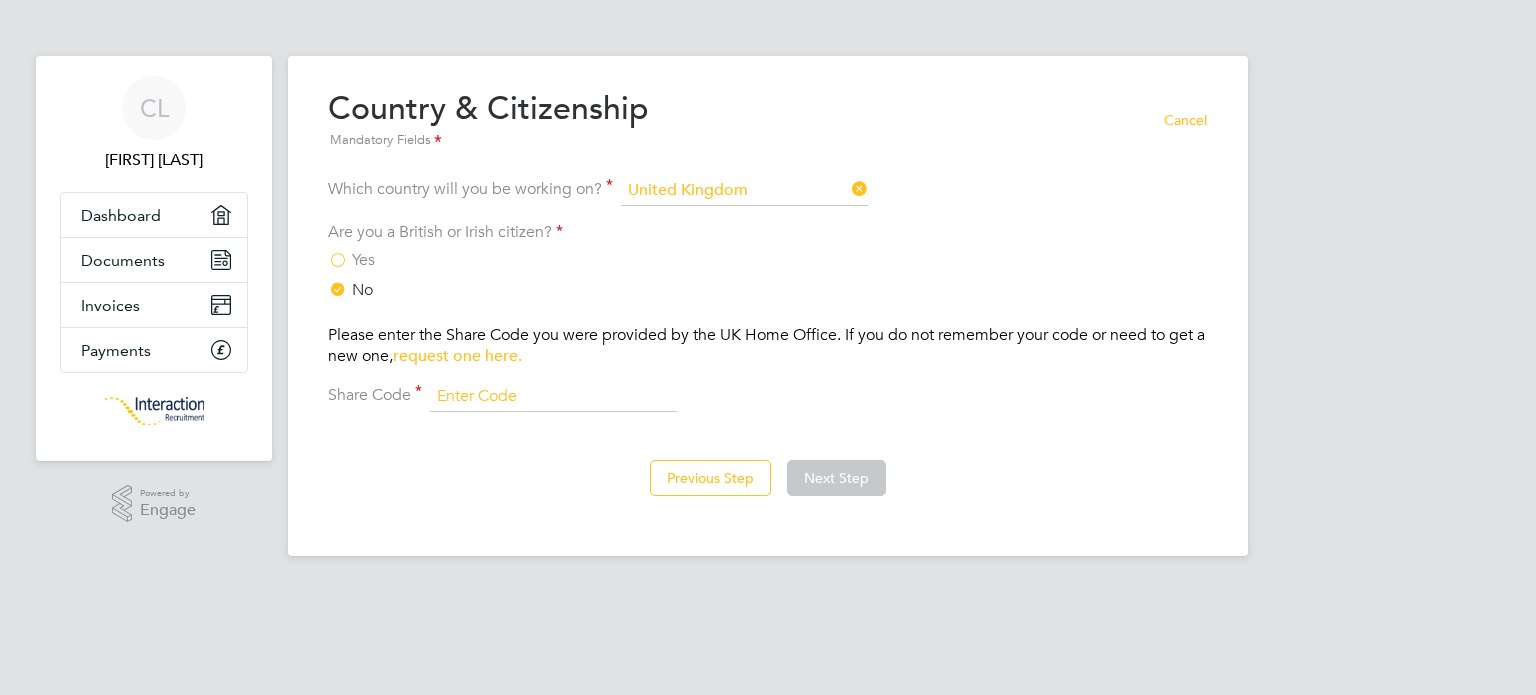 click at bounding box center [553, 397] 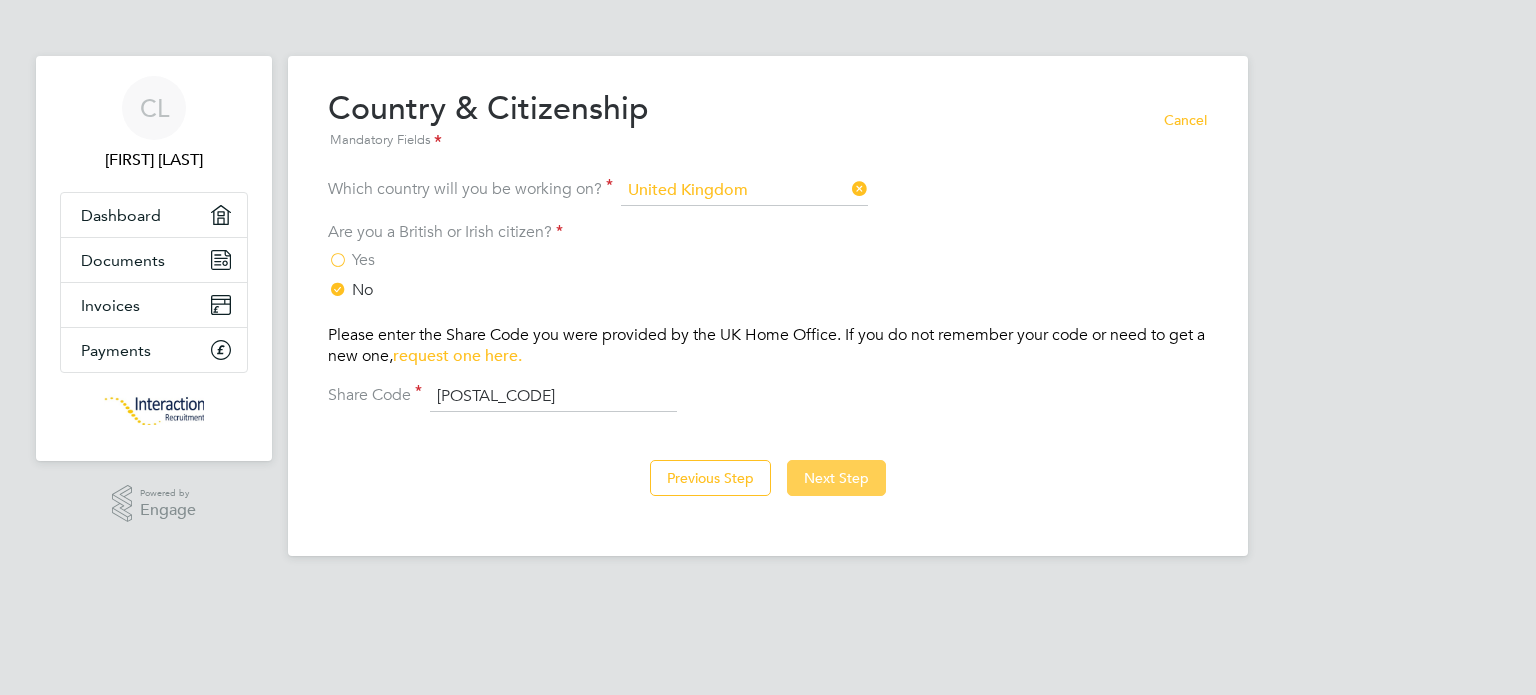 type on "WX6 89A 65P" 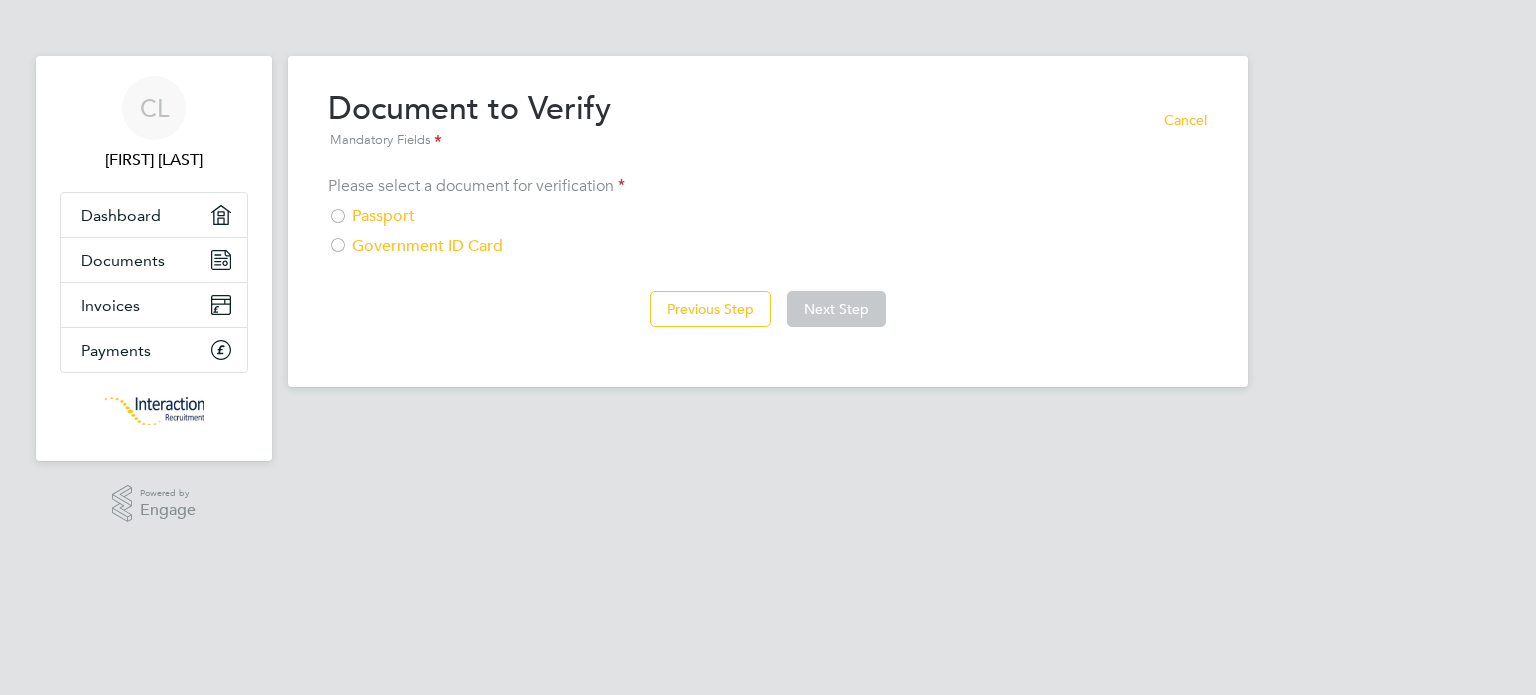 click at bounding box center [338, 247] 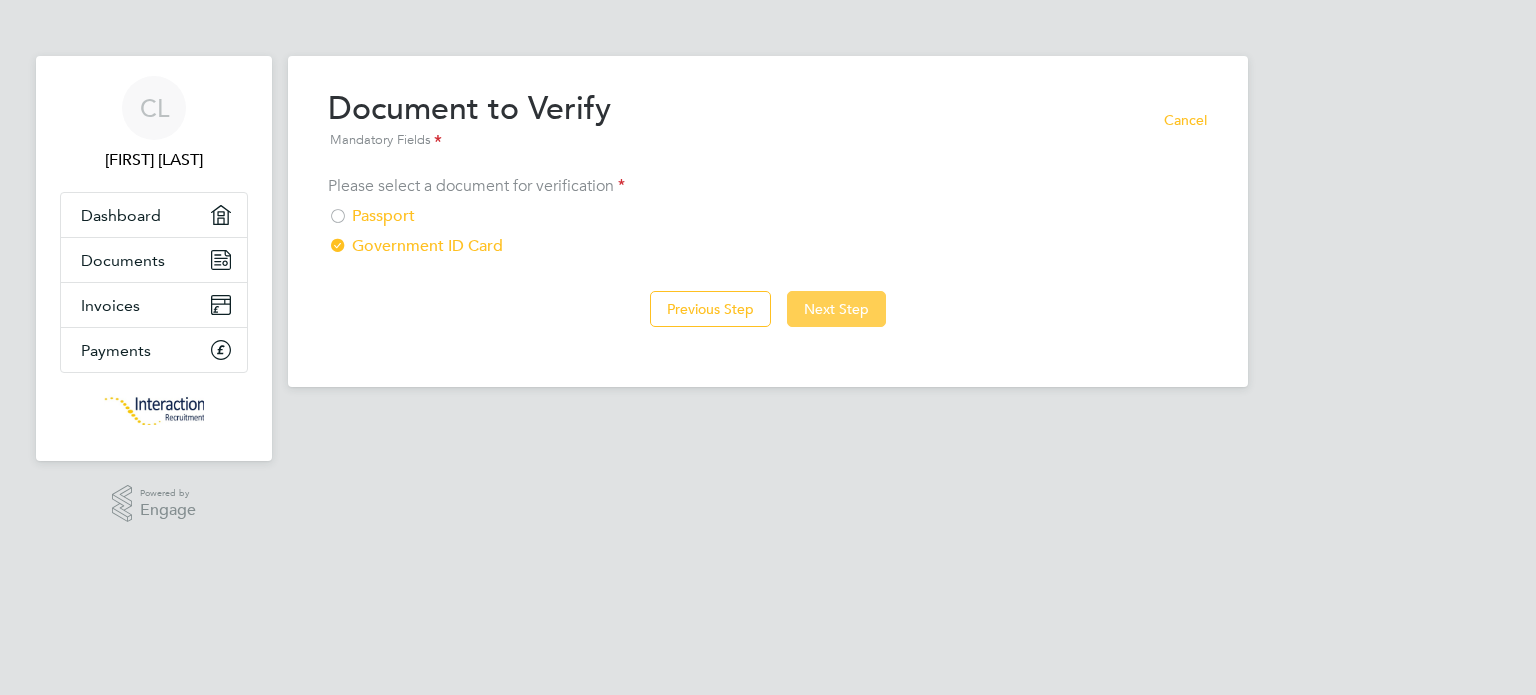 click on "Next Step" 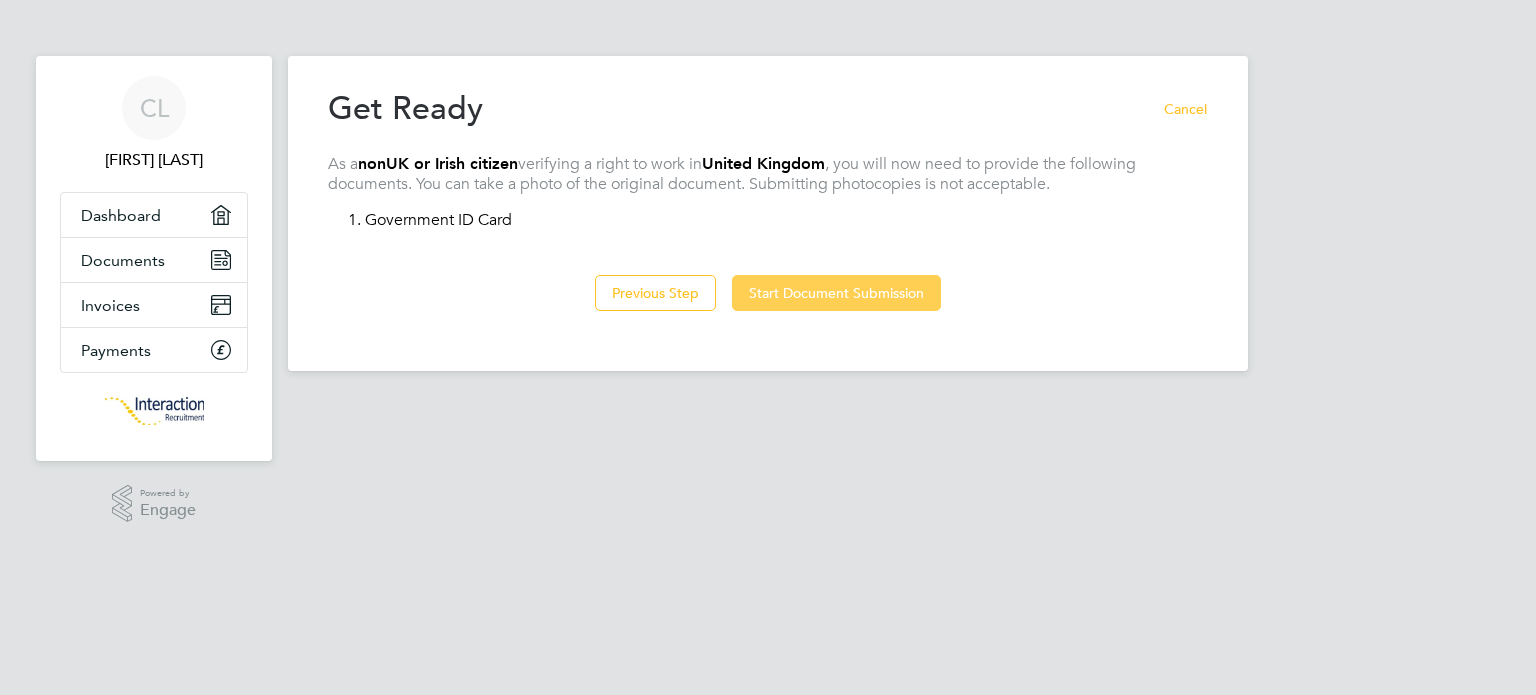 click on "Start Document Submission" 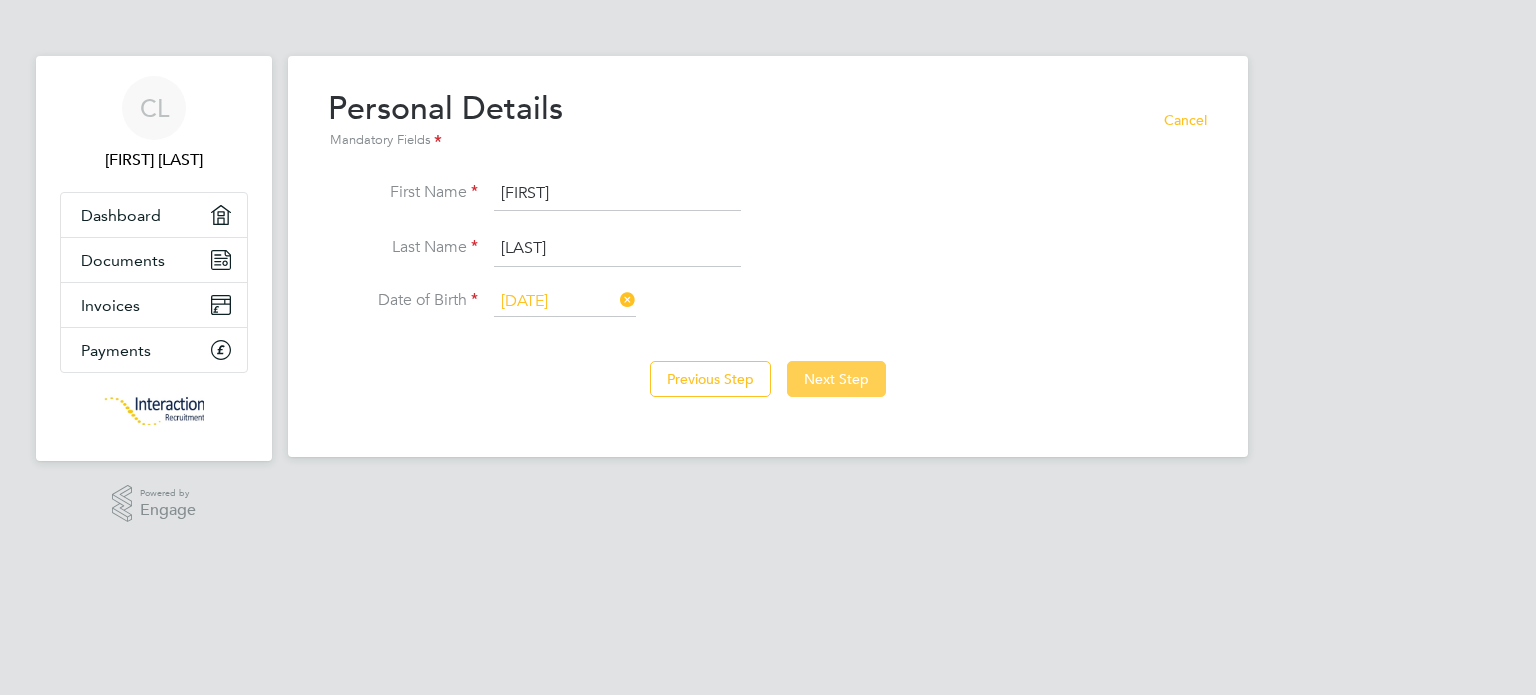 click on "Next Step" 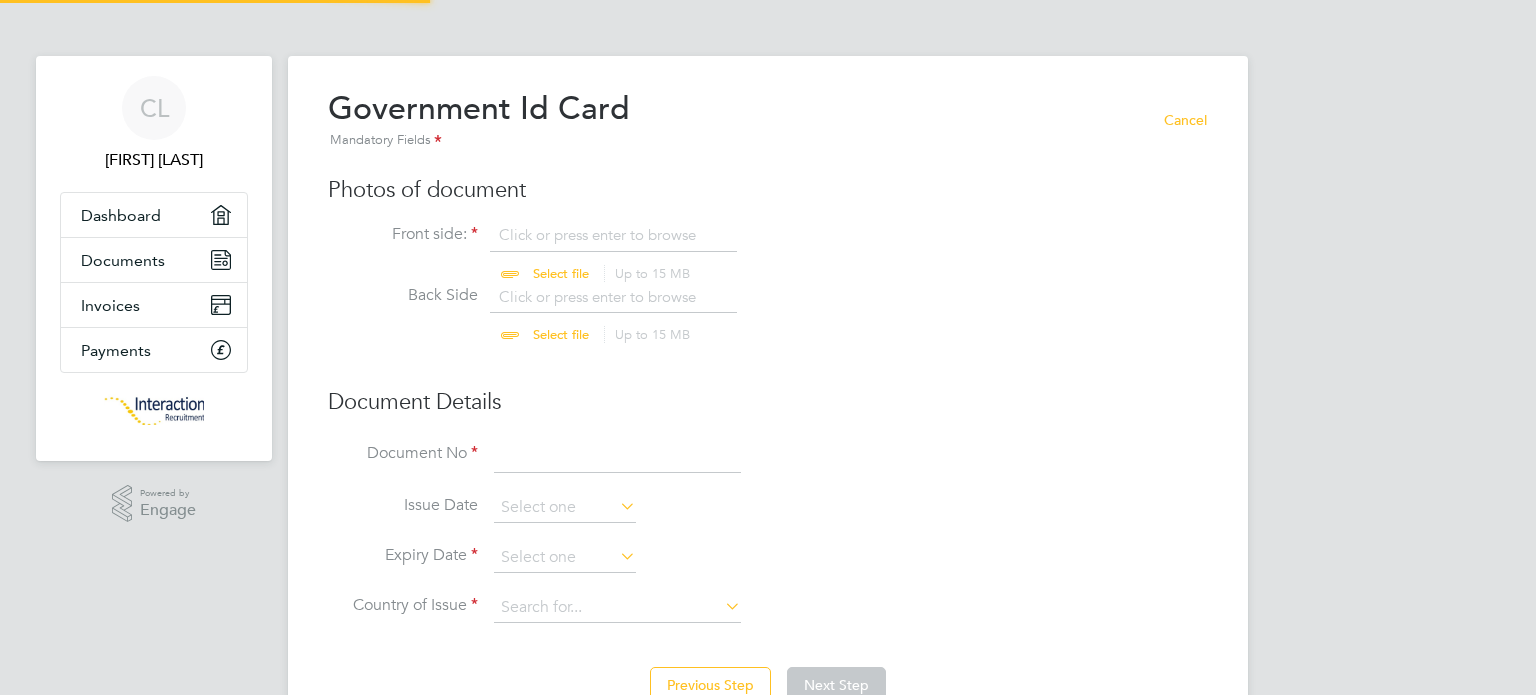 scroll, scrollTop: 9, scrollLeft: 10, axis: both 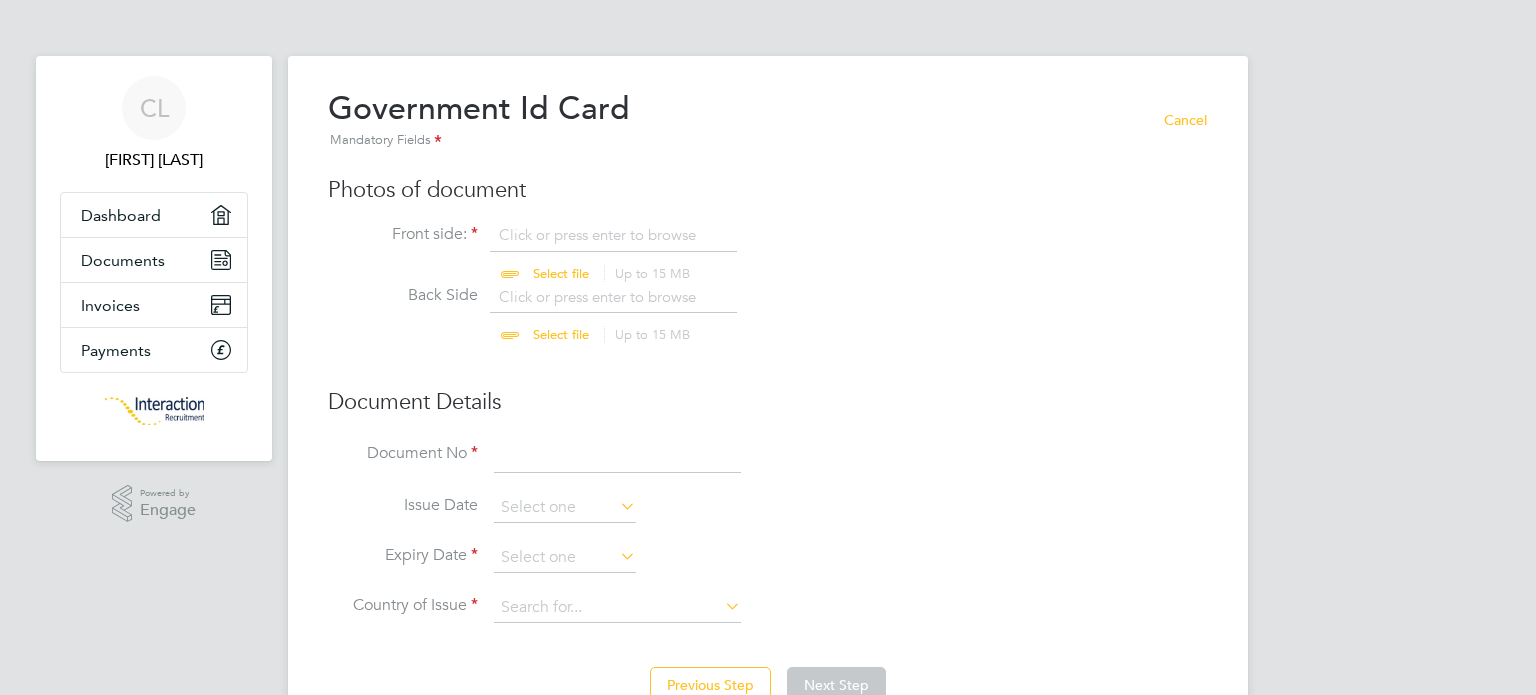 click 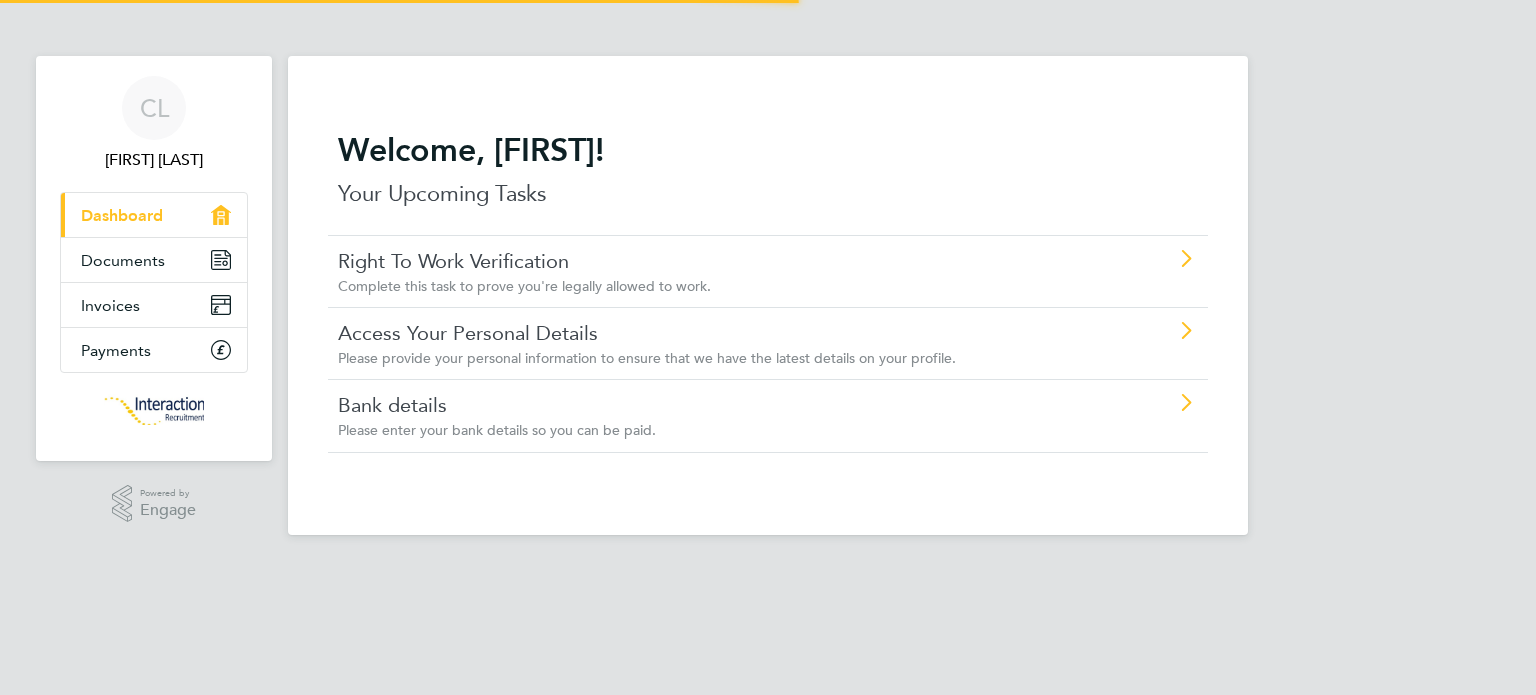 scroll, scrollTop: 0, scrollLeft: 0, axis: both 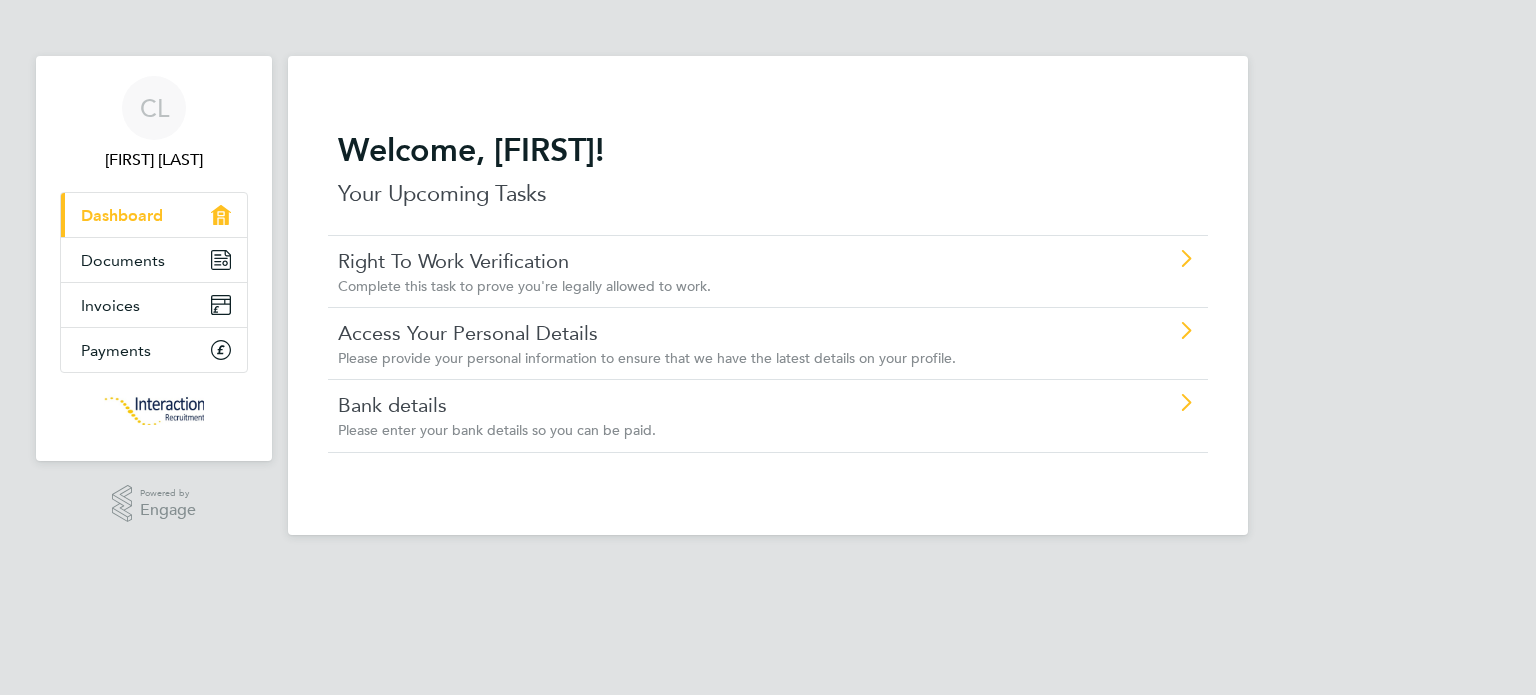click on "Right To Work Verification" 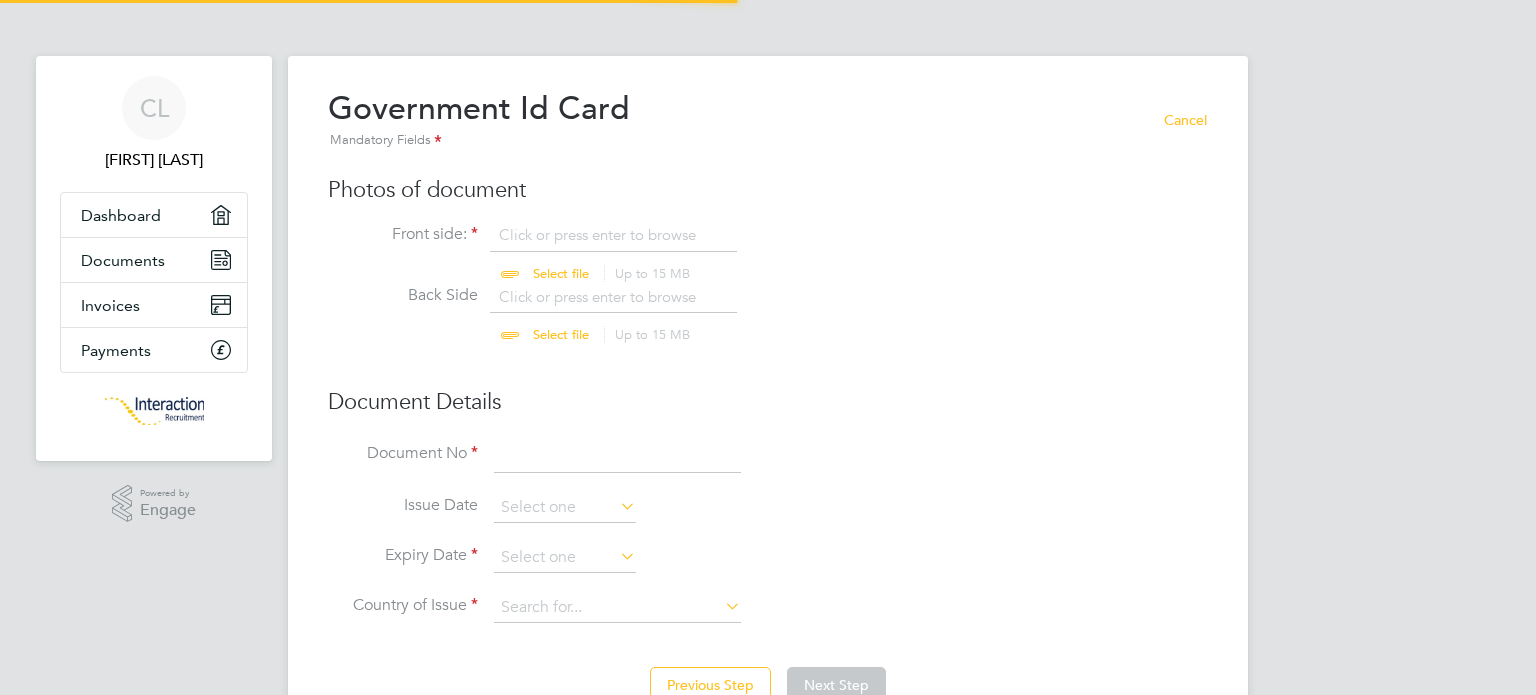 scroll, scrollTop: 9, scrollLeft: 10, axis: both 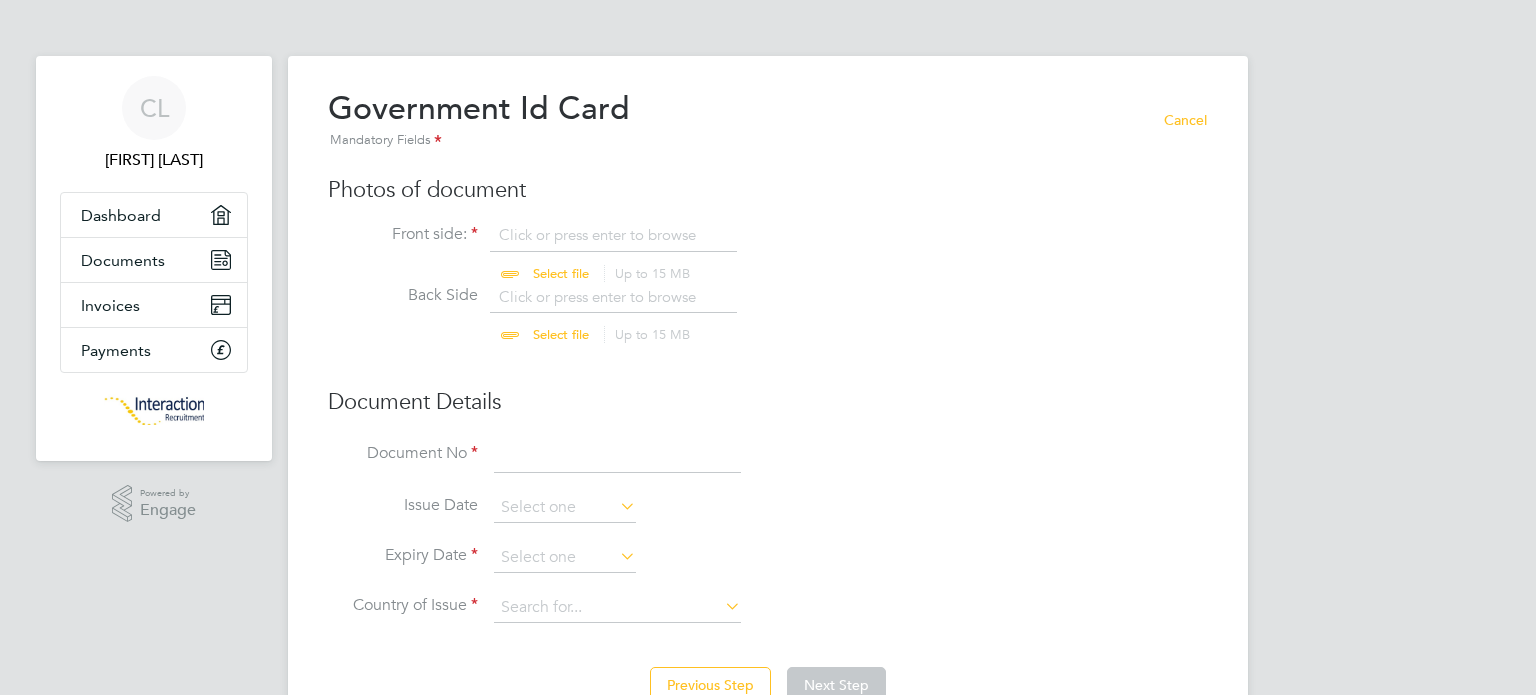 click 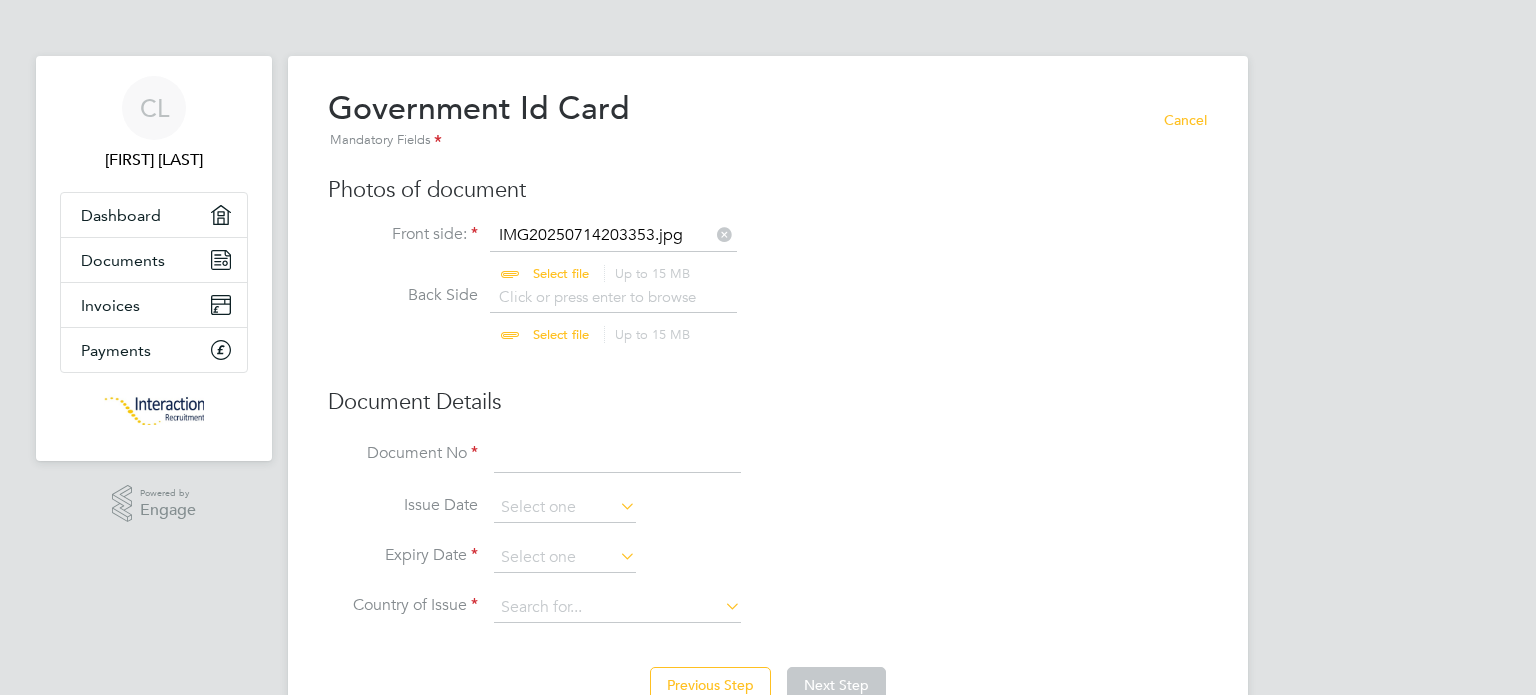 click 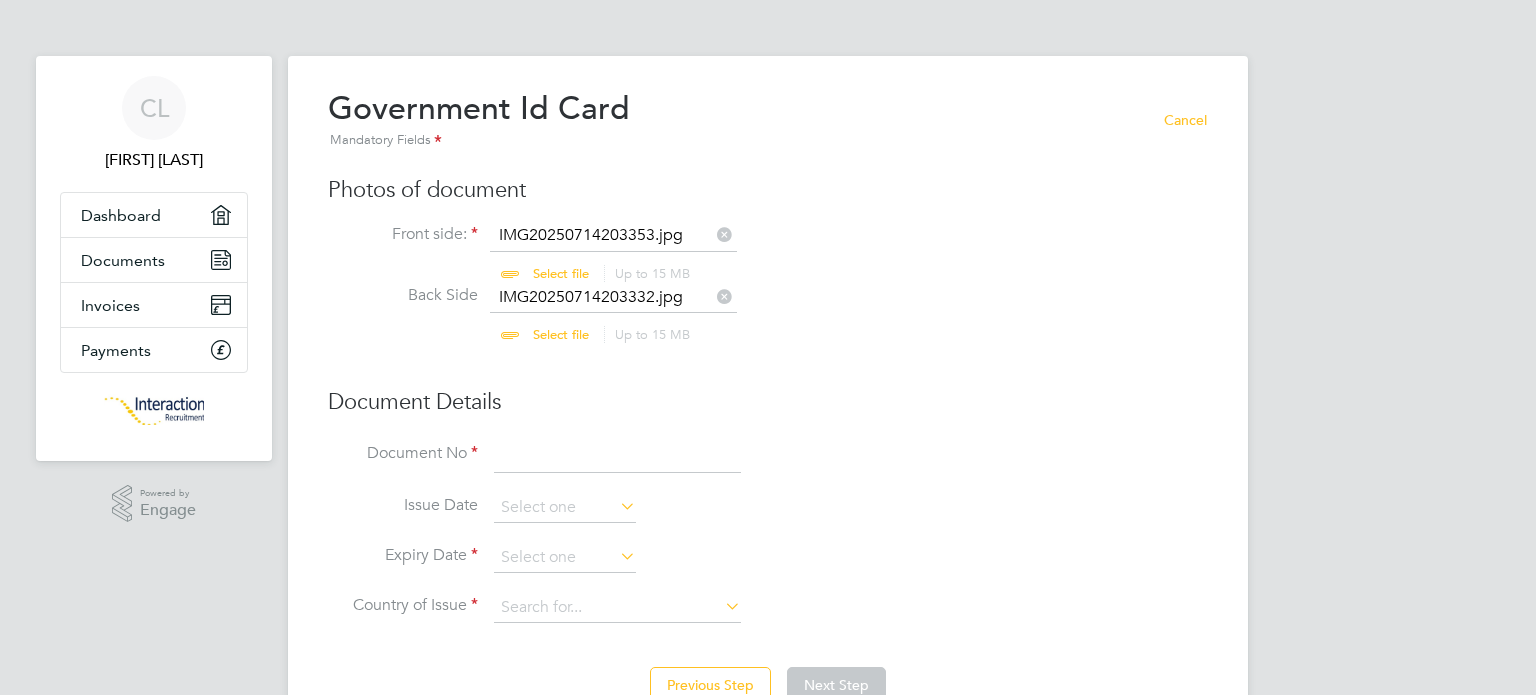 click 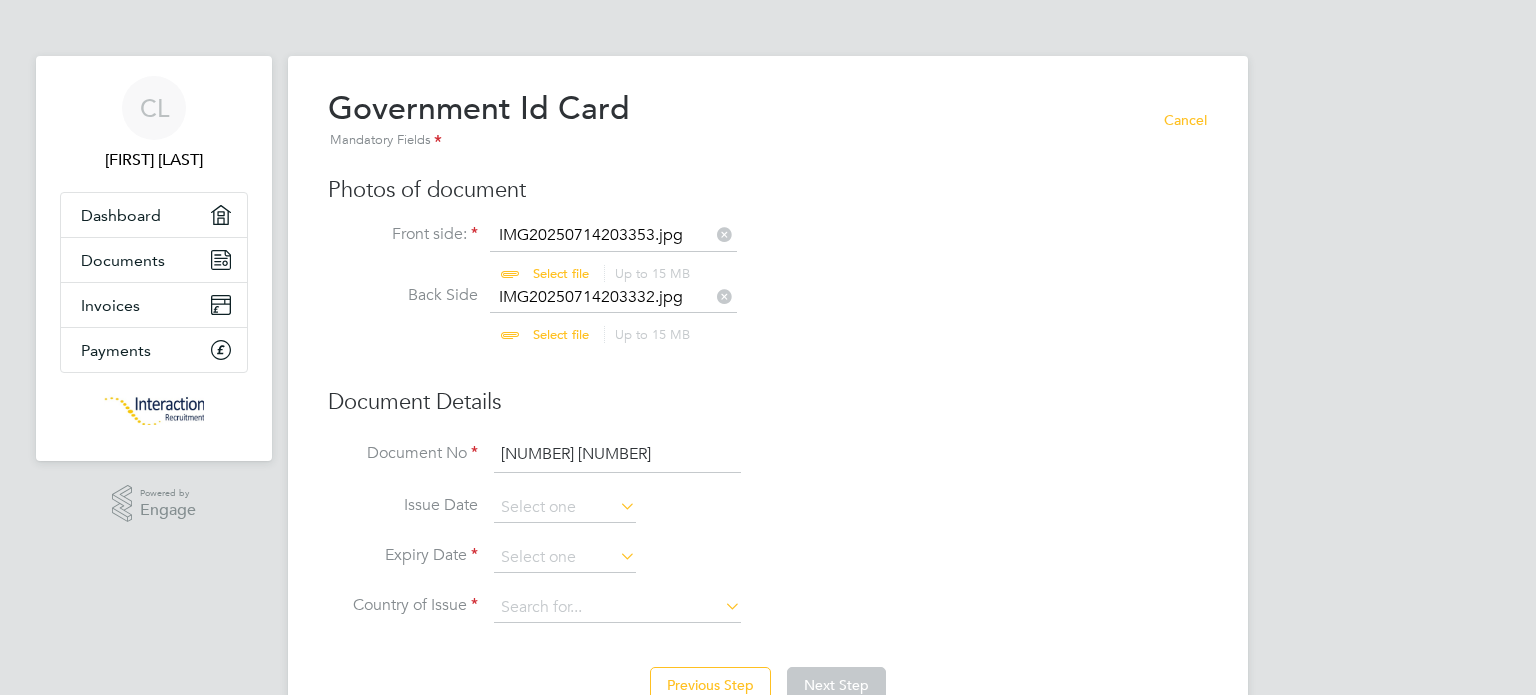 type on "11149245 9 ZU2" 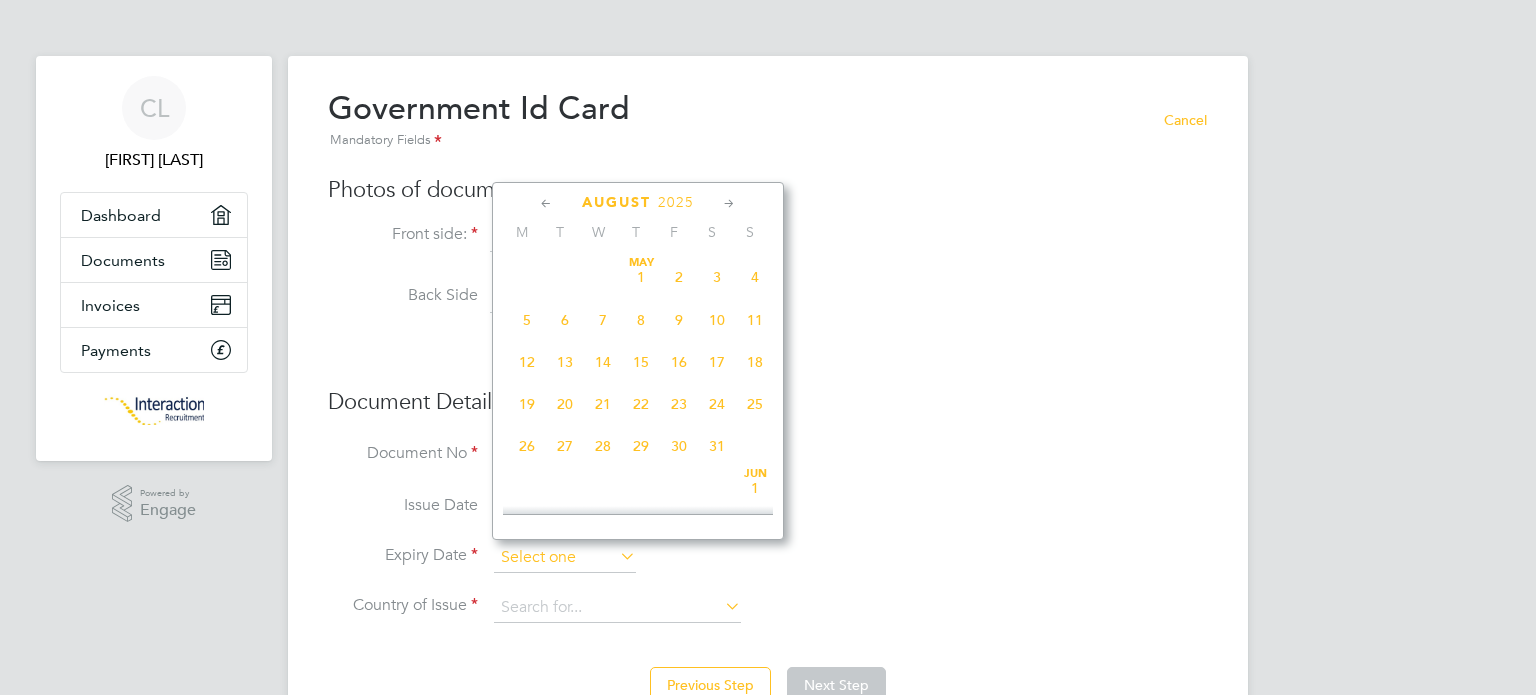 scroll, scrollTop: 652, scrollLeft: 0, axis: vertical 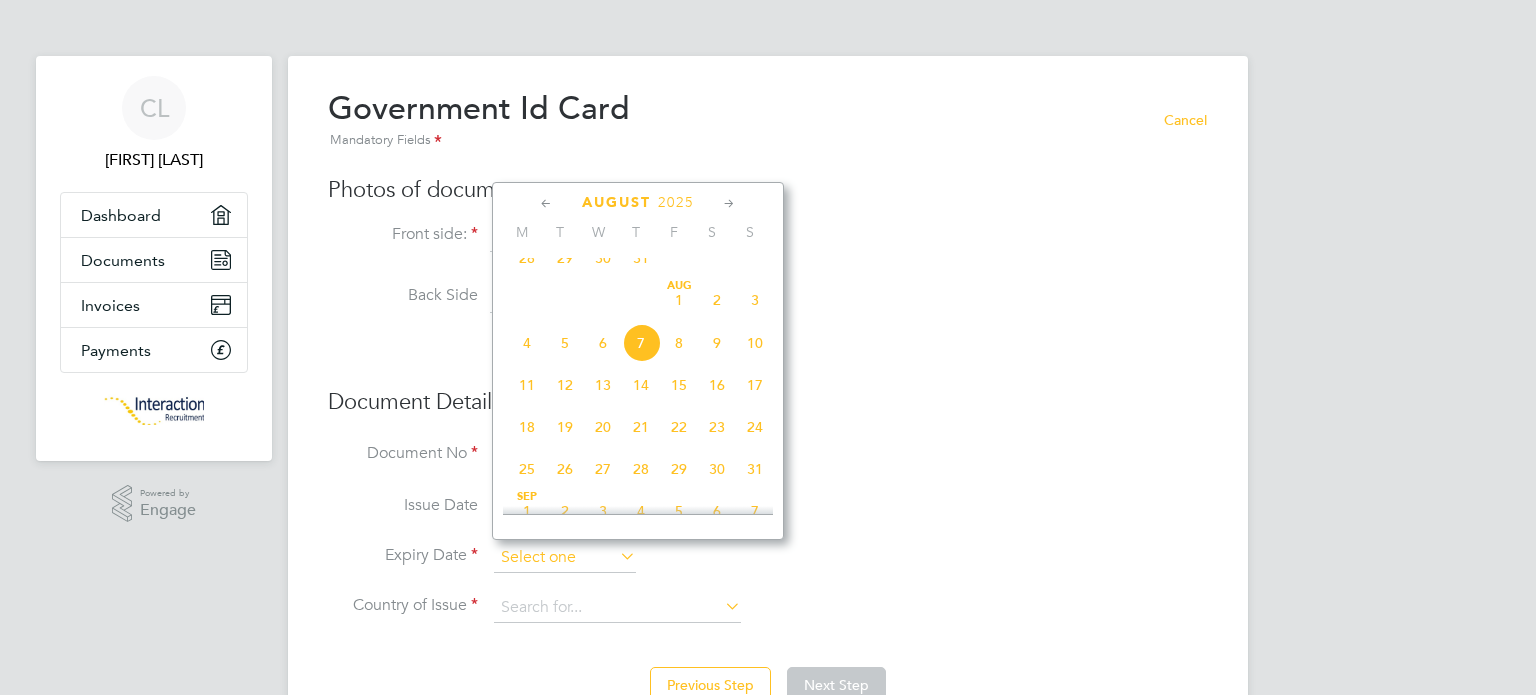 click 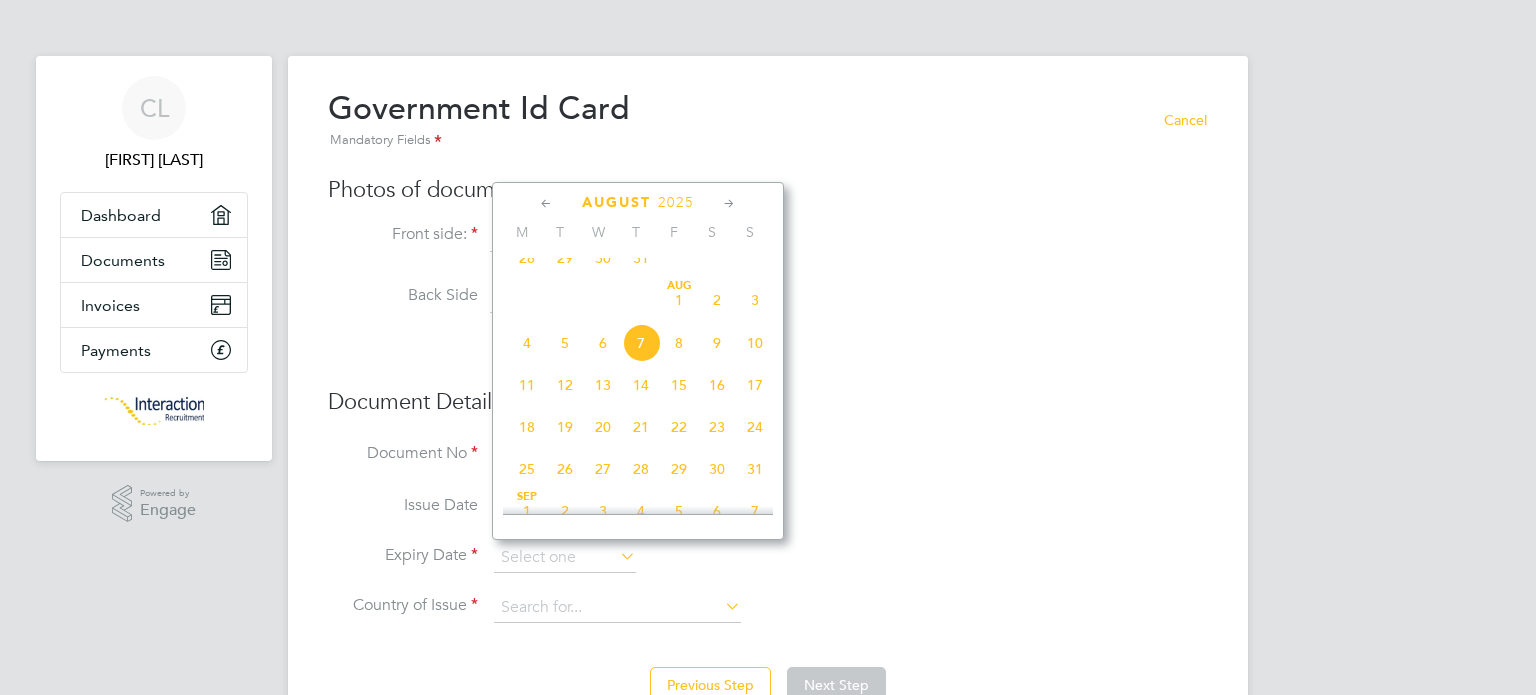 click on "August 2025" 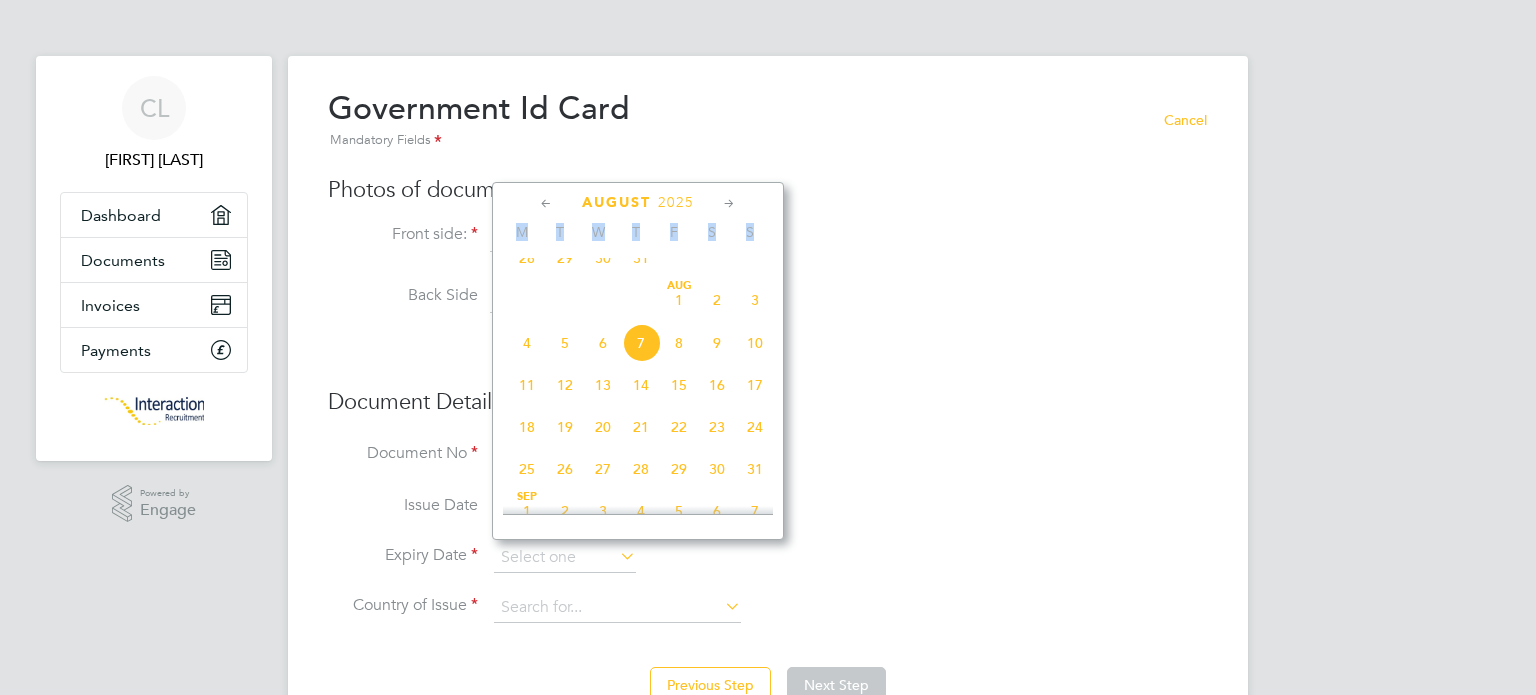 click on "August 2025" 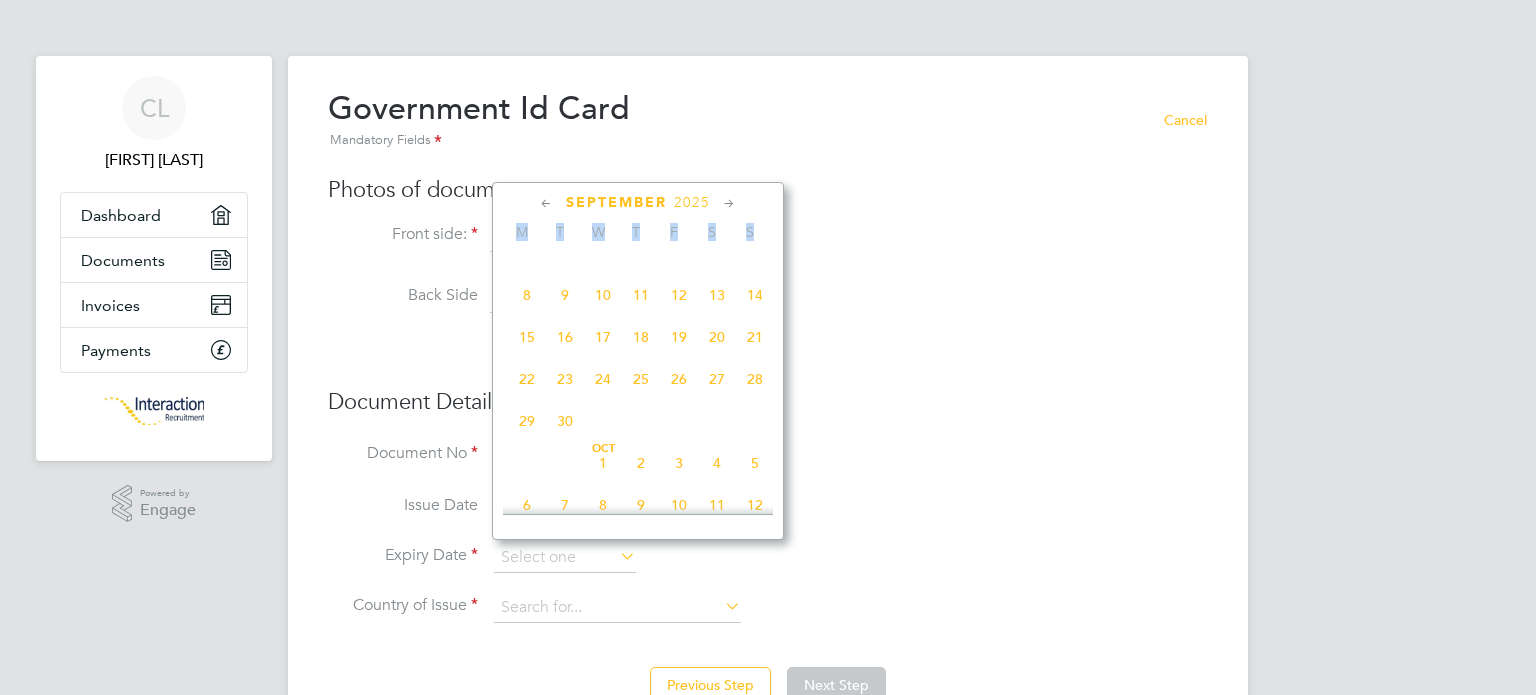 click 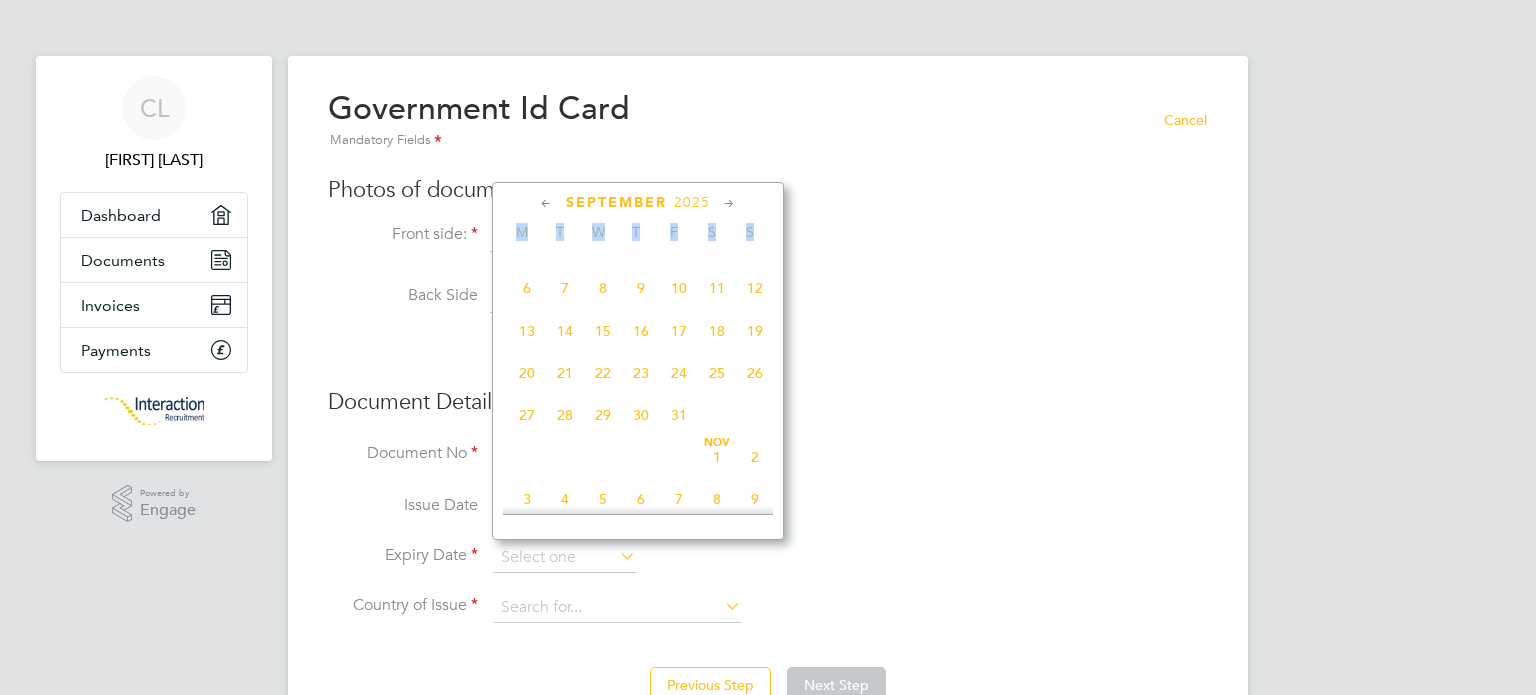 click 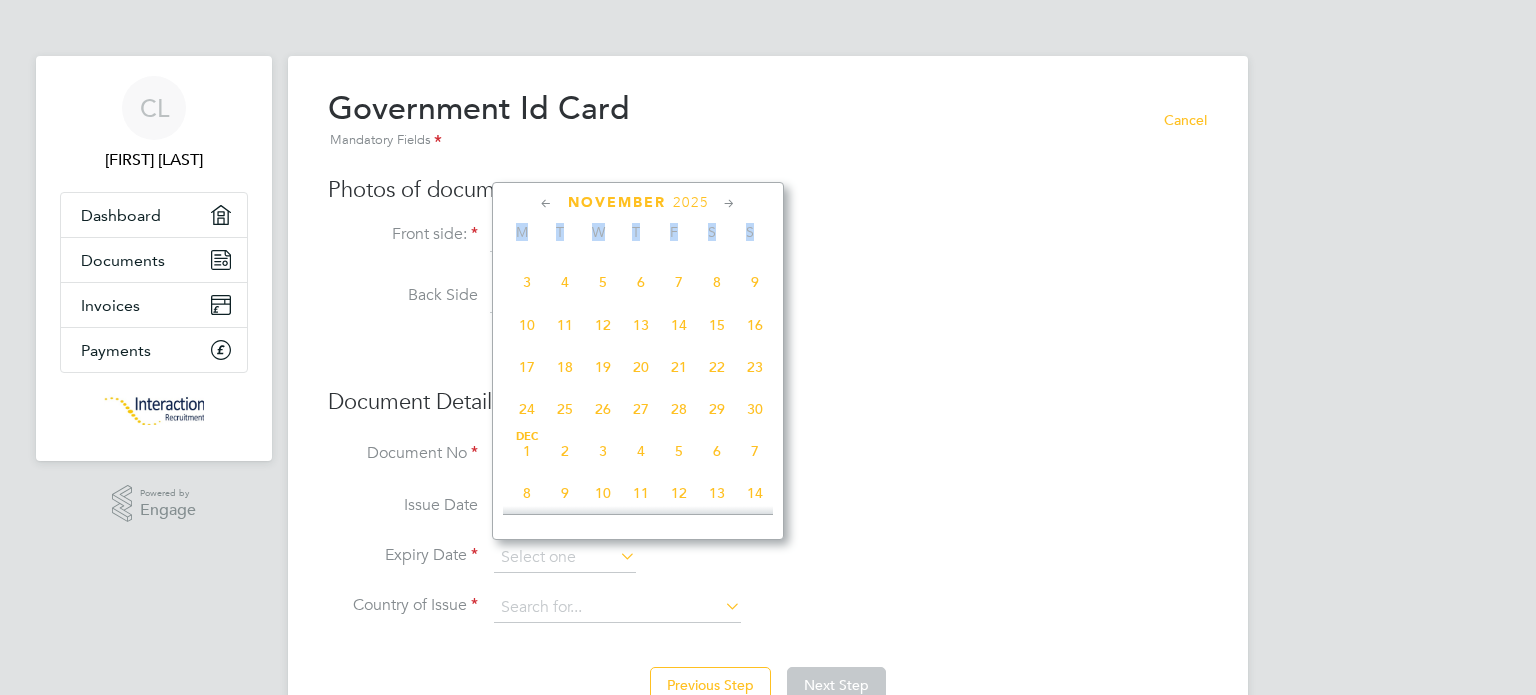 click 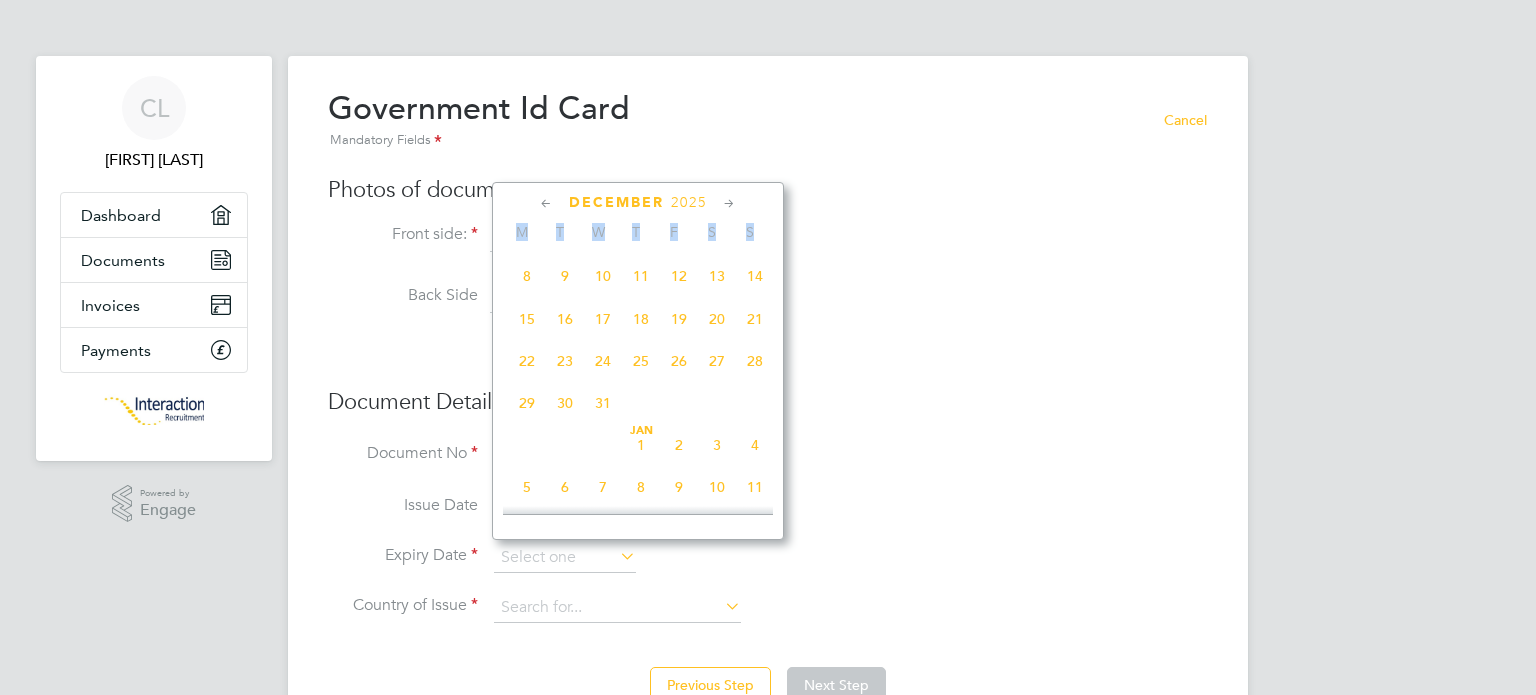 click 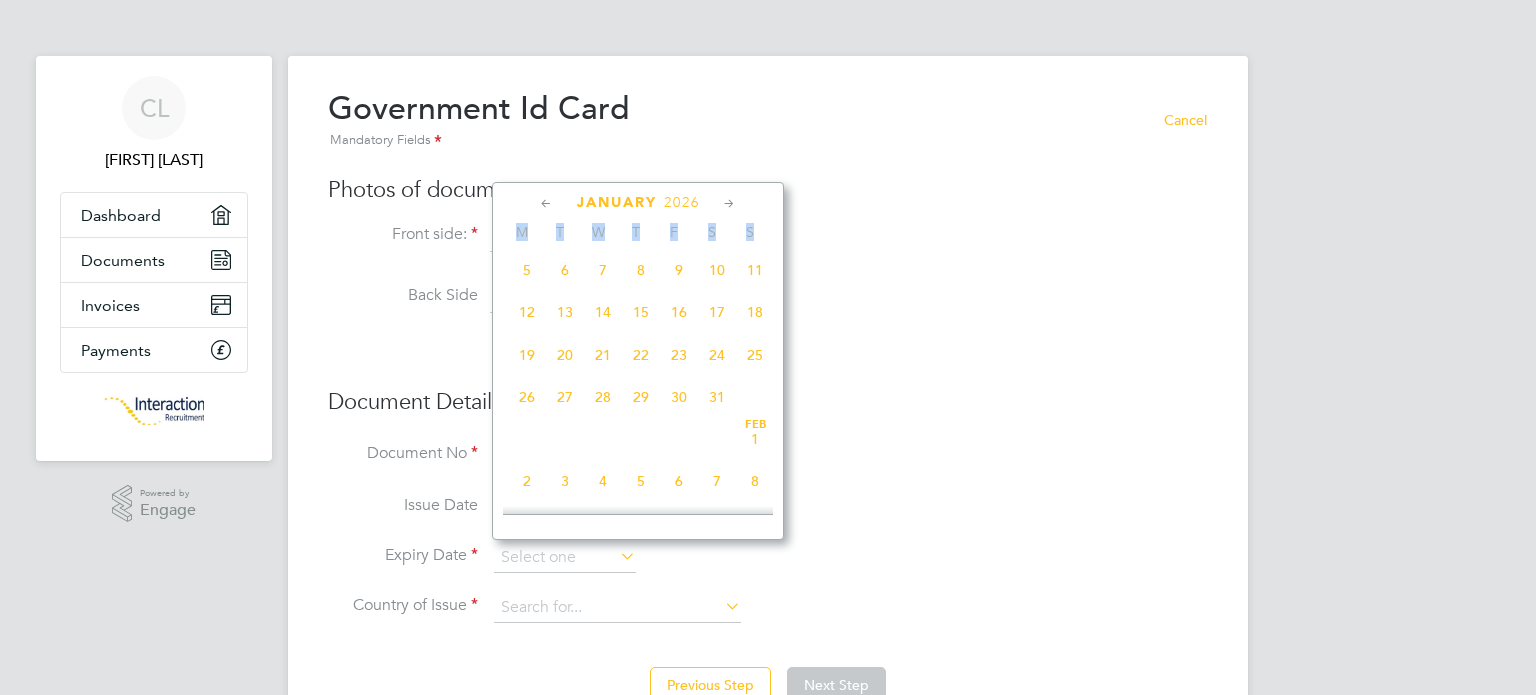 click 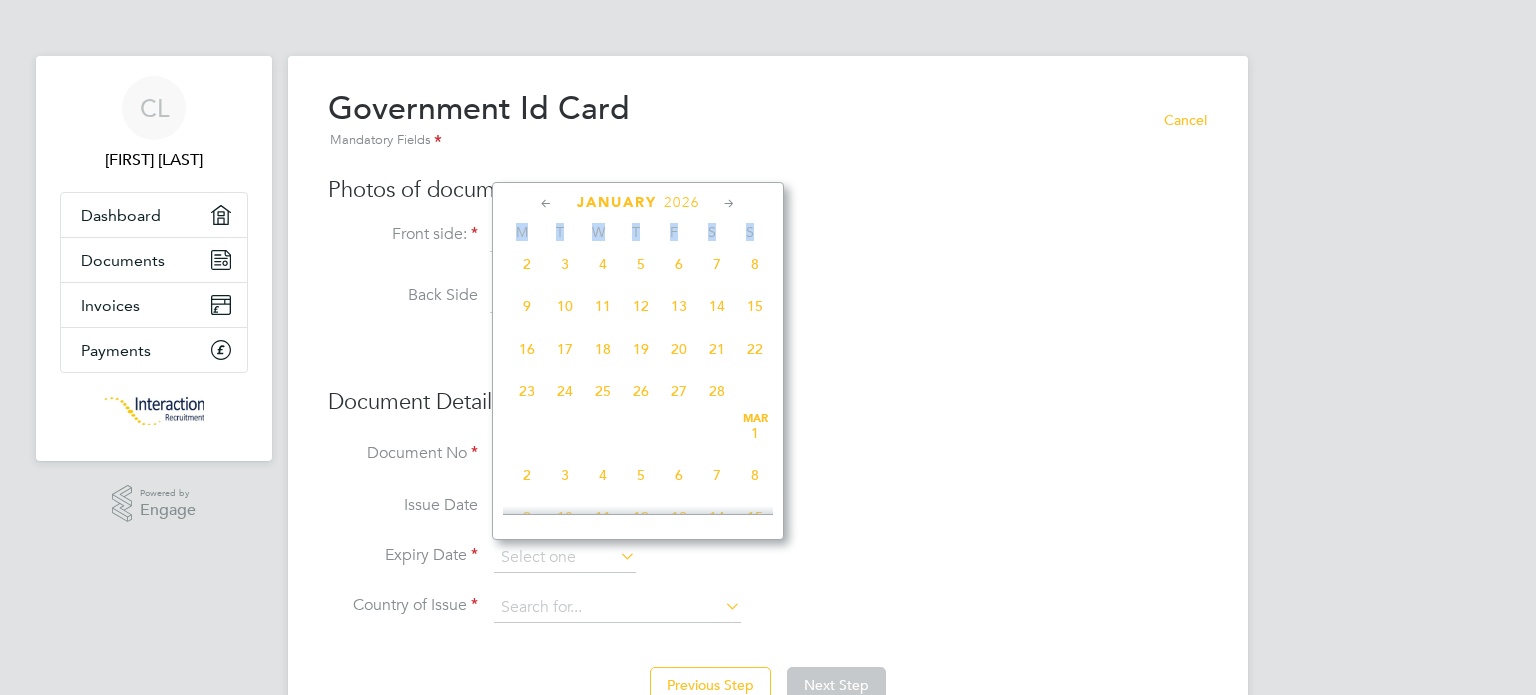 click 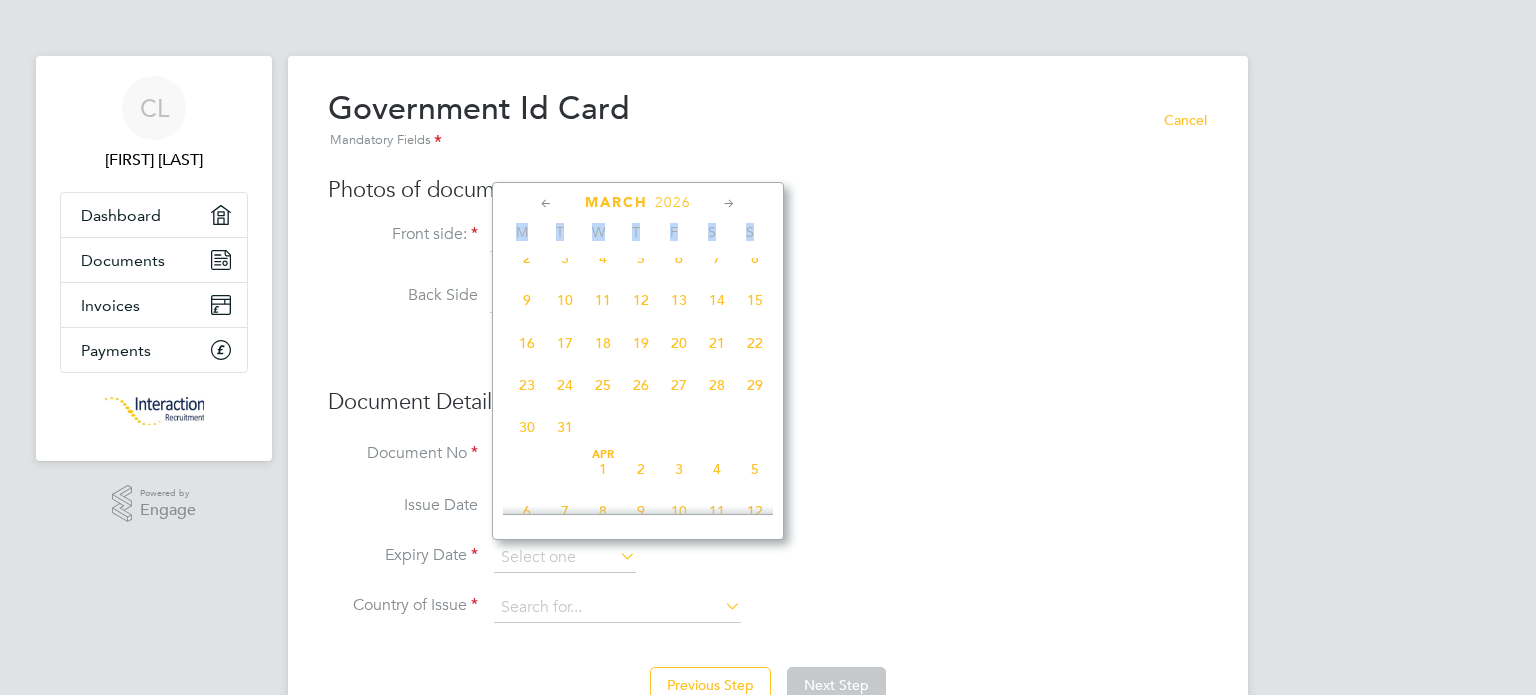 click 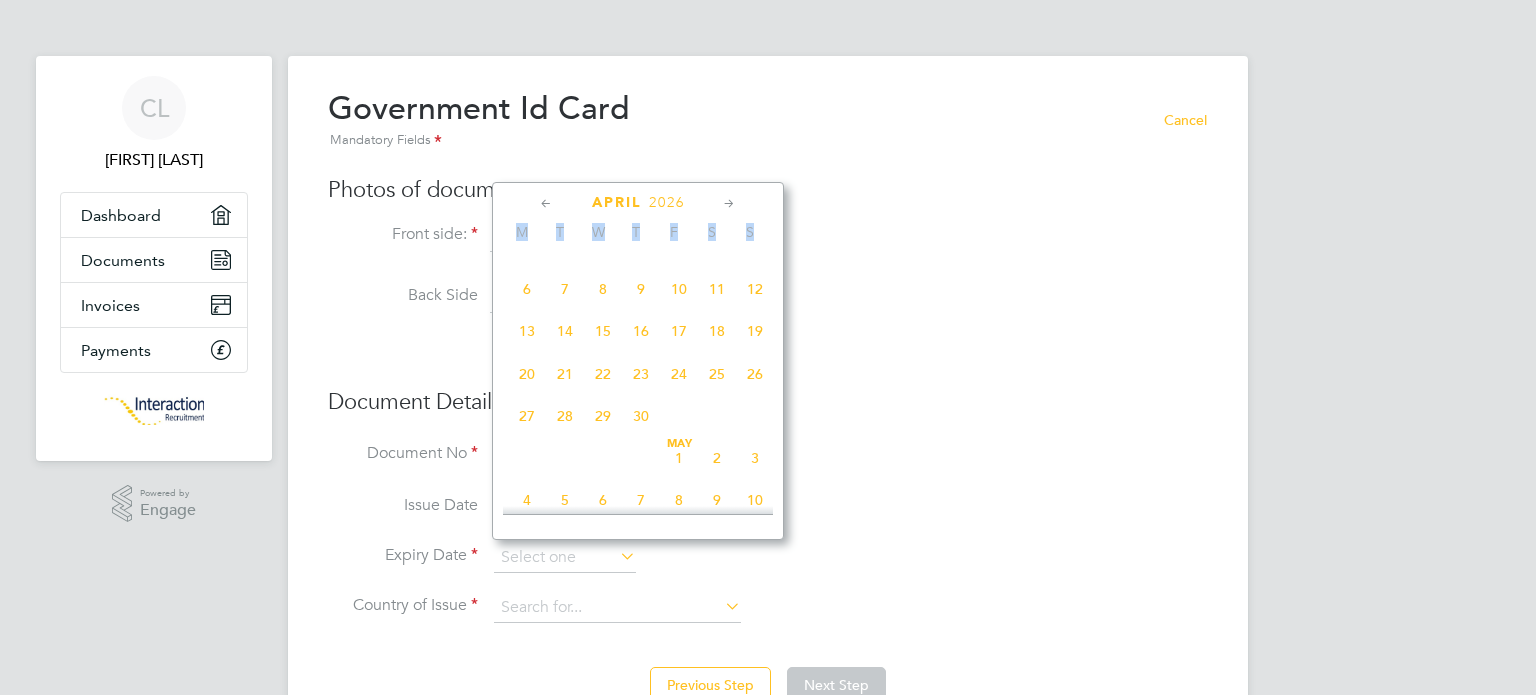 click 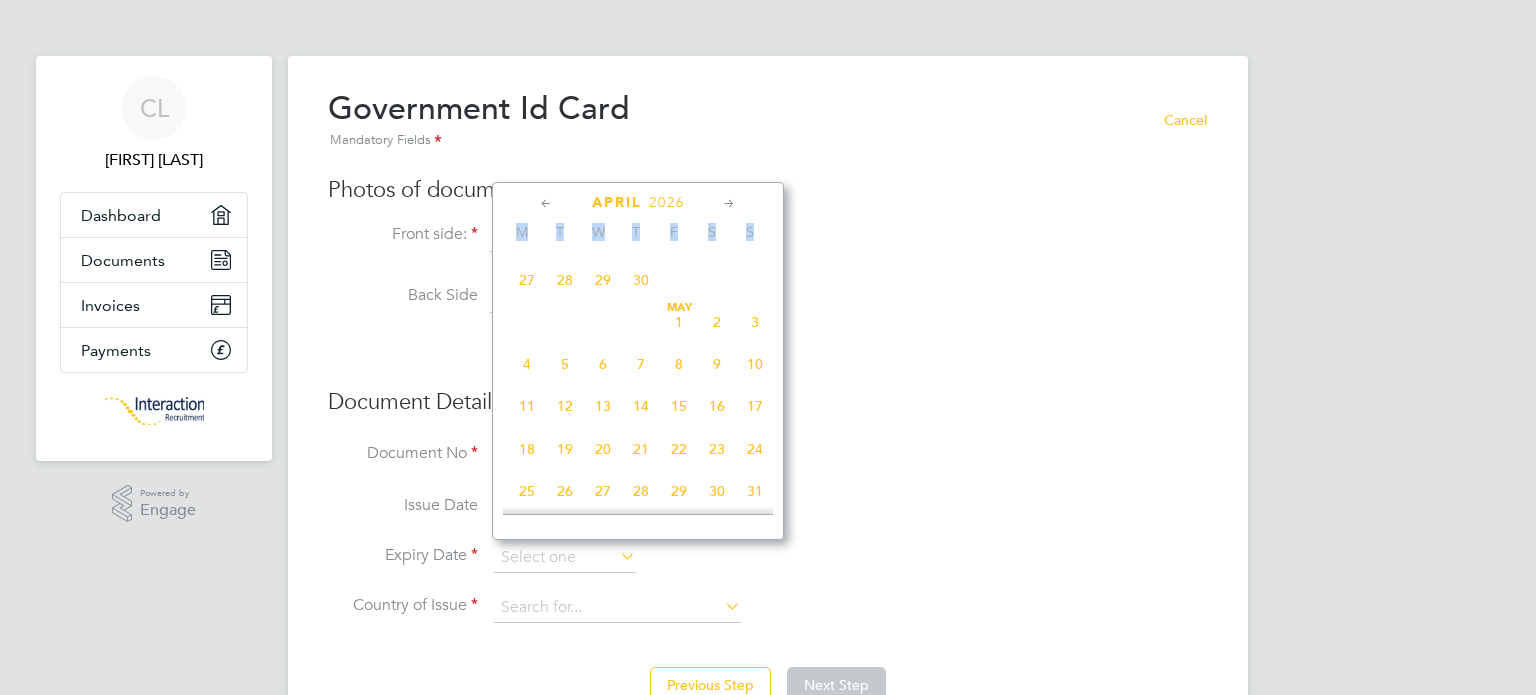 click 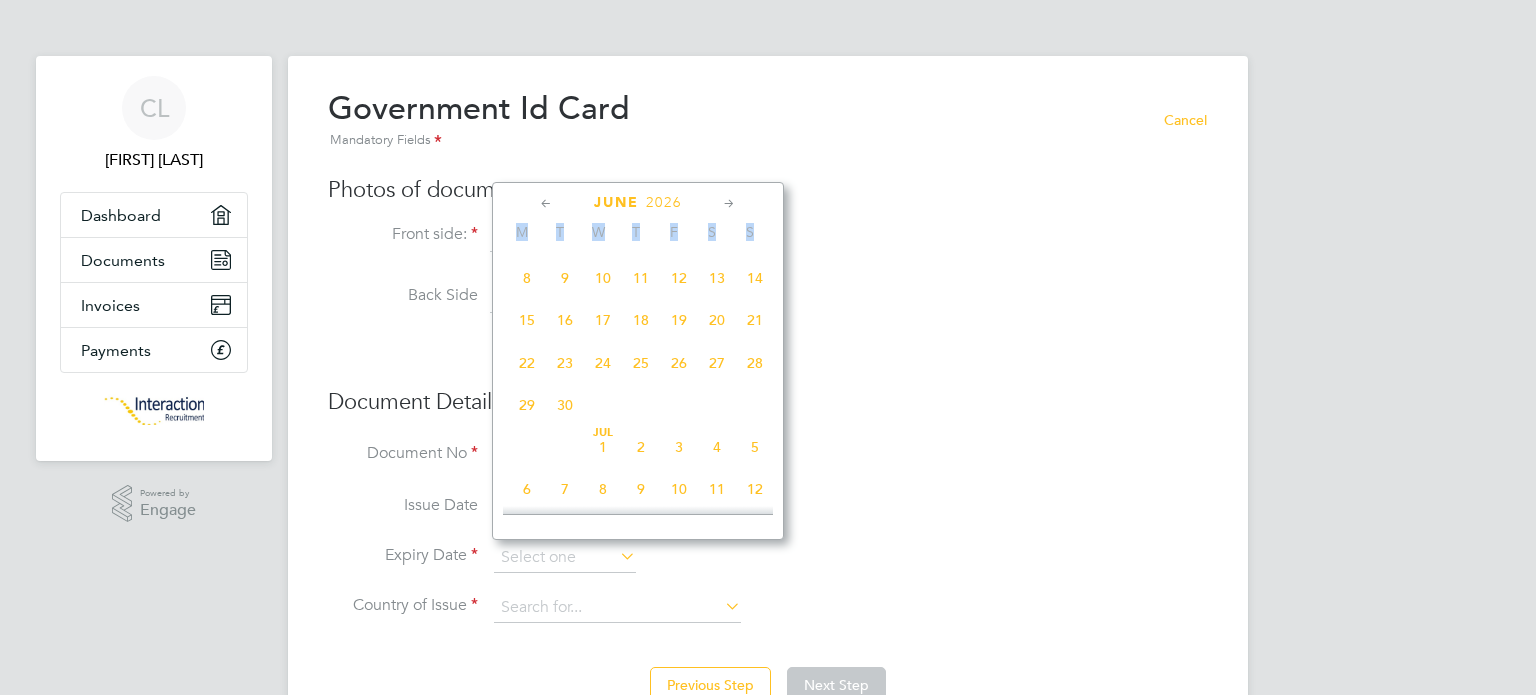 click 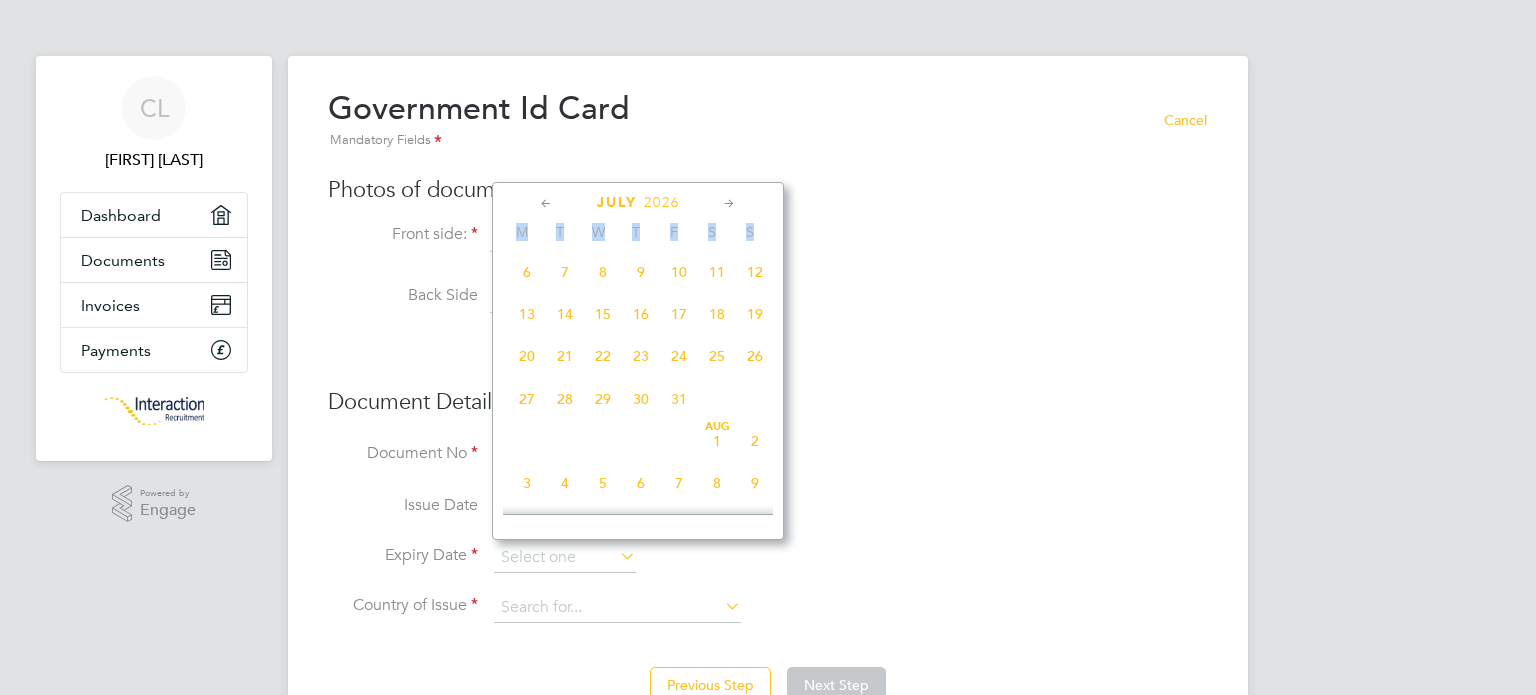 click 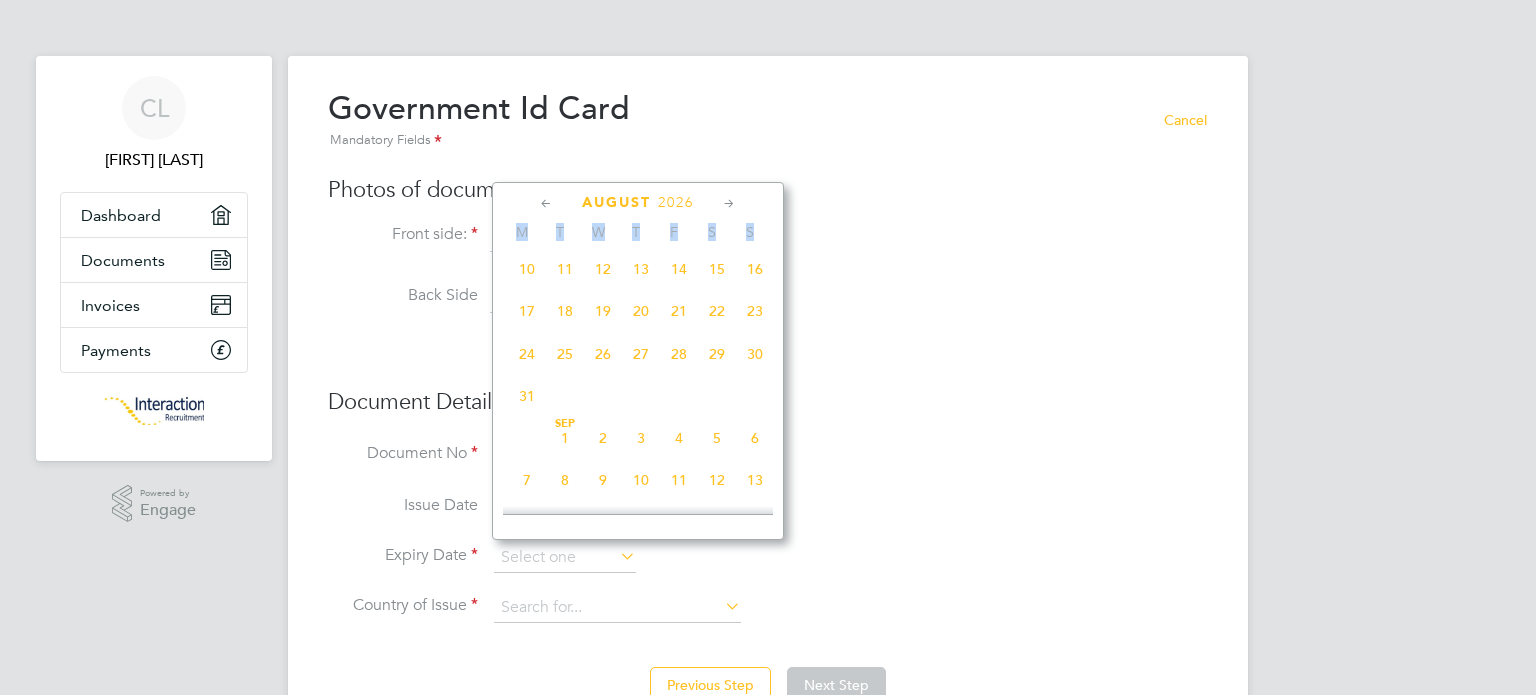 click 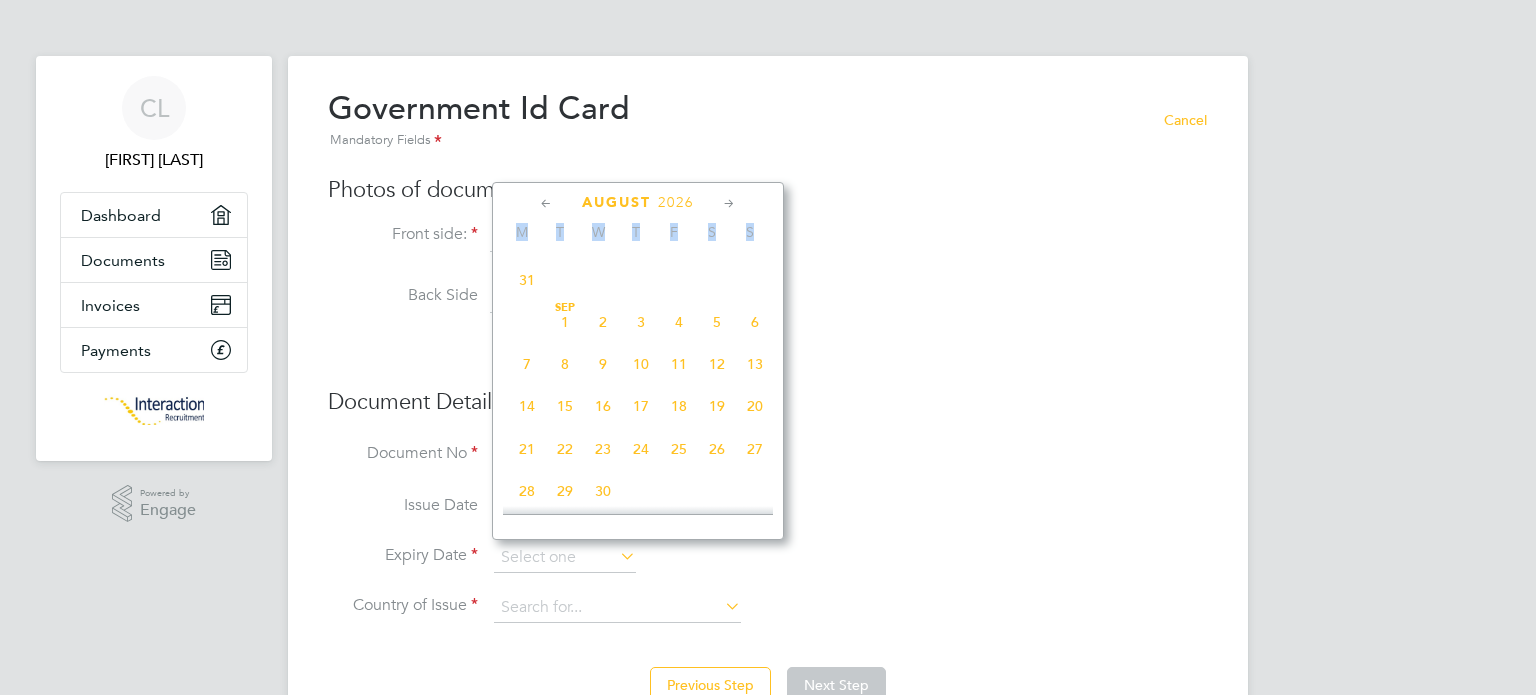 click 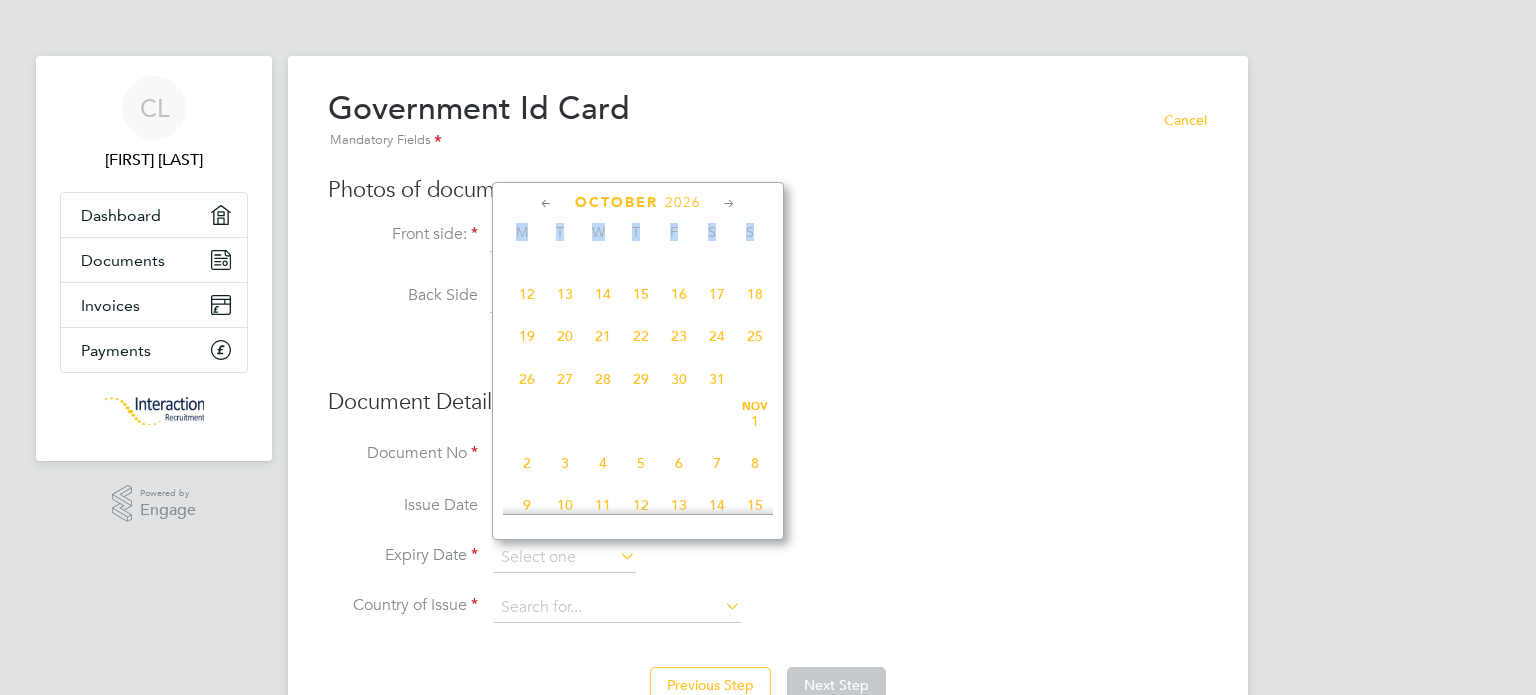 click 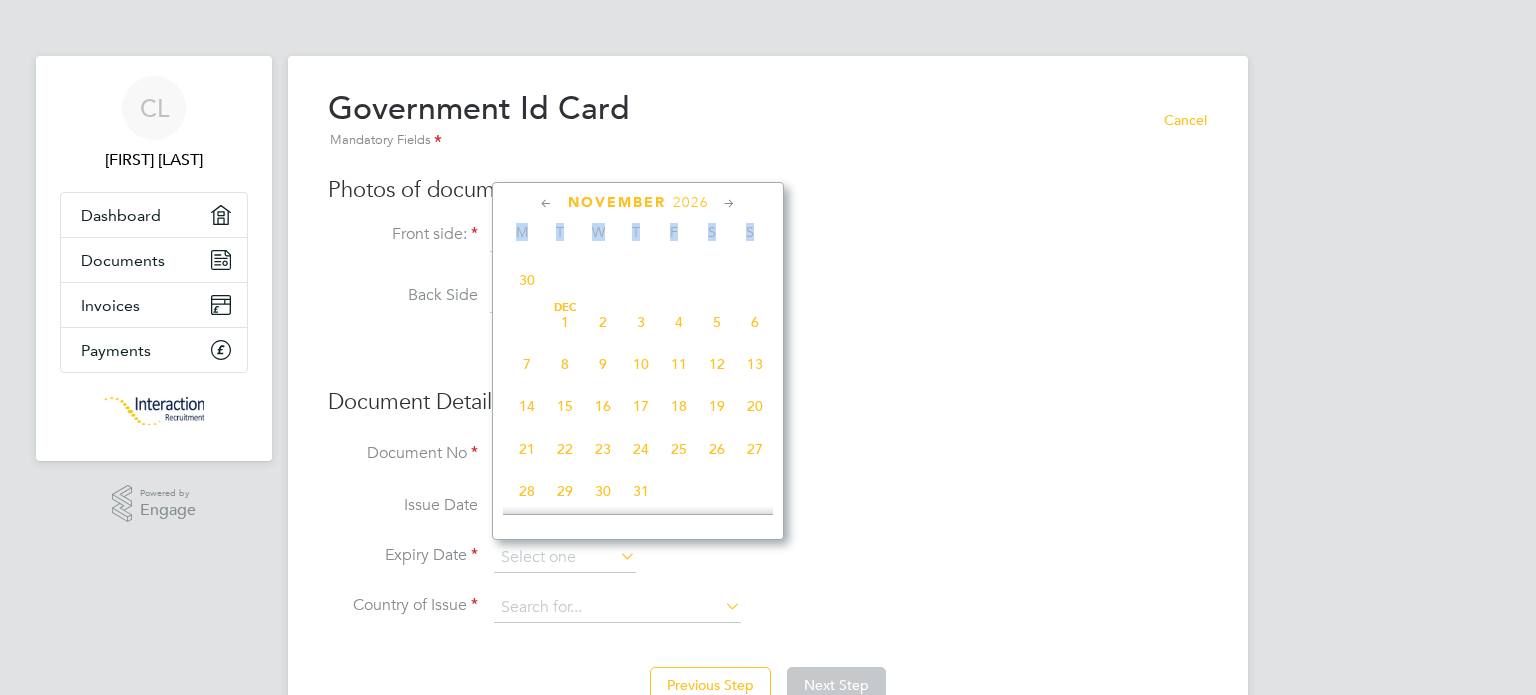 click 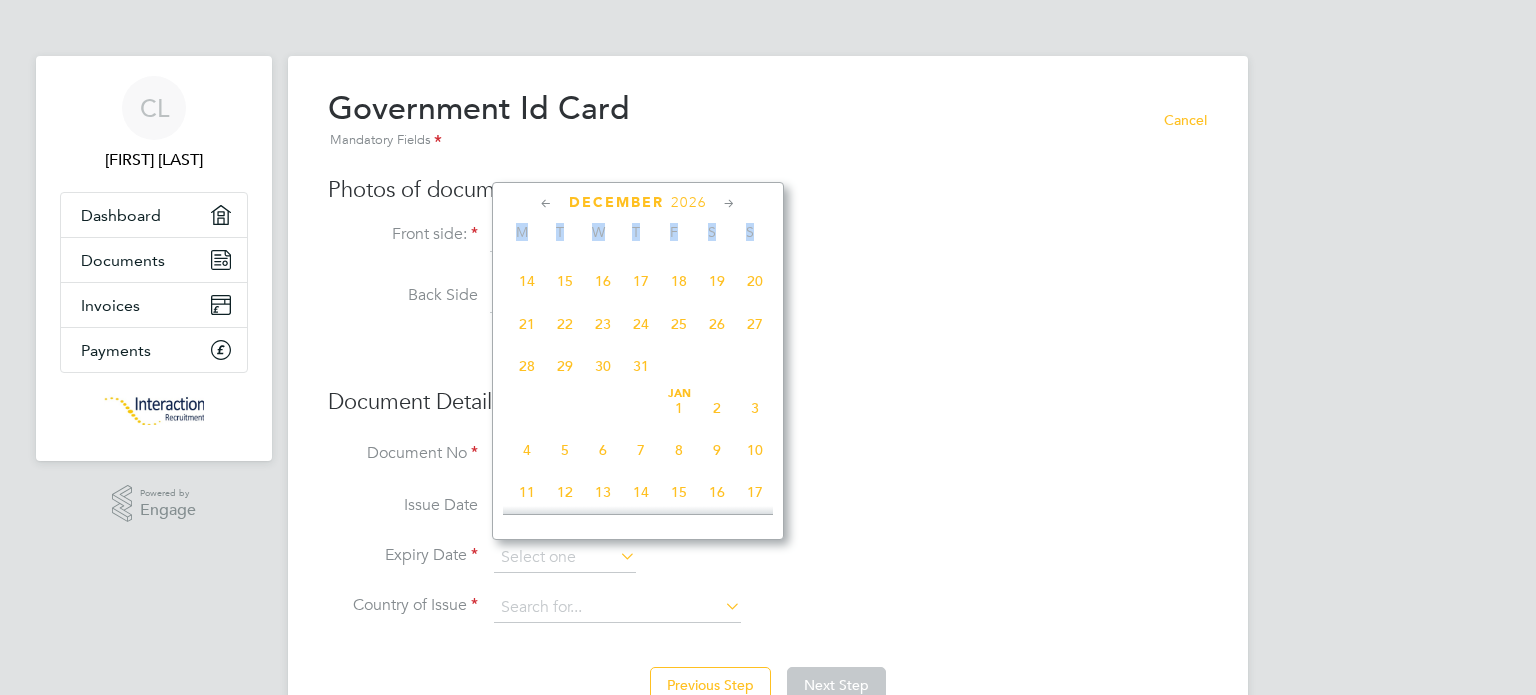 click 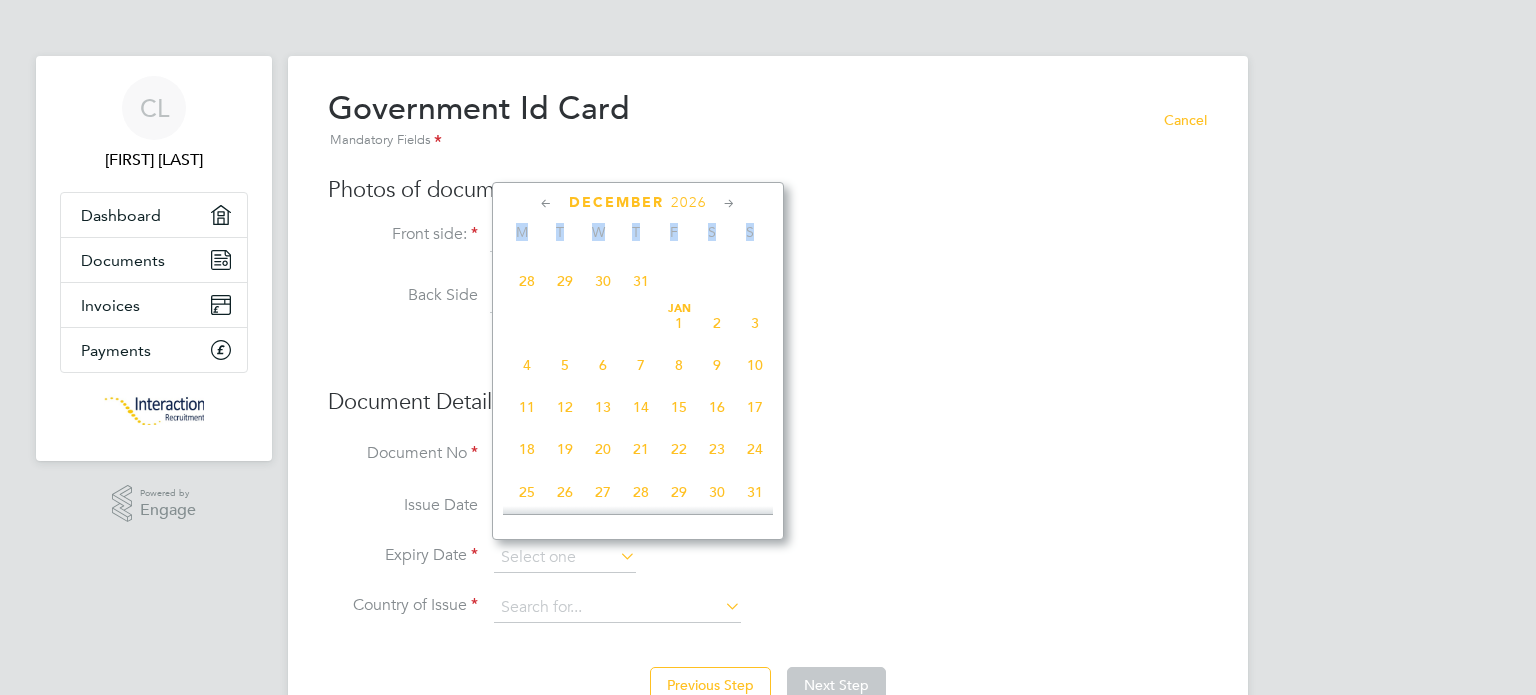 click 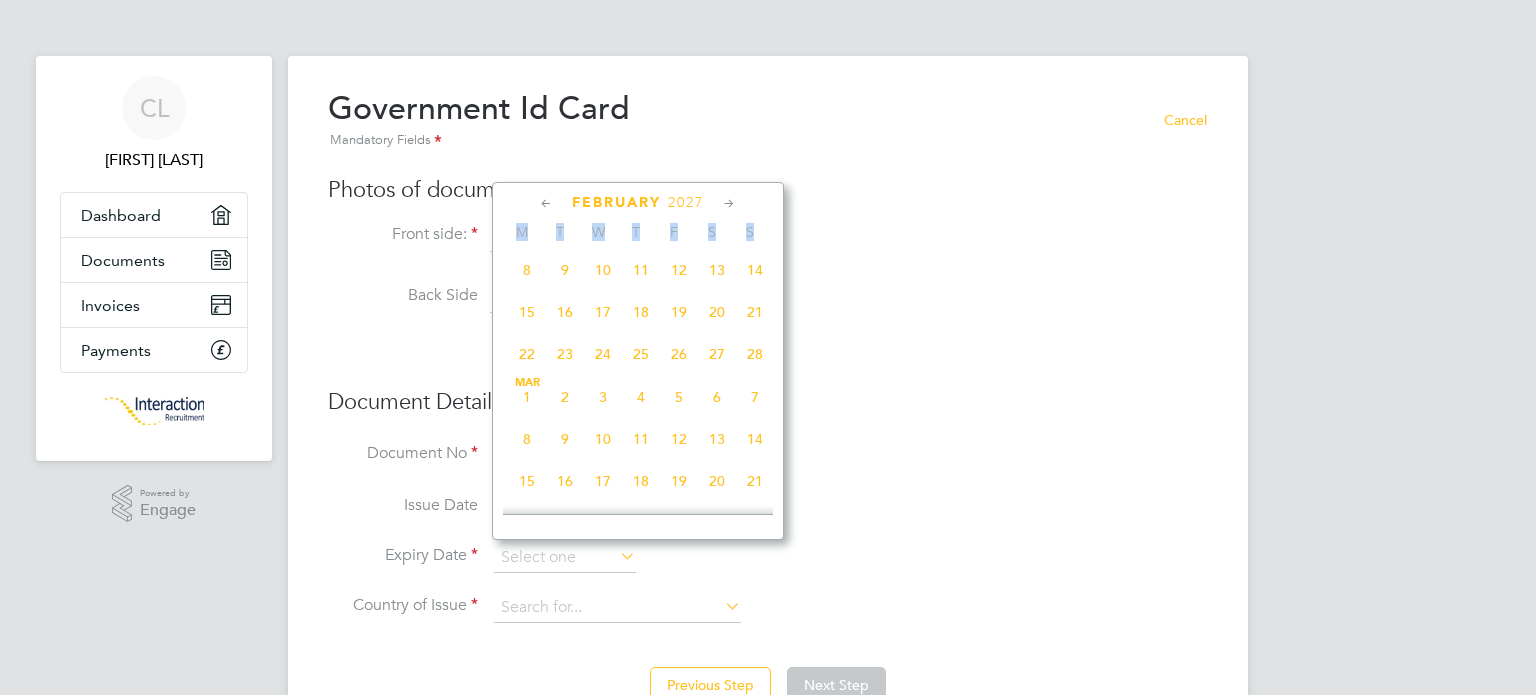 click 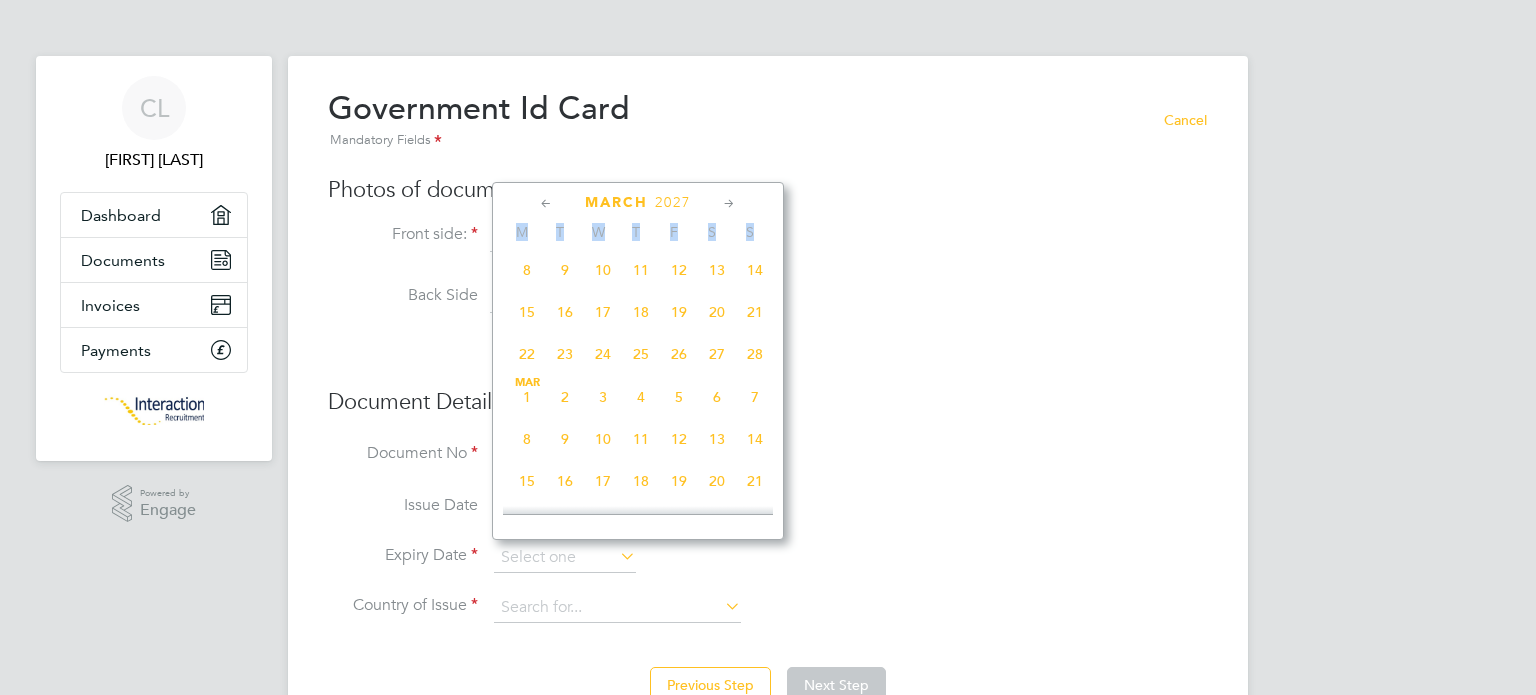 scroll, scrollTop: 4865, scrollLeft: 0, axis: vertical 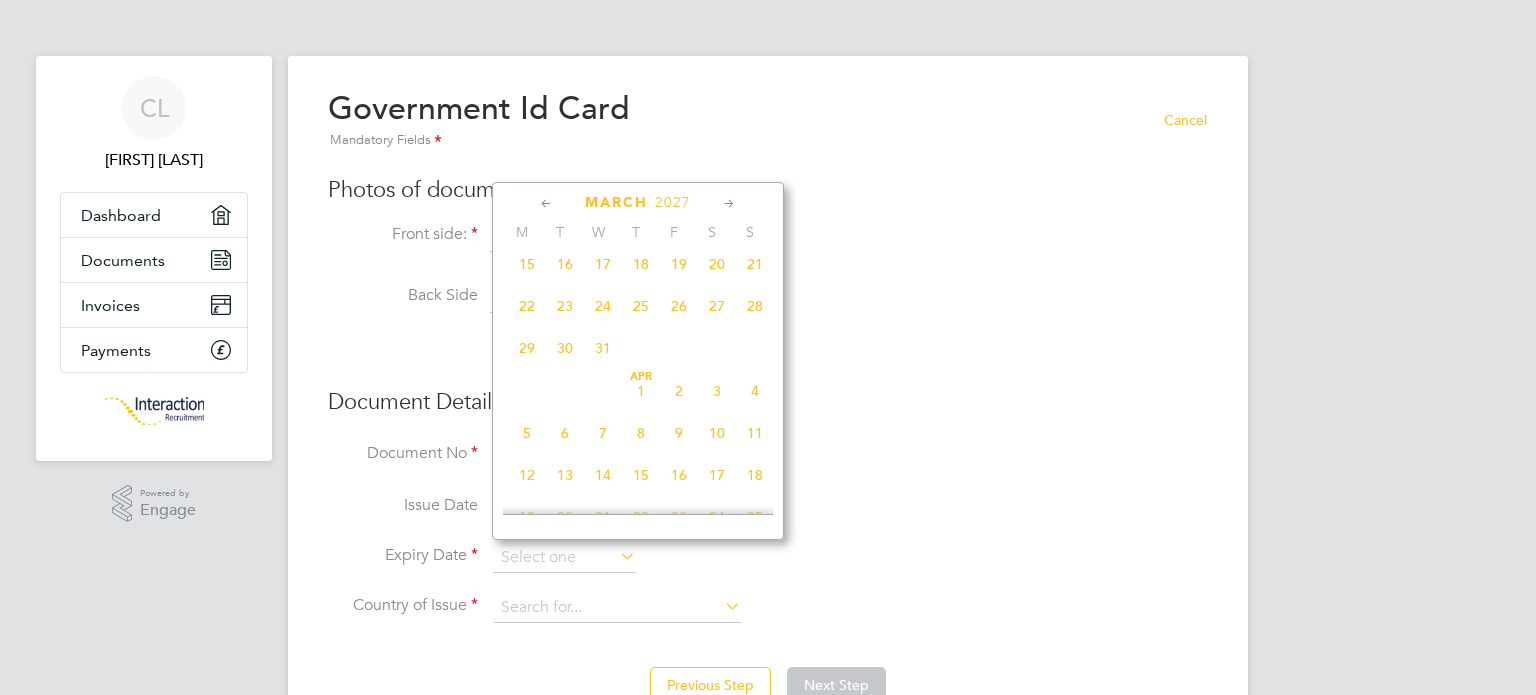 click on "Document No   11149245 9 ZU2" 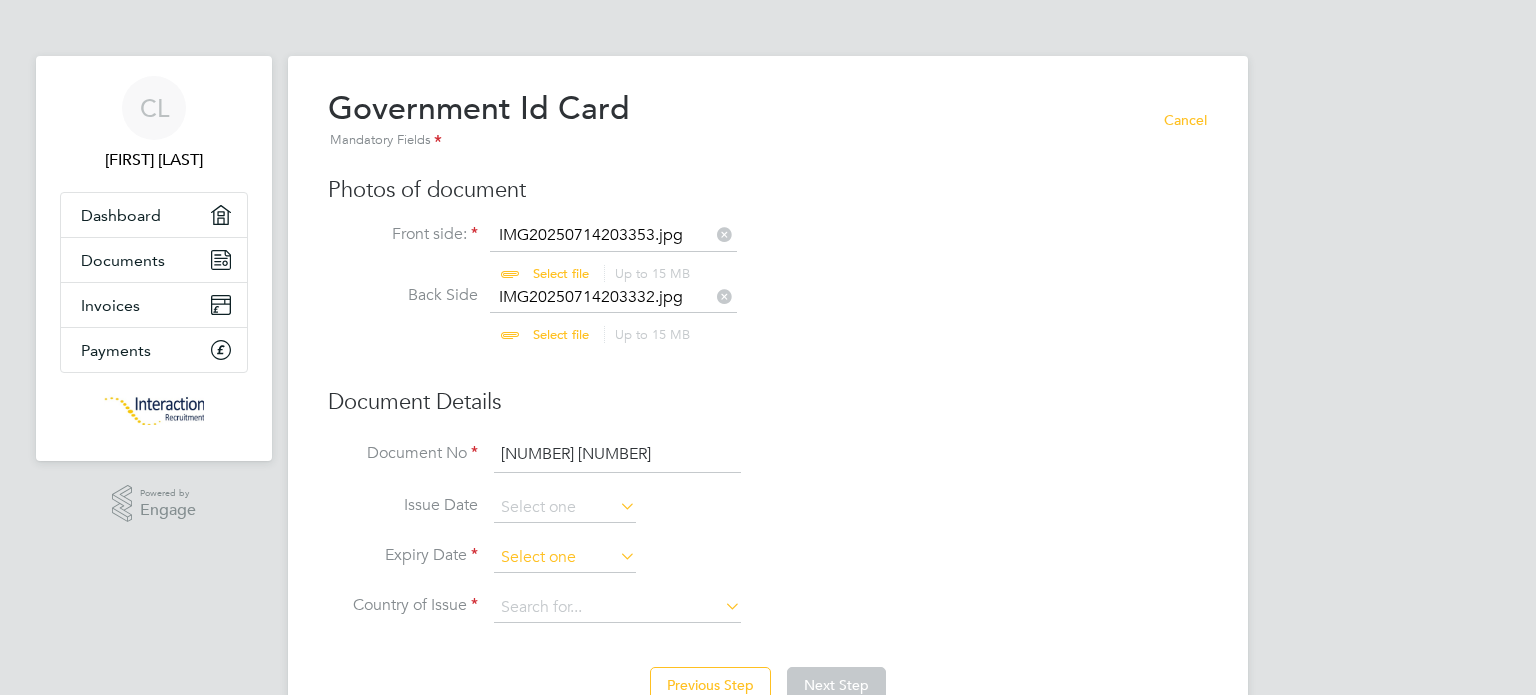 scroll, scrollTop: 652, scrollLeft: 0, axis: vertical 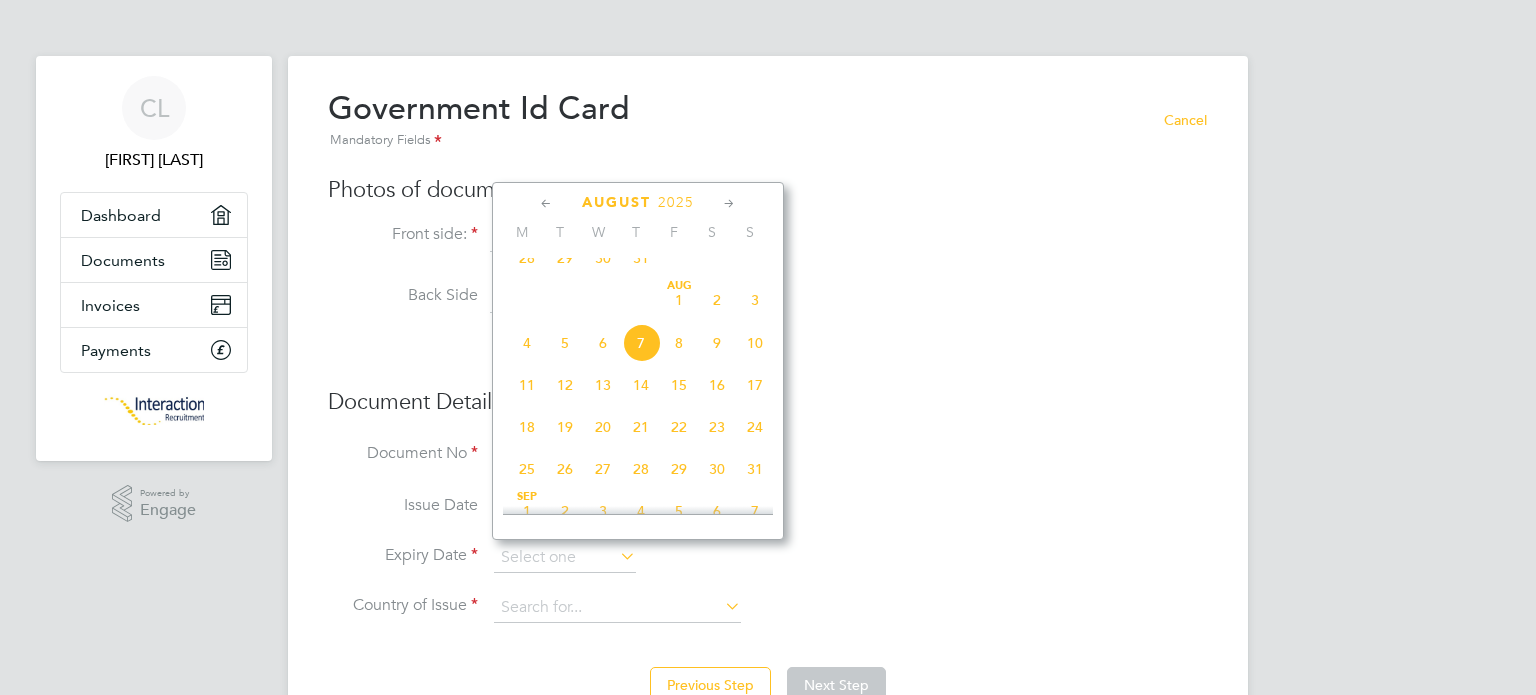 click 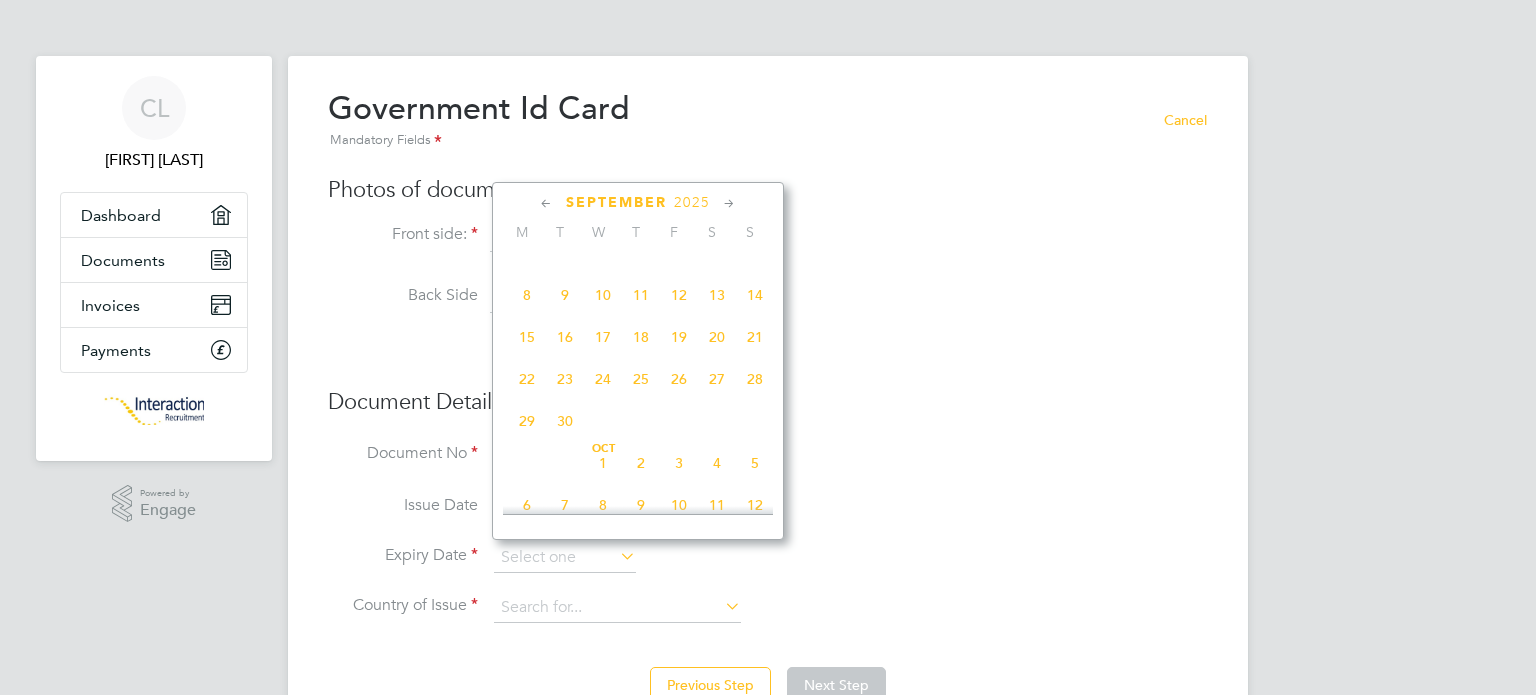 click 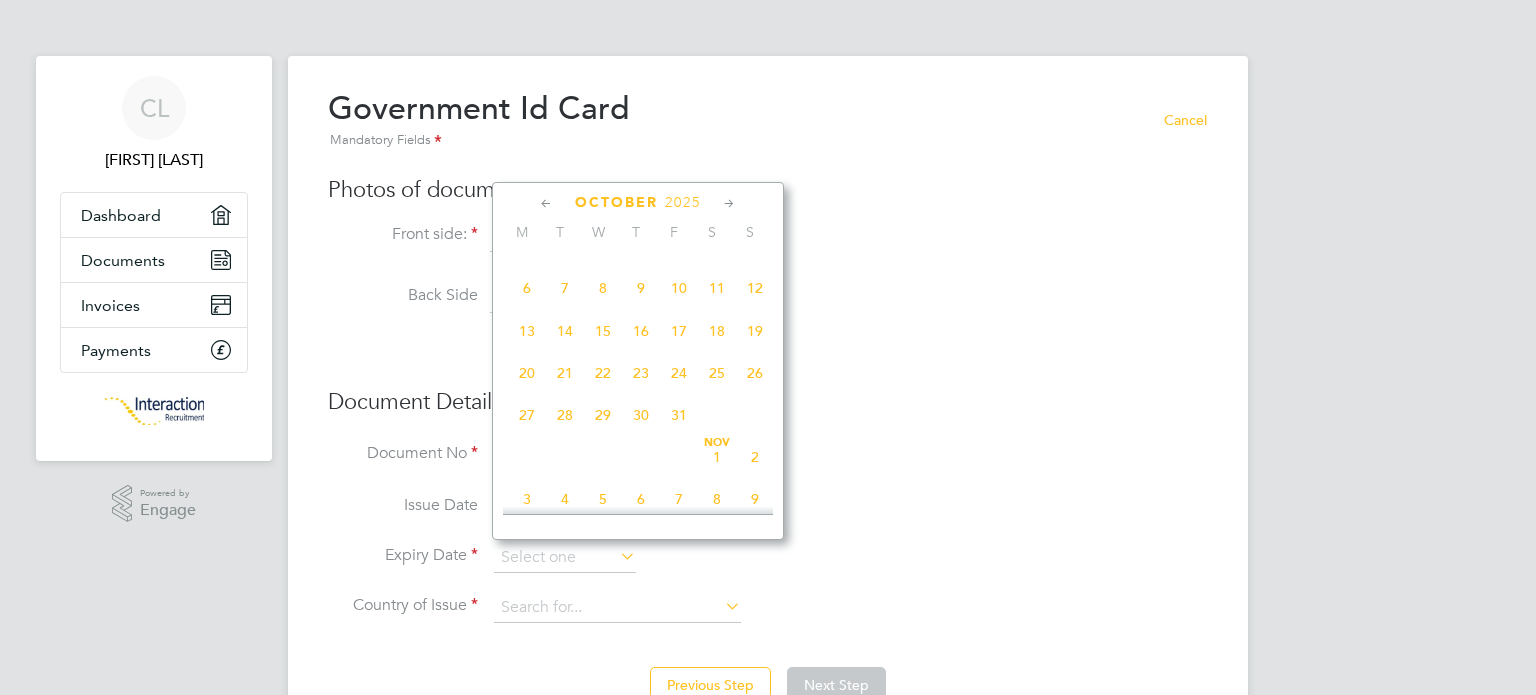 click 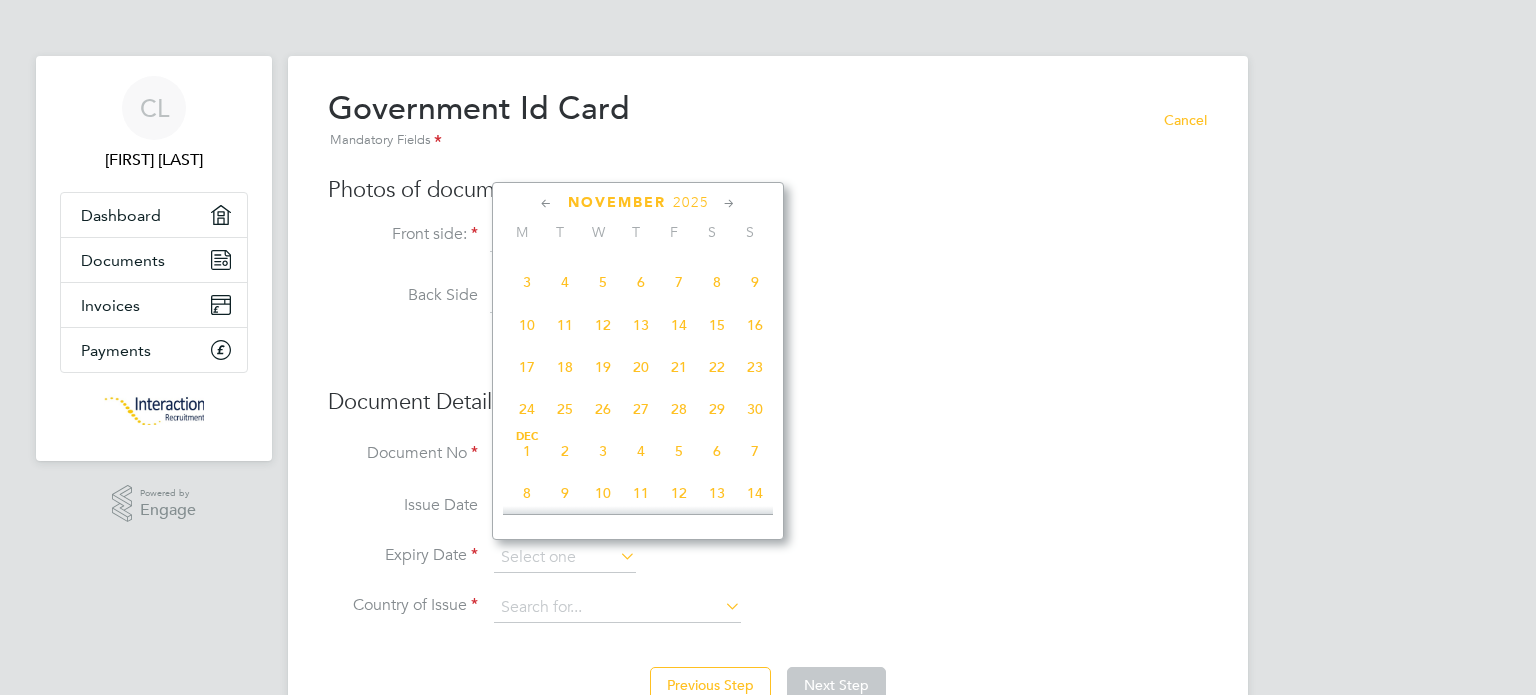 click 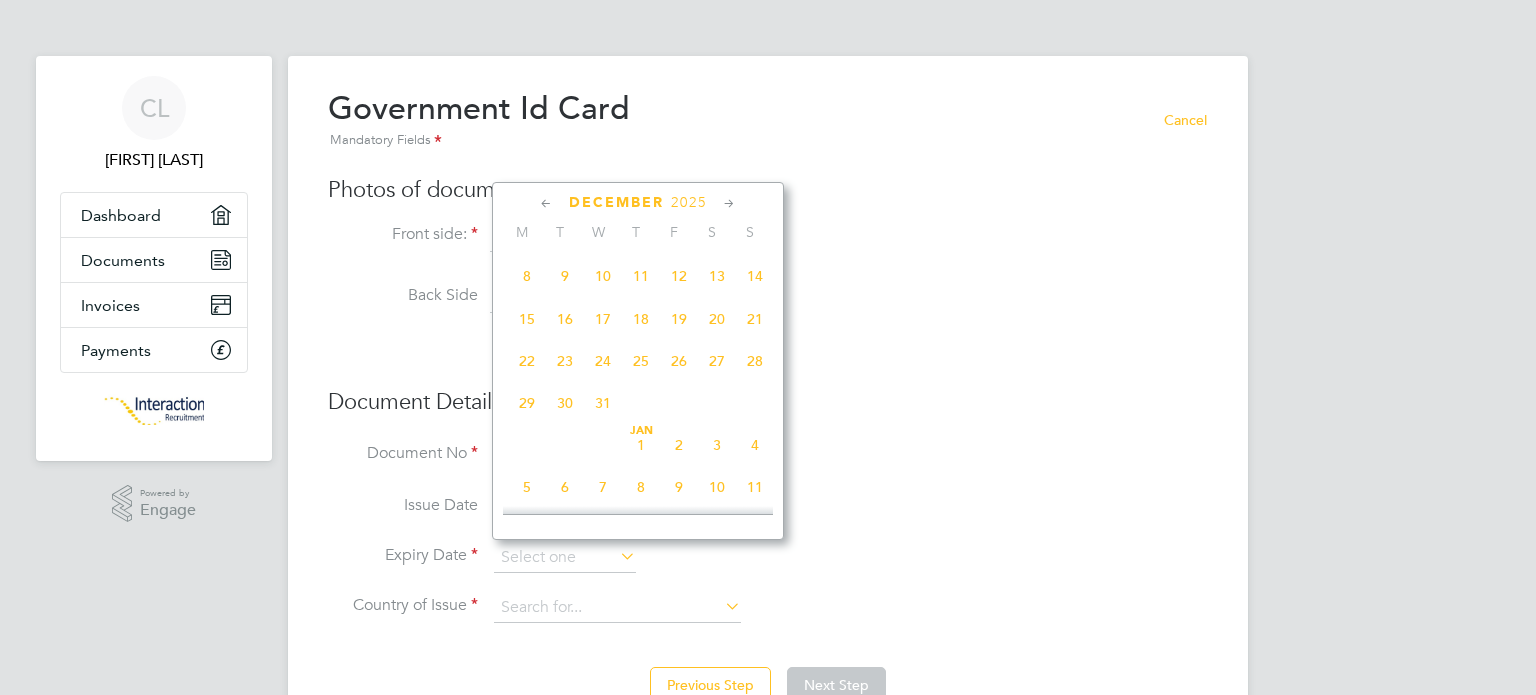 click 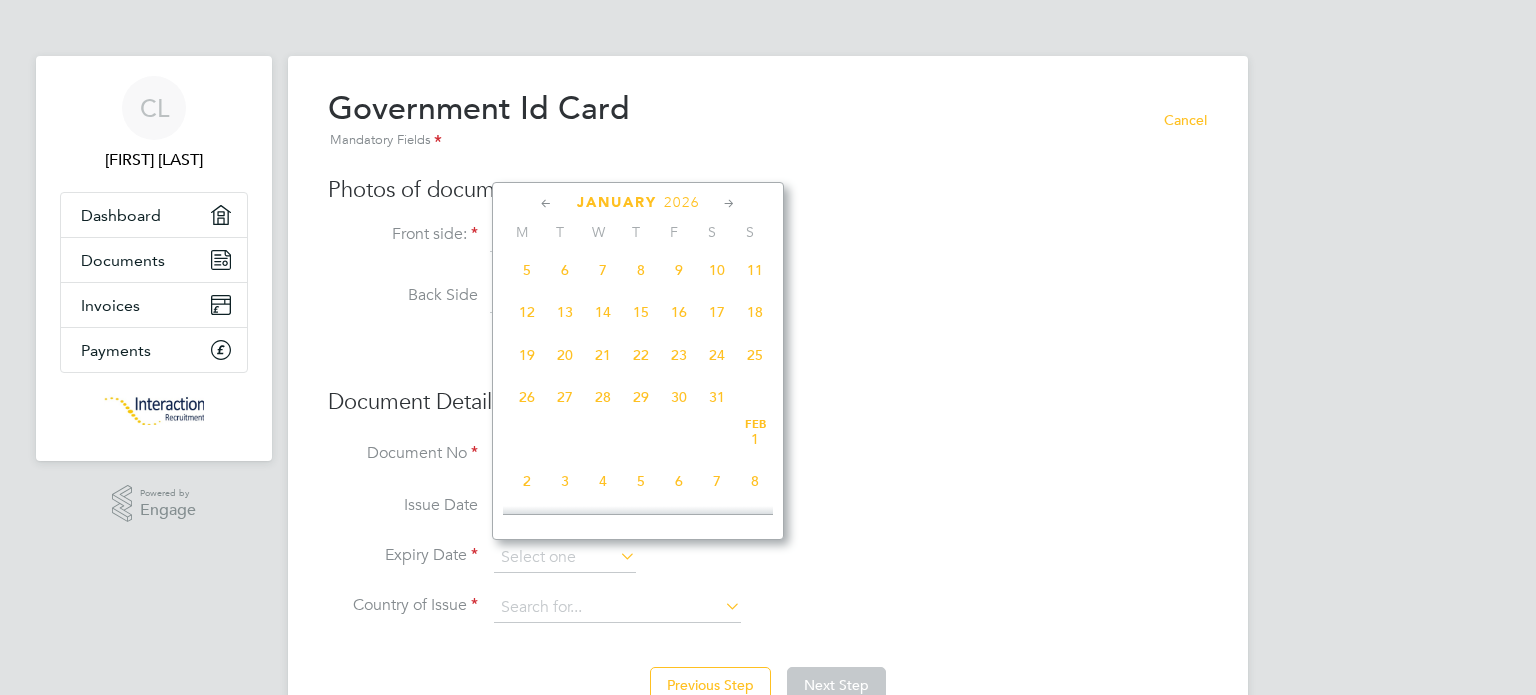 click 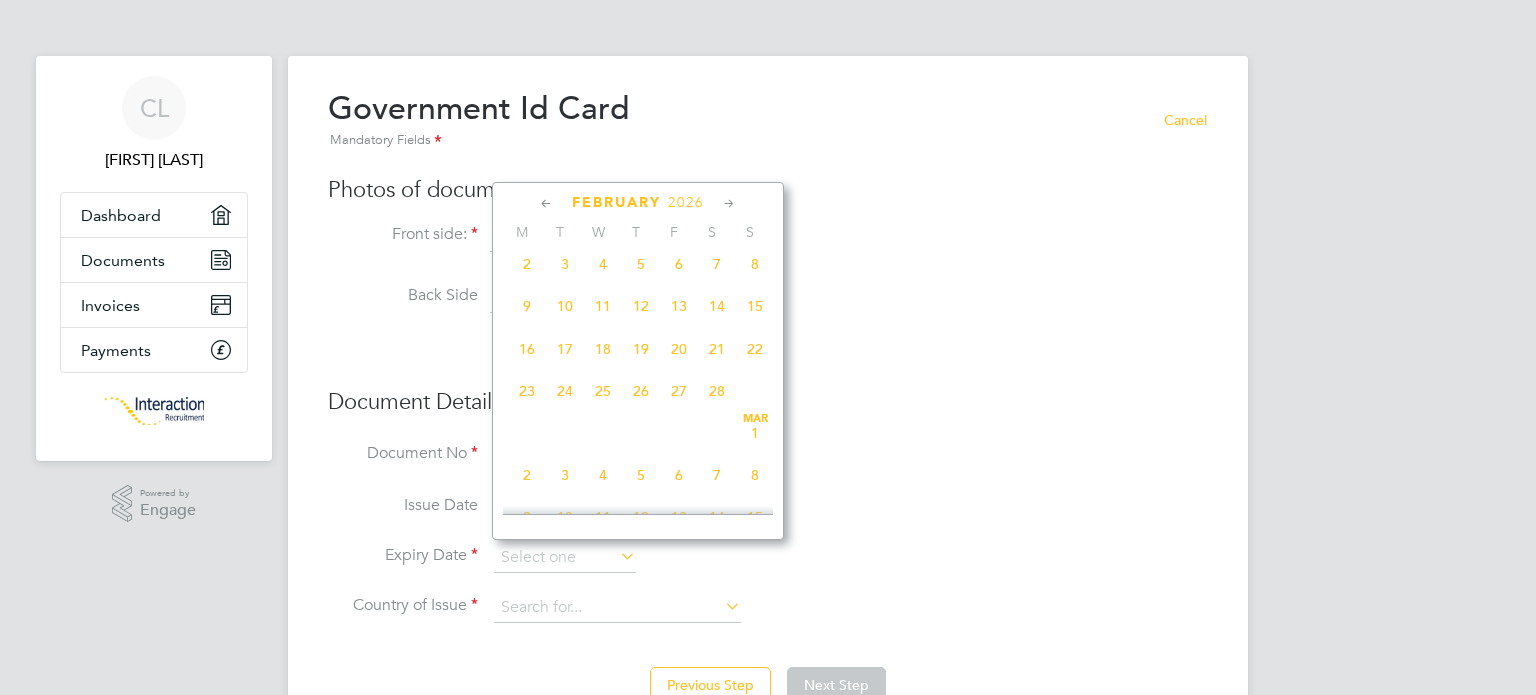 click 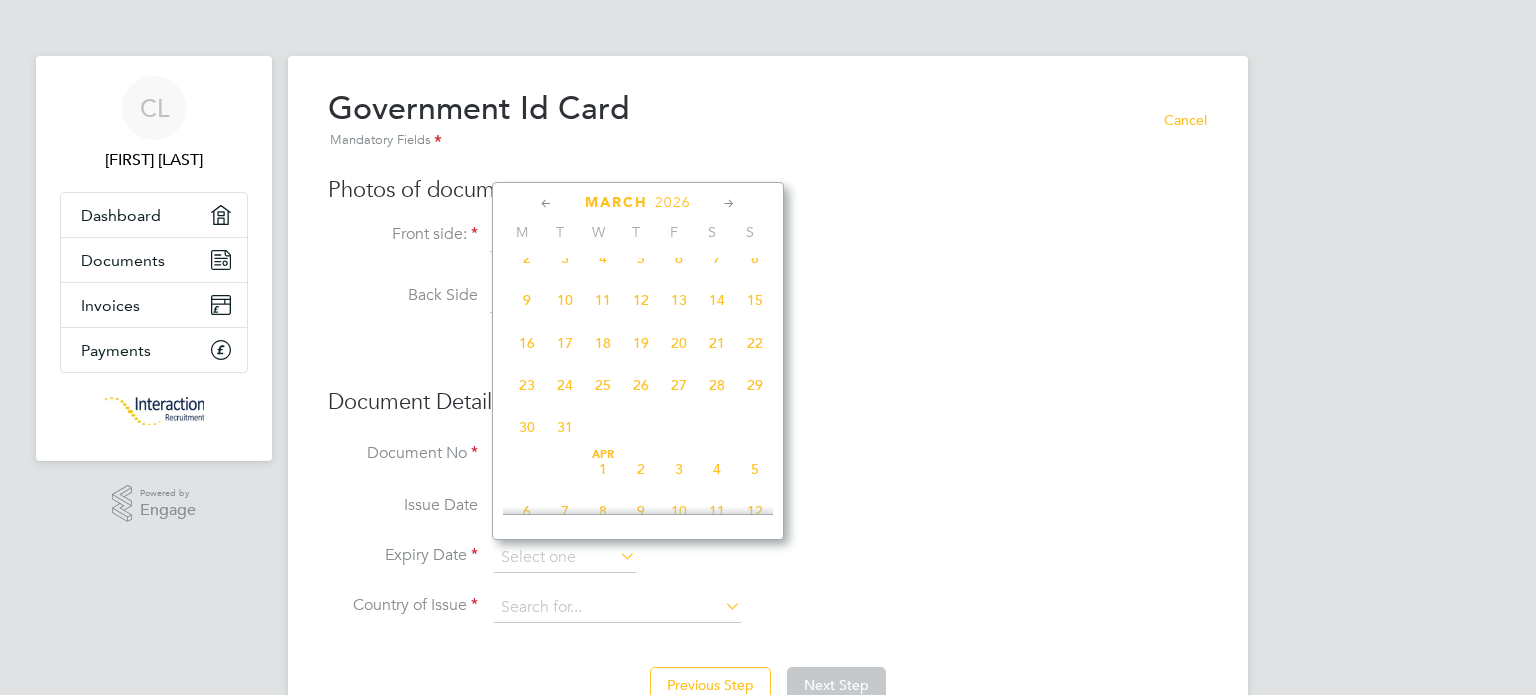 click 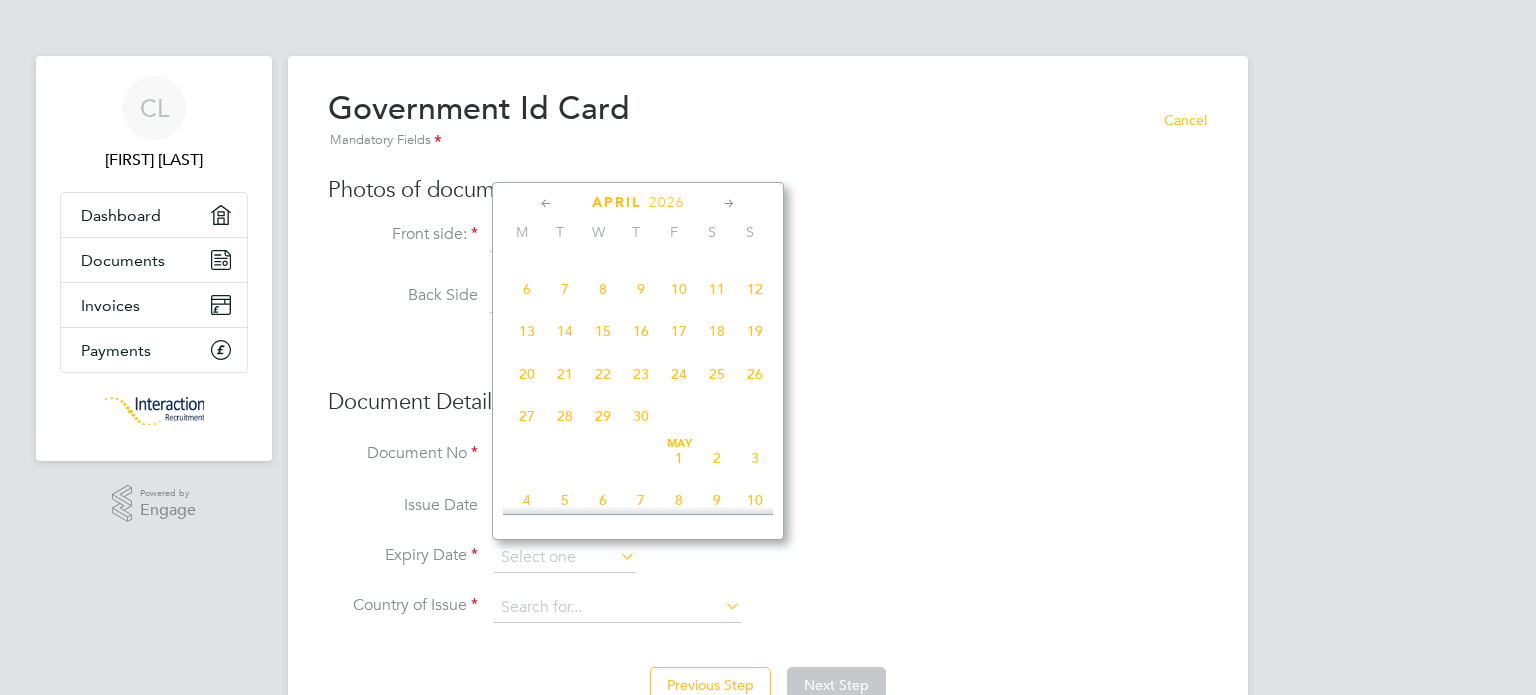 click 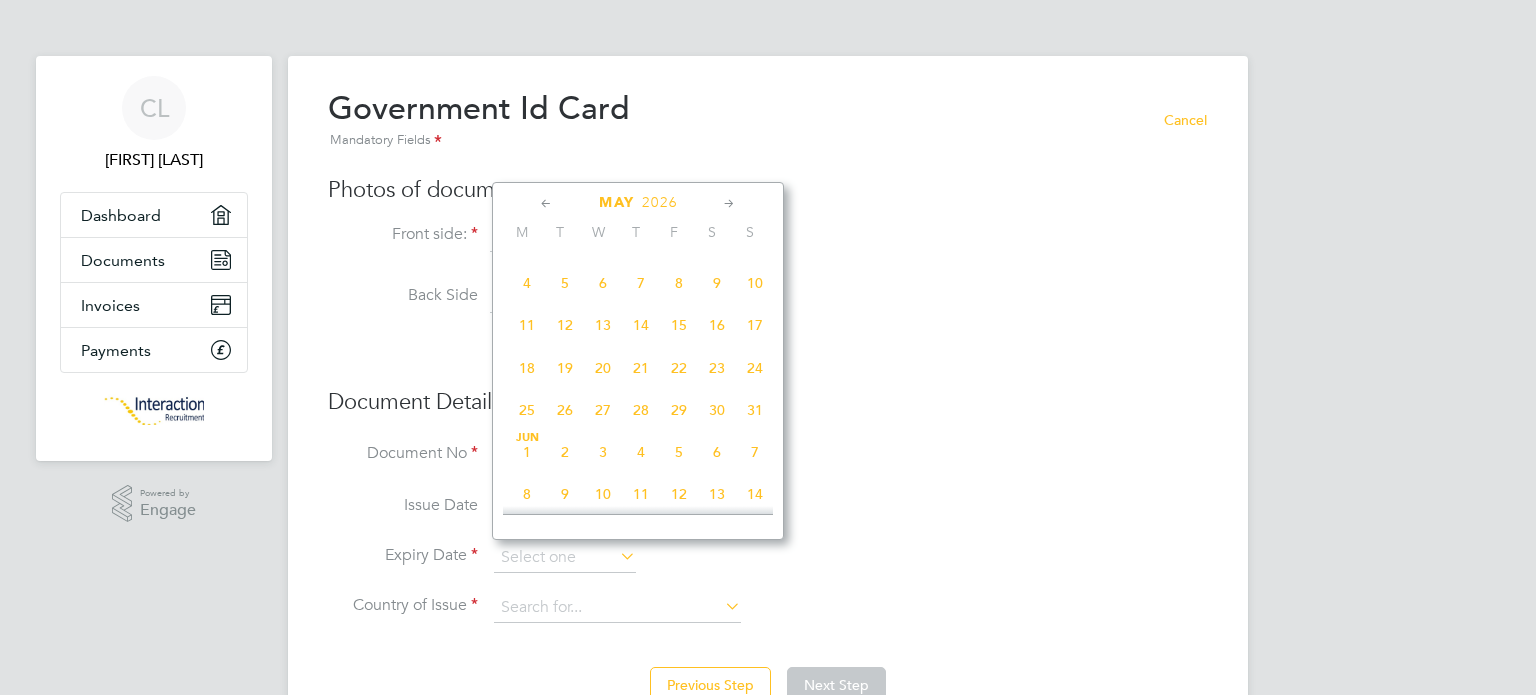 click 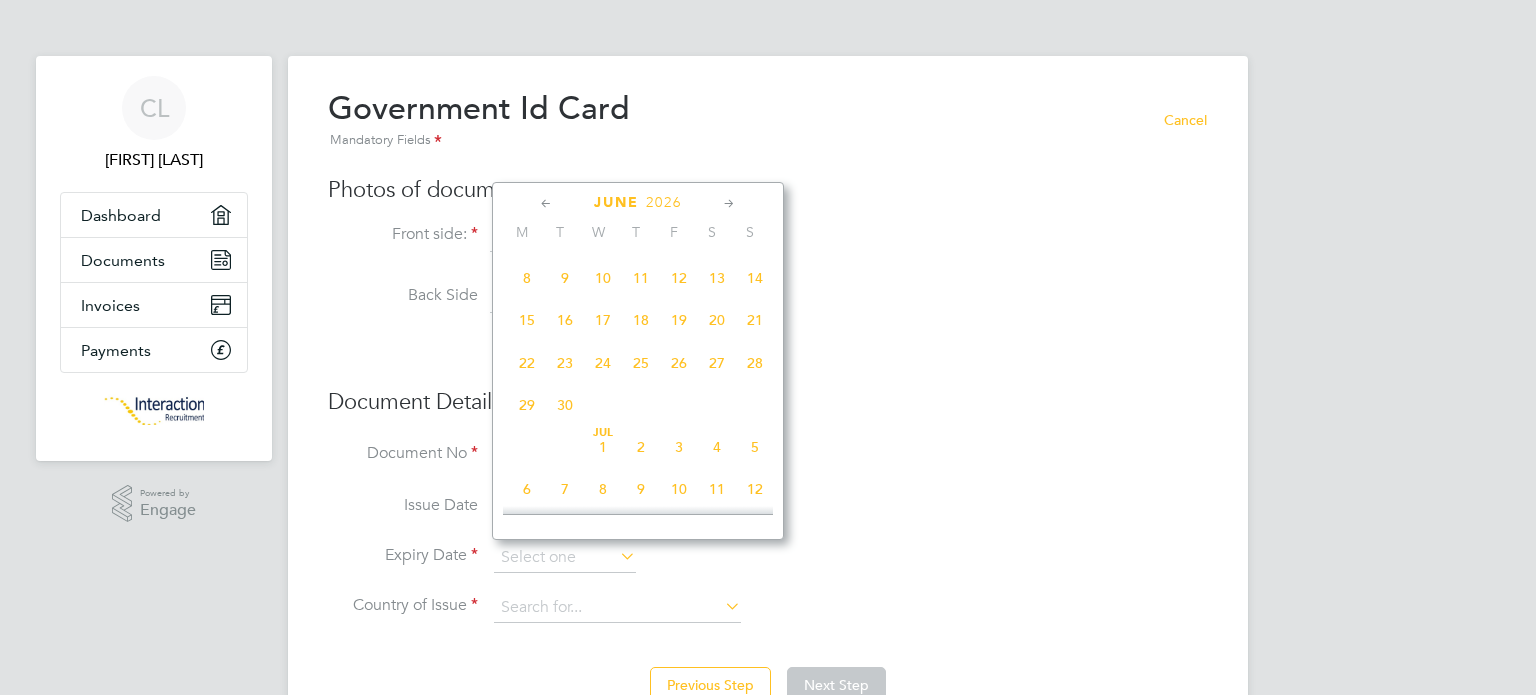 click 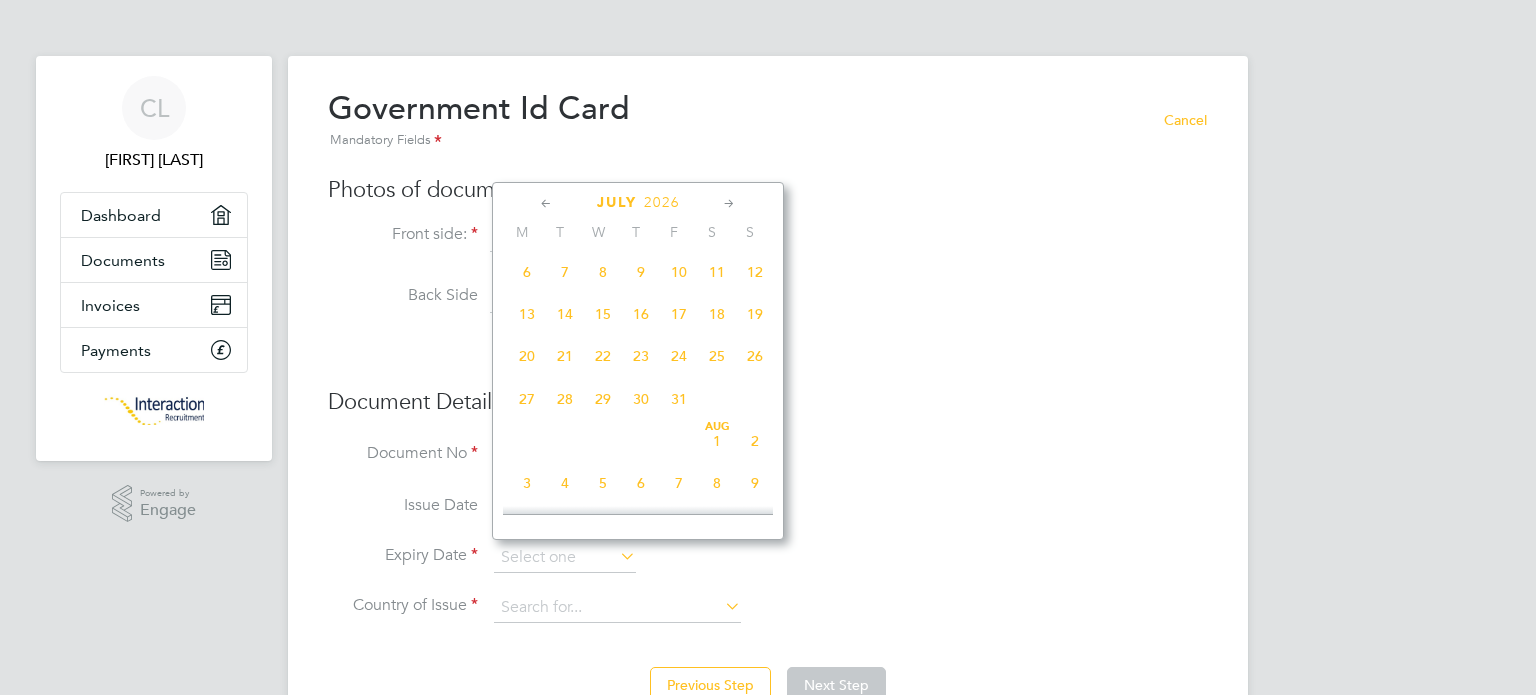 click 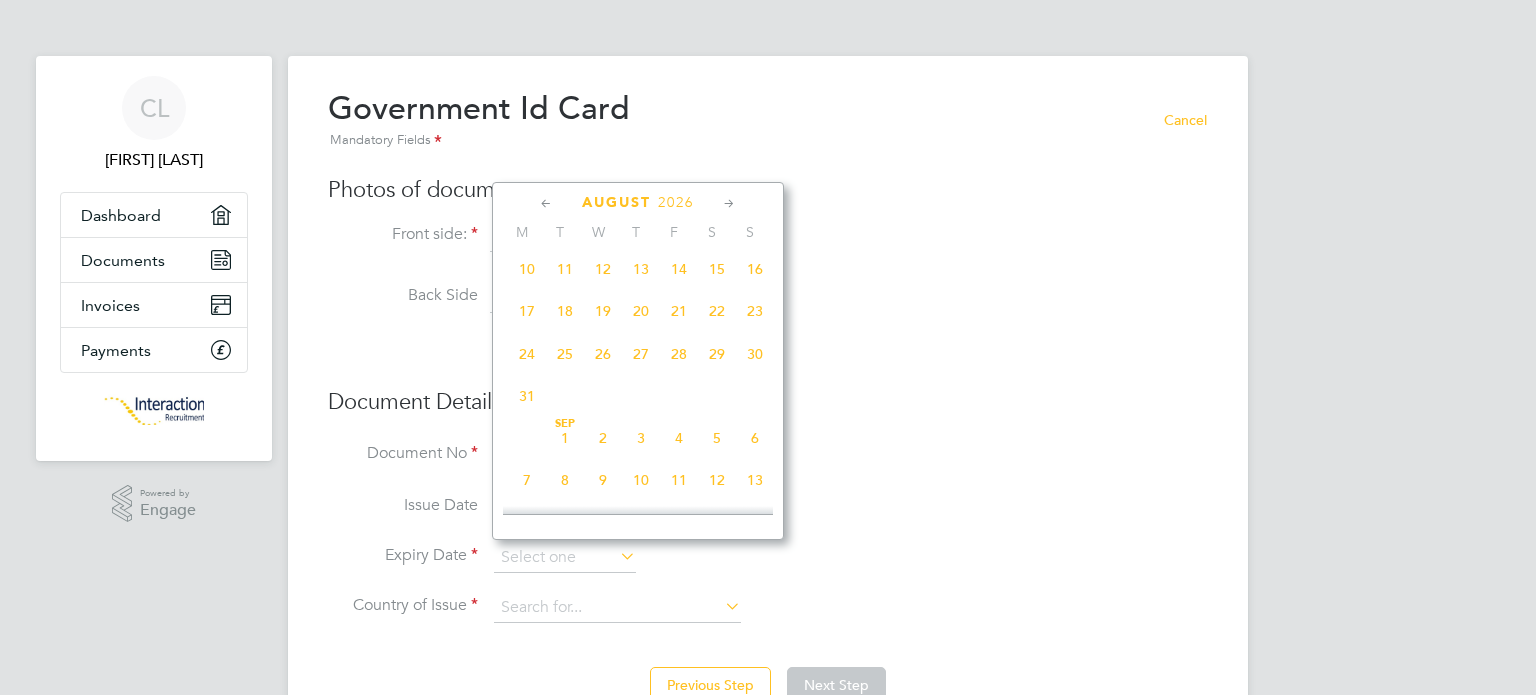 click 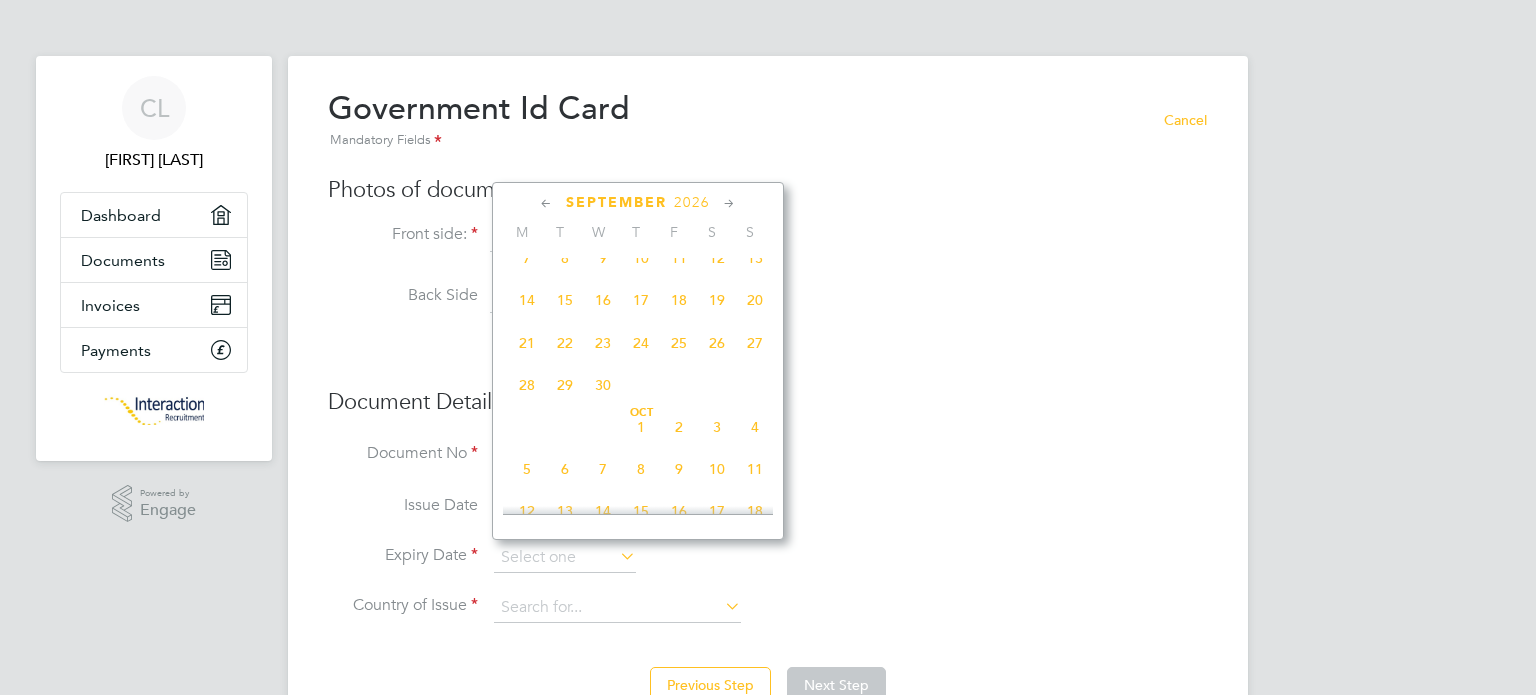 click 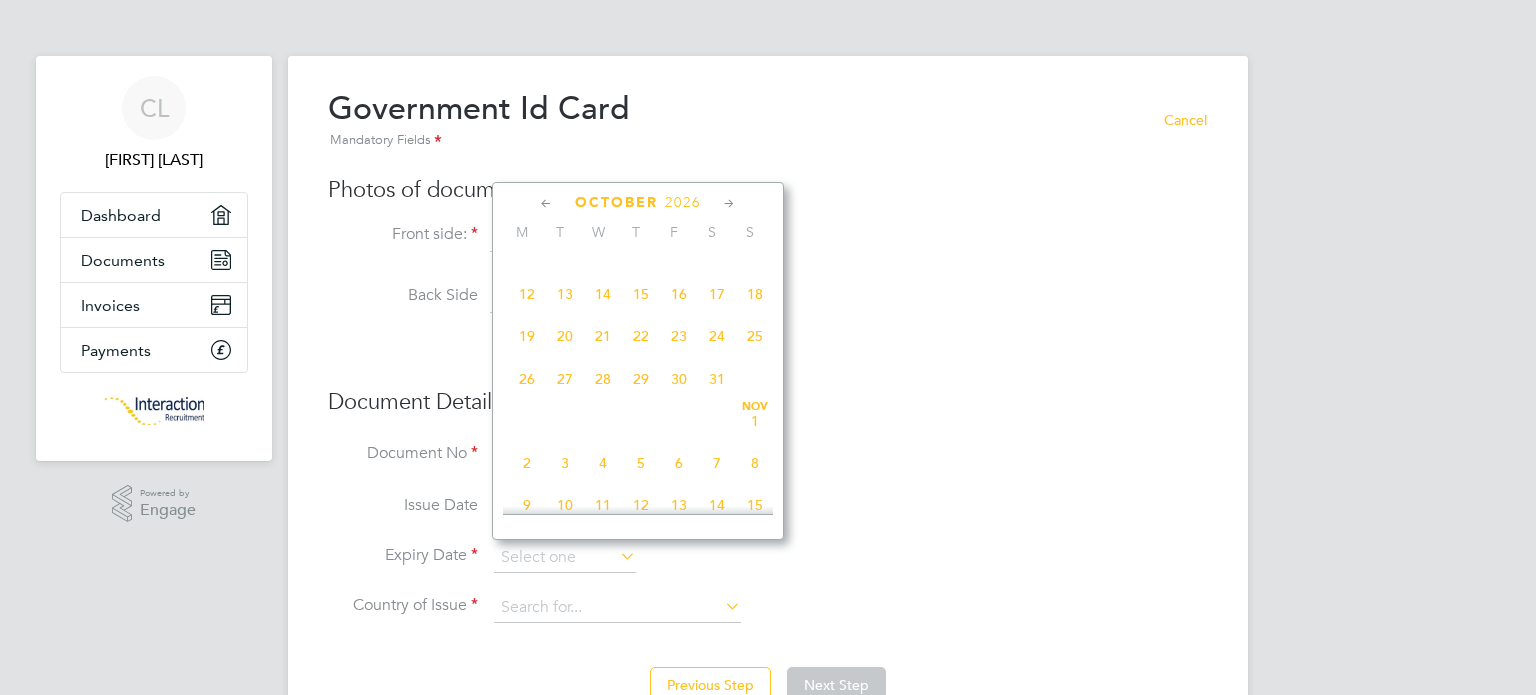 click 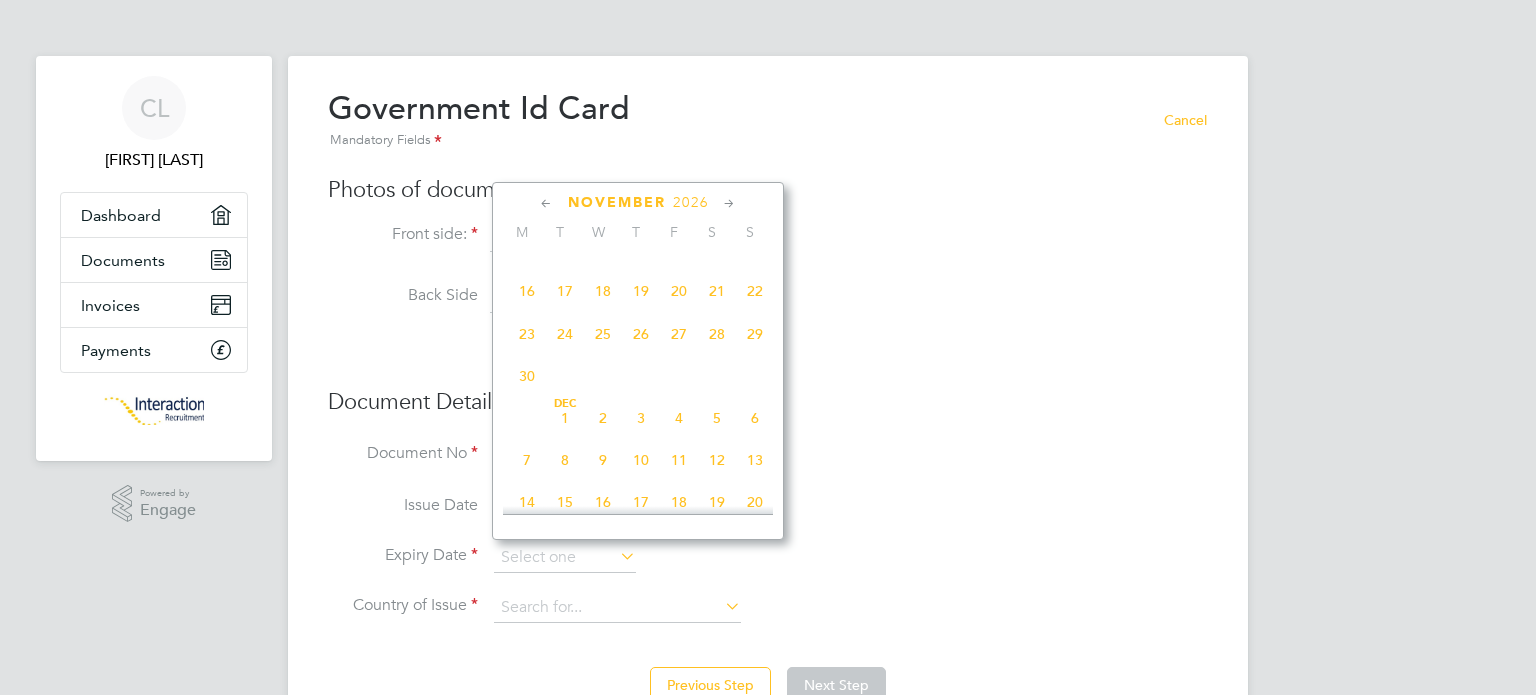 click 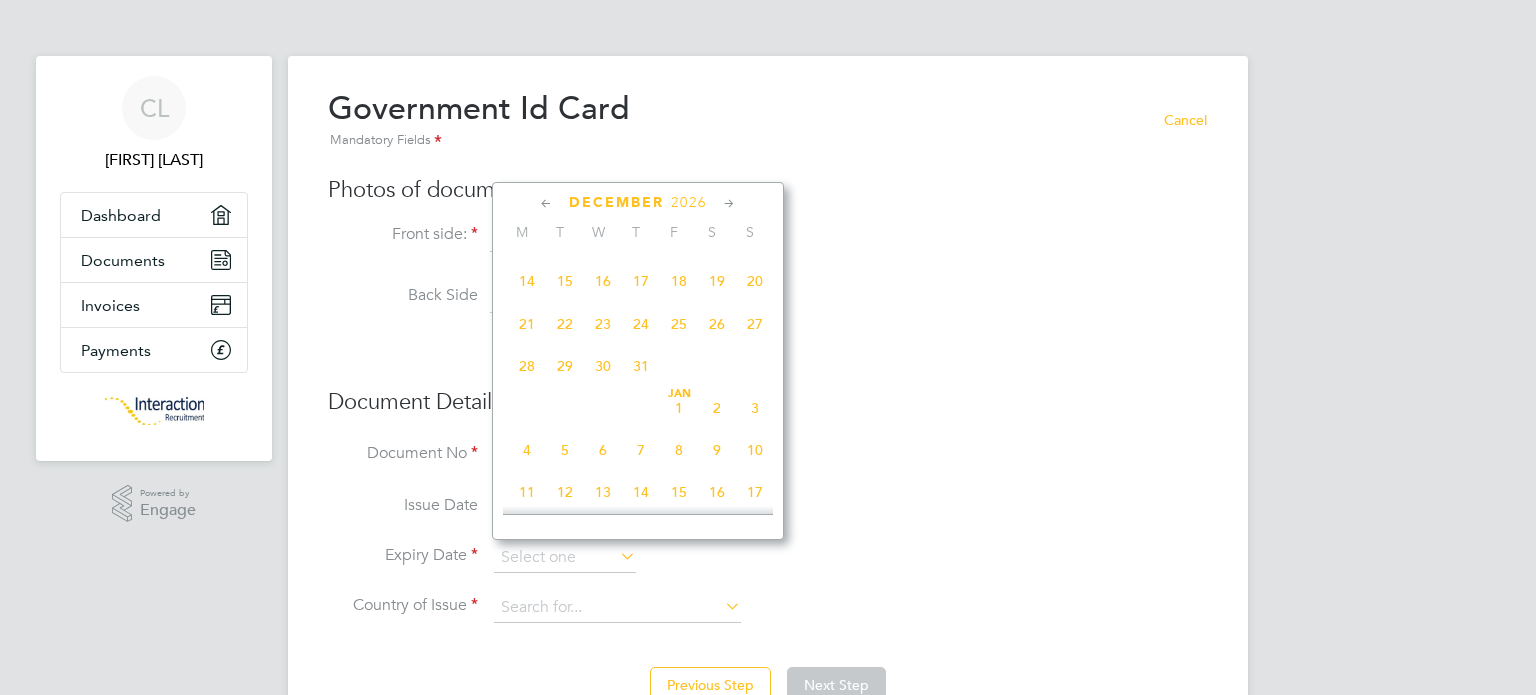 click 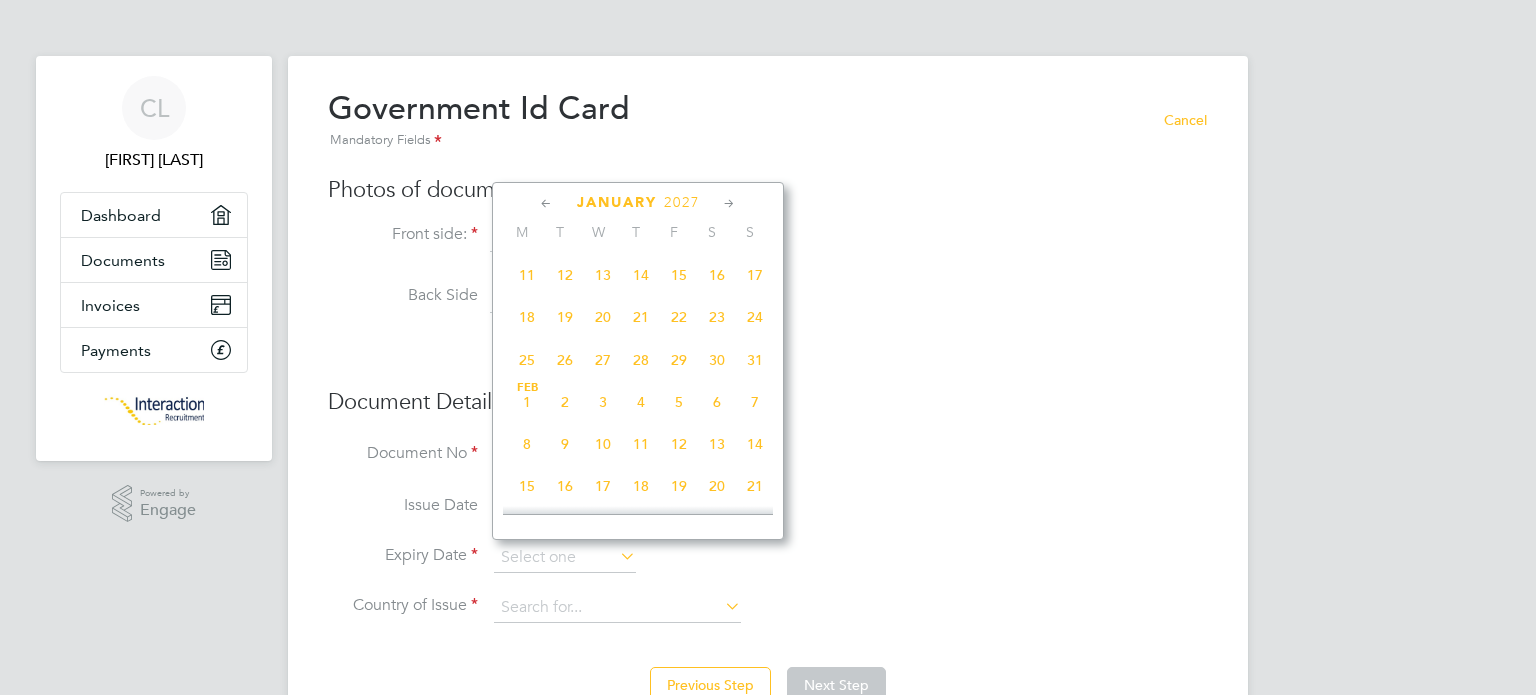 click 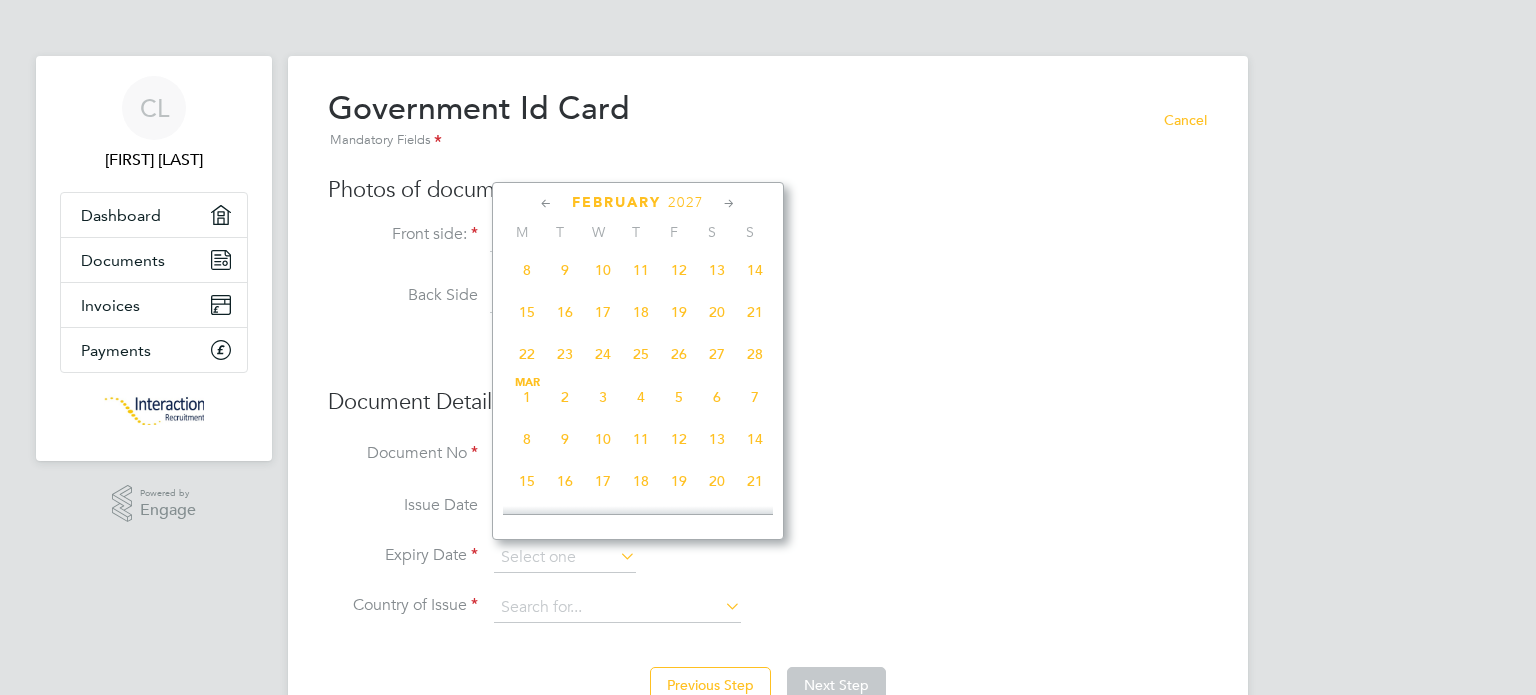 click 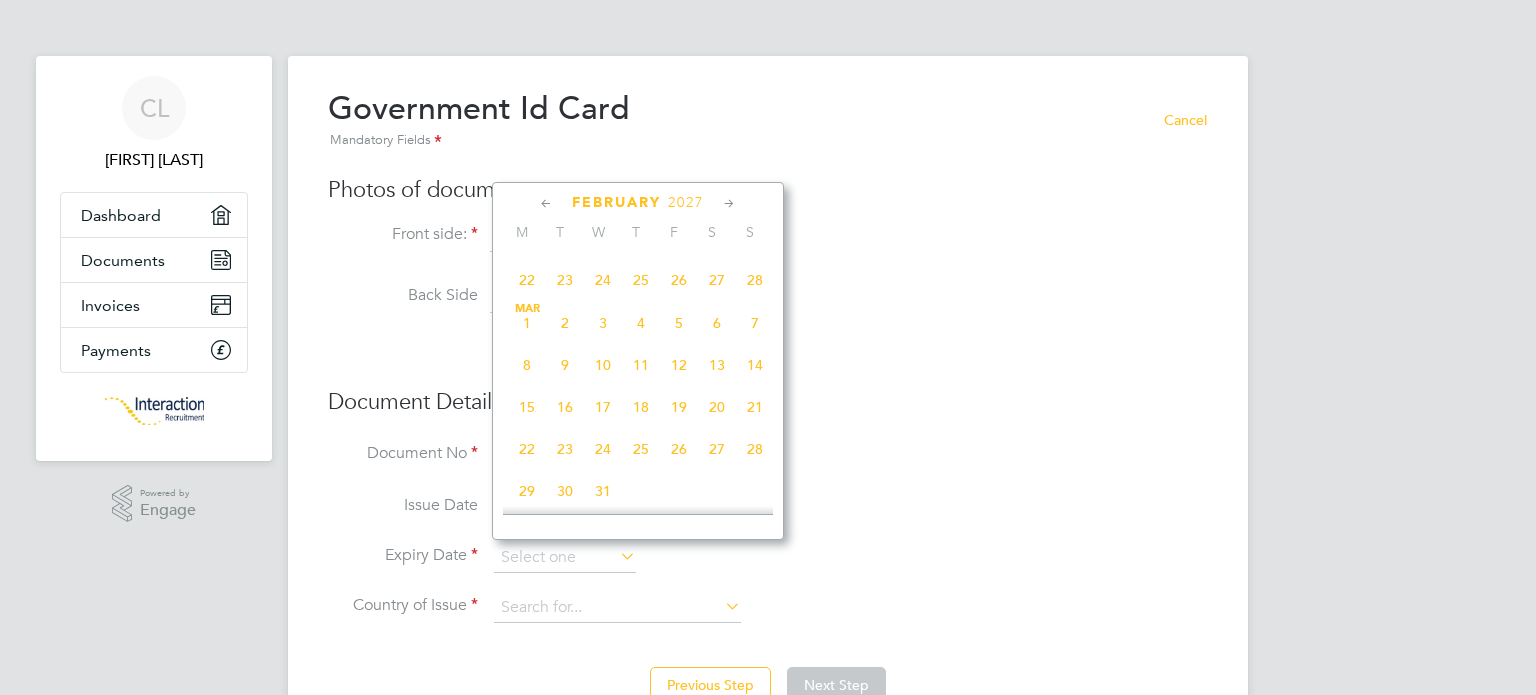 click 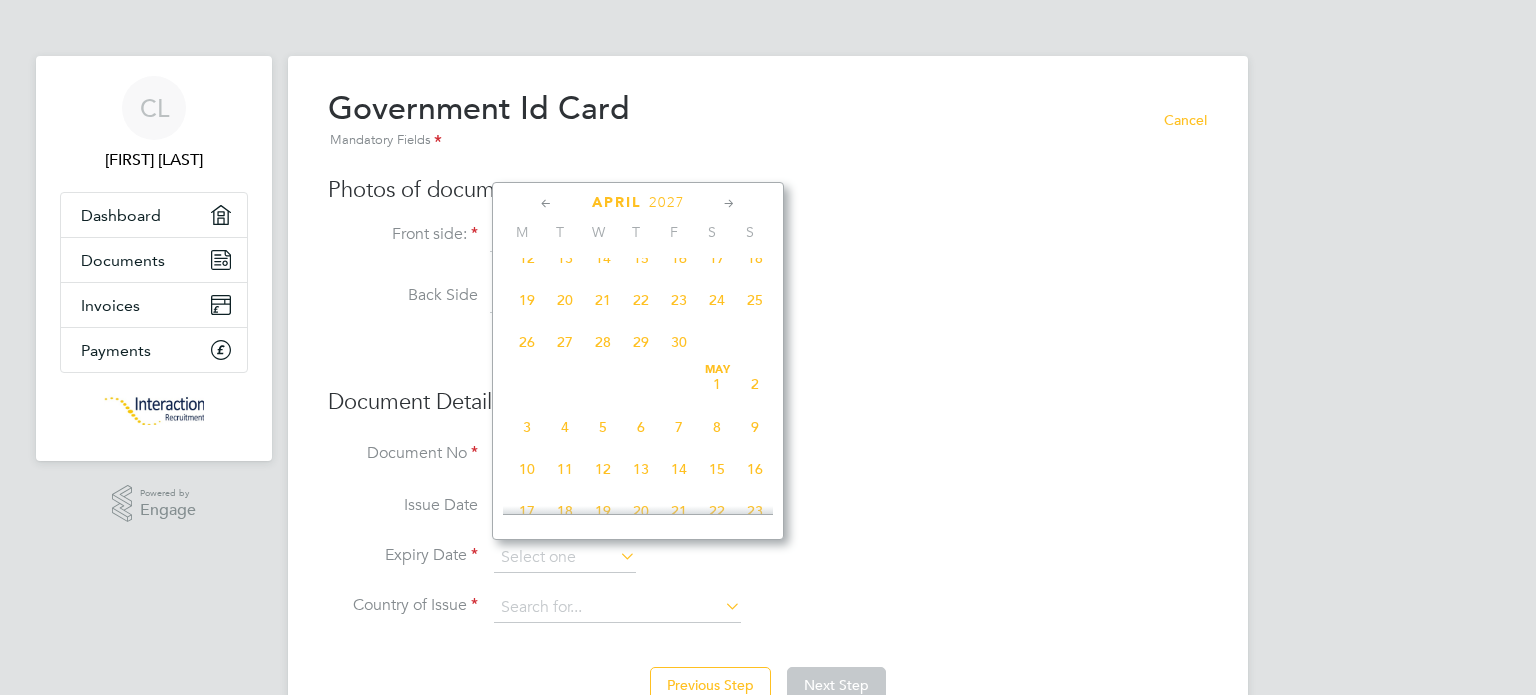 click 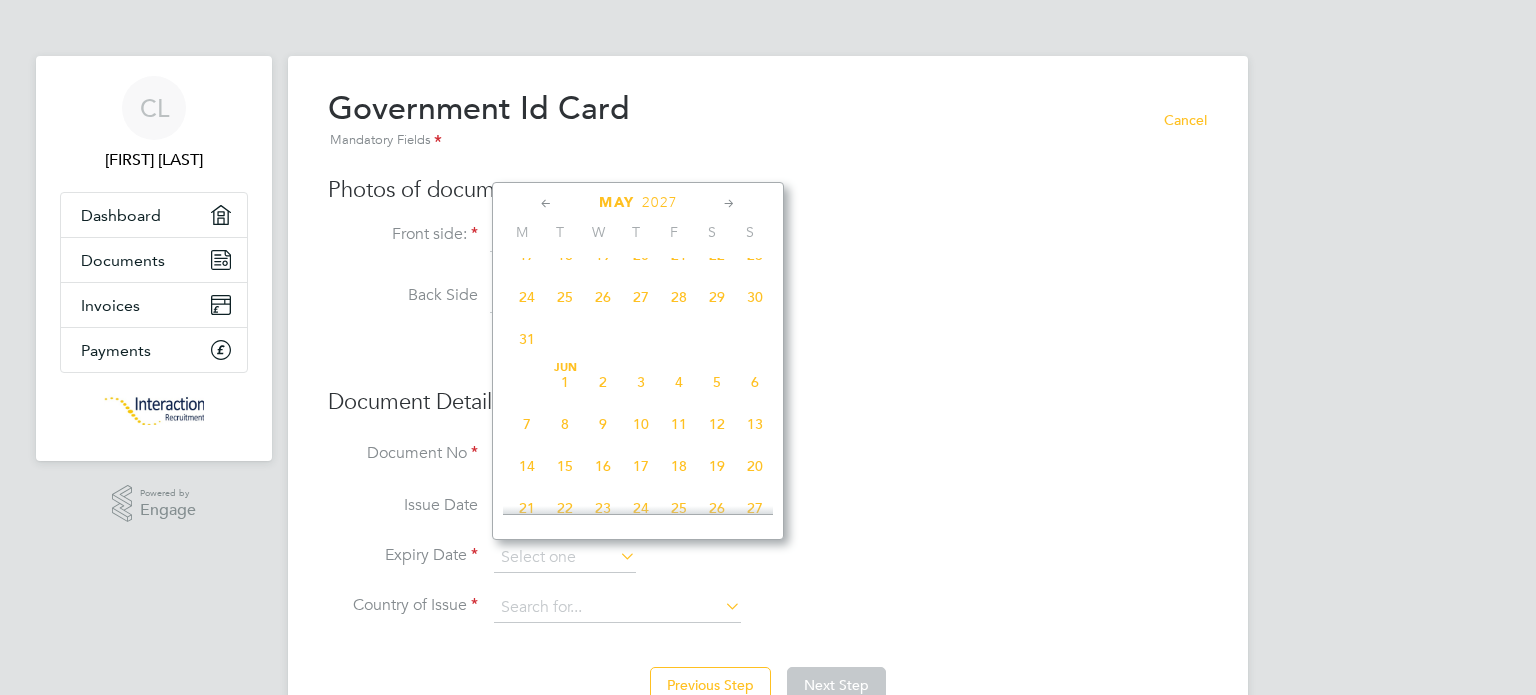 click 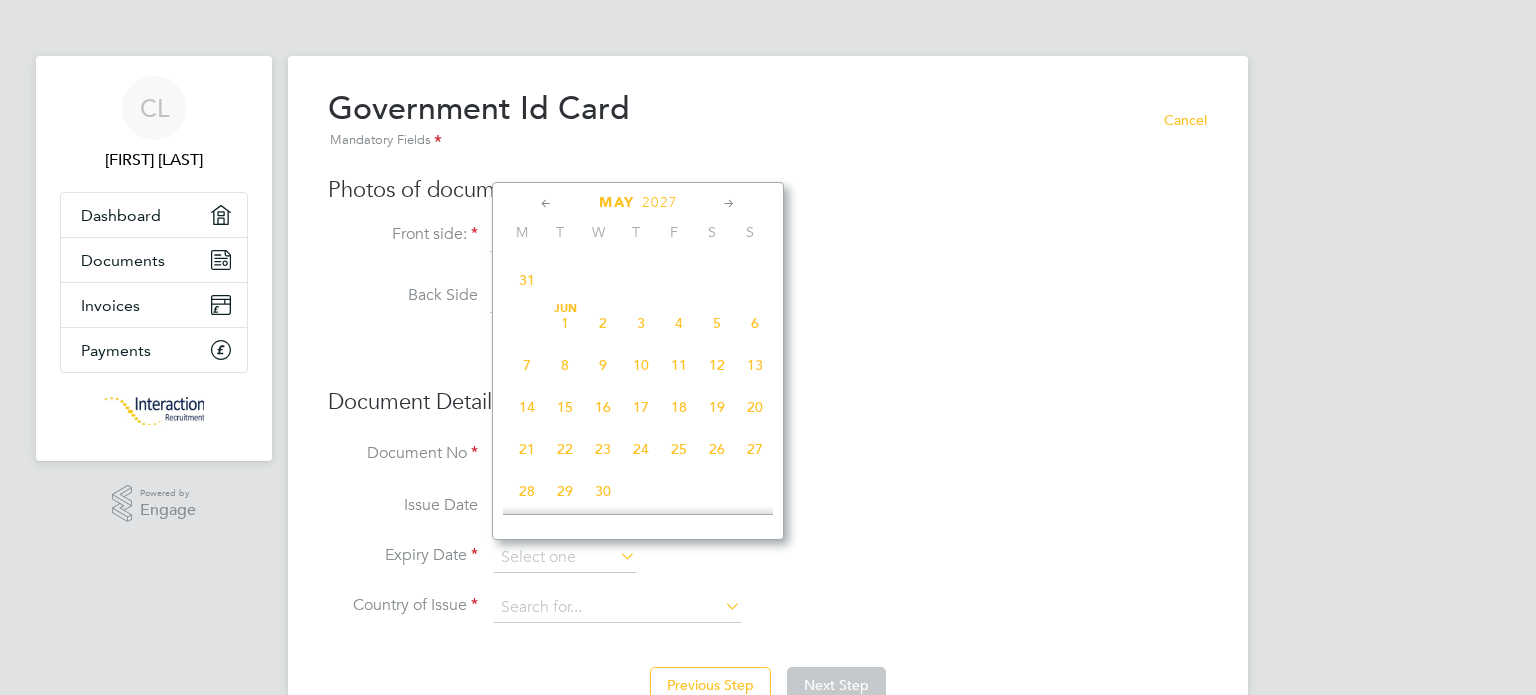 click 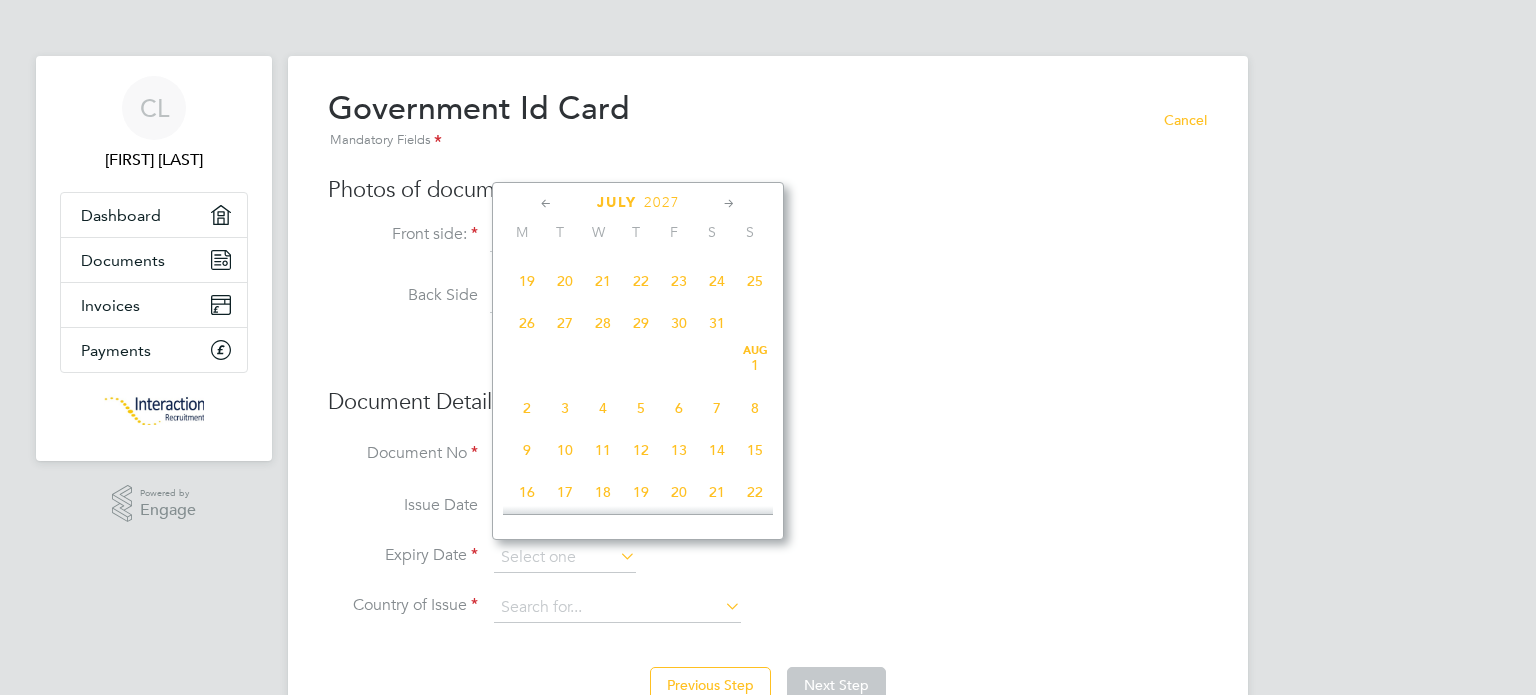 click 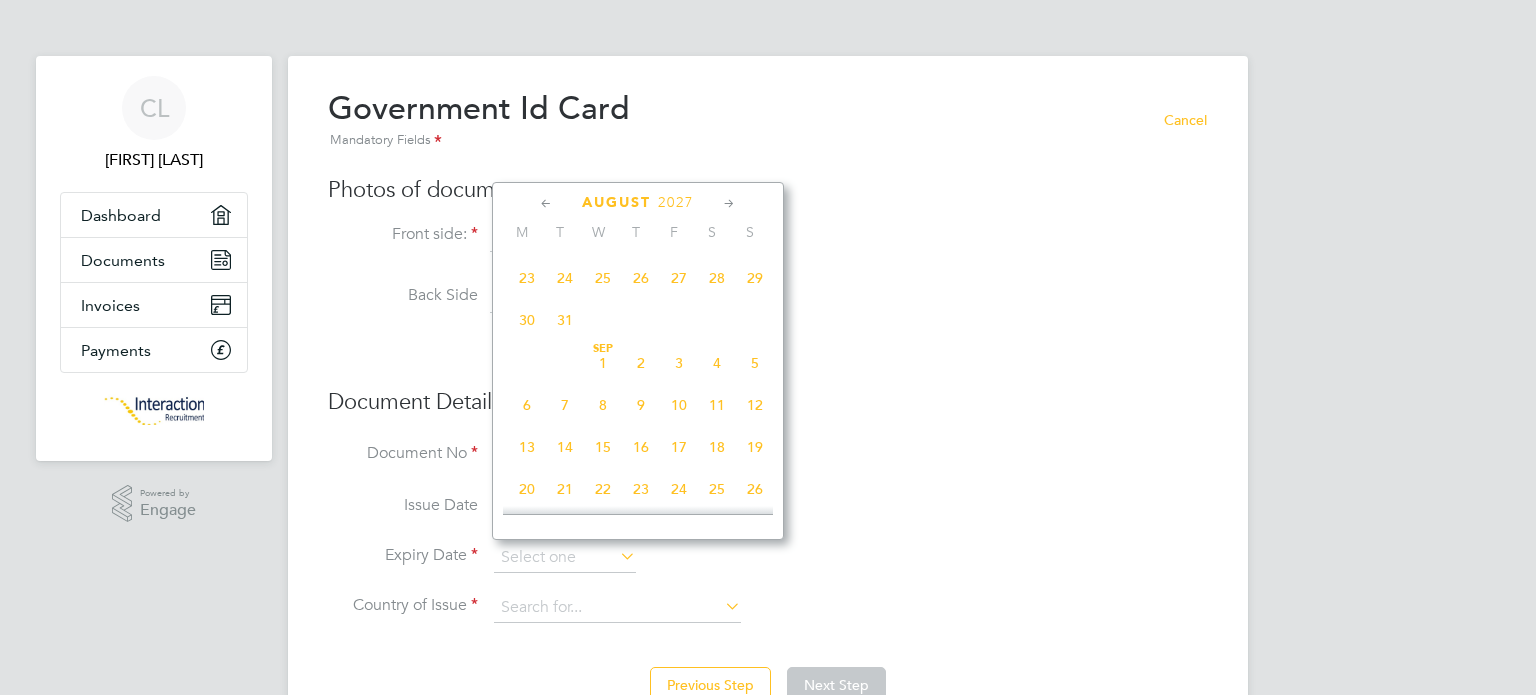click 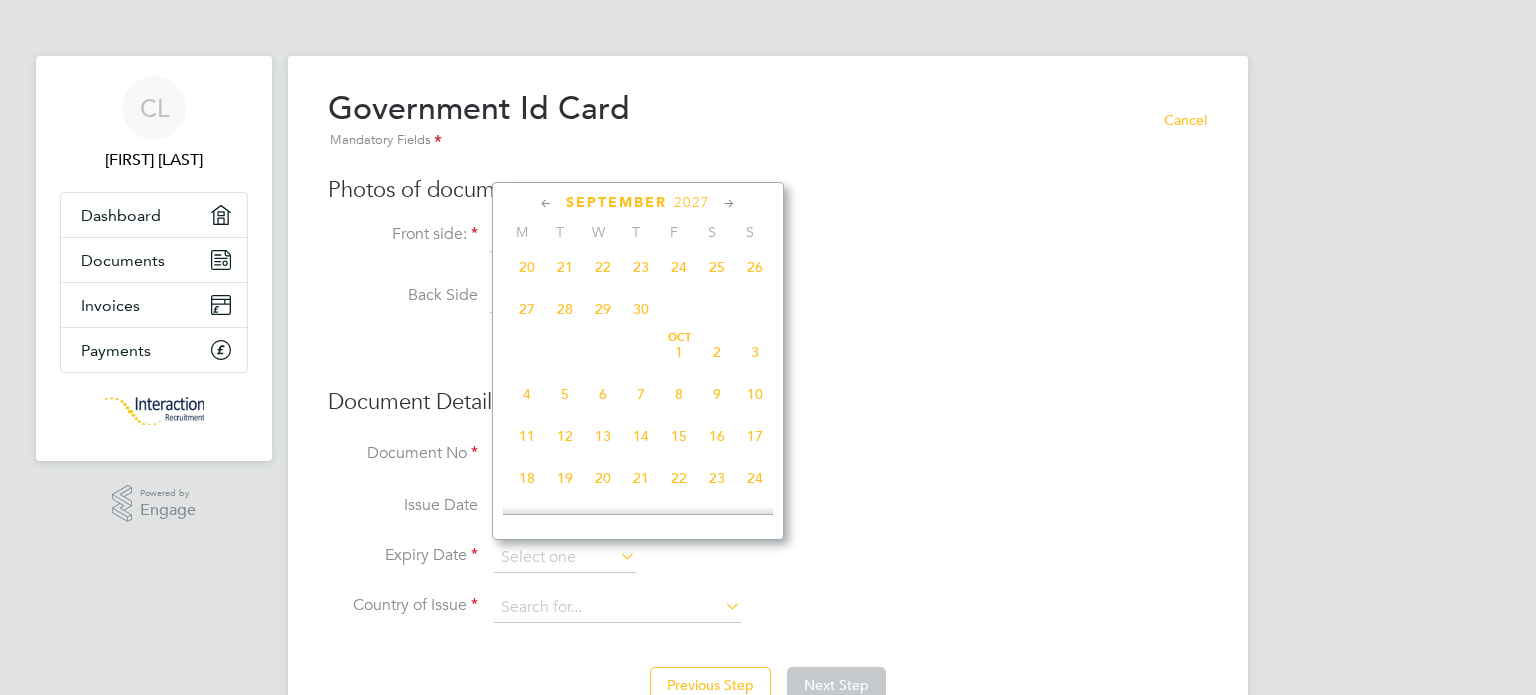 click 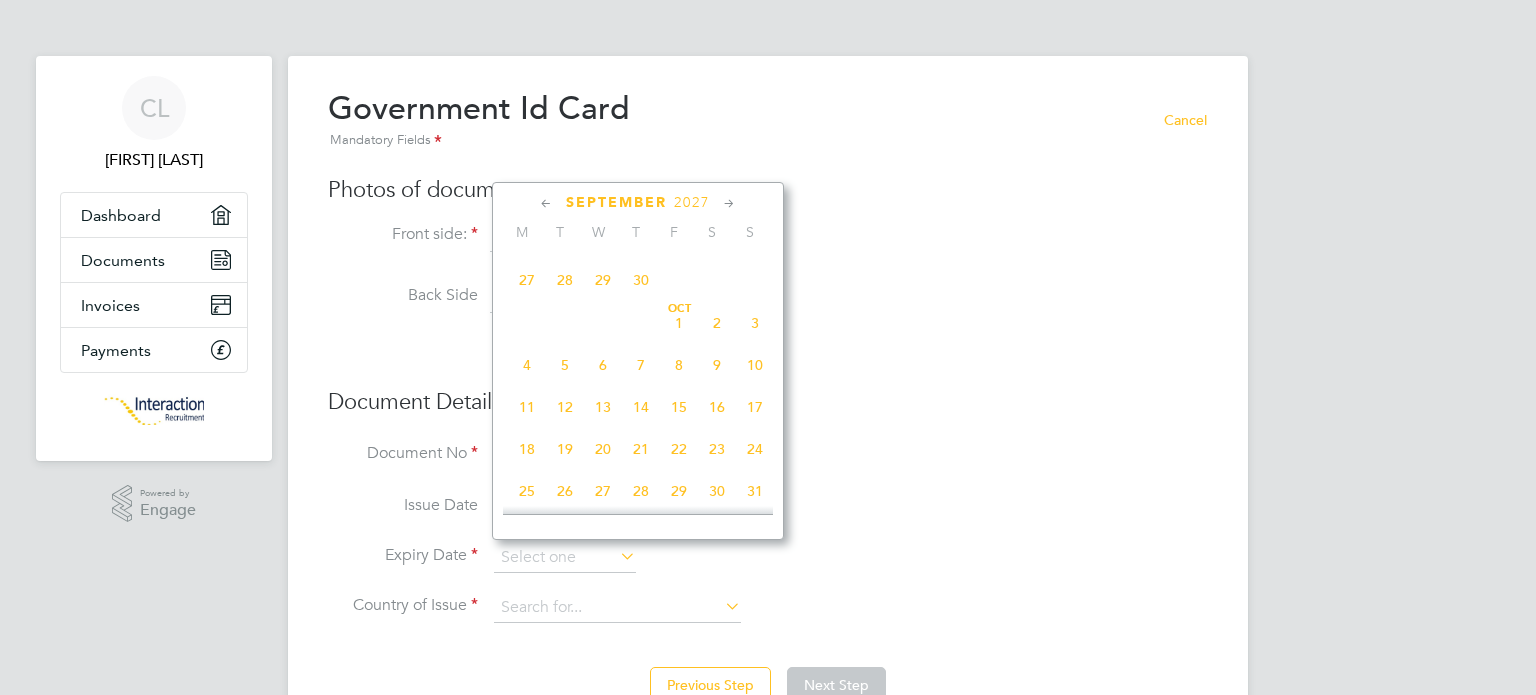 click 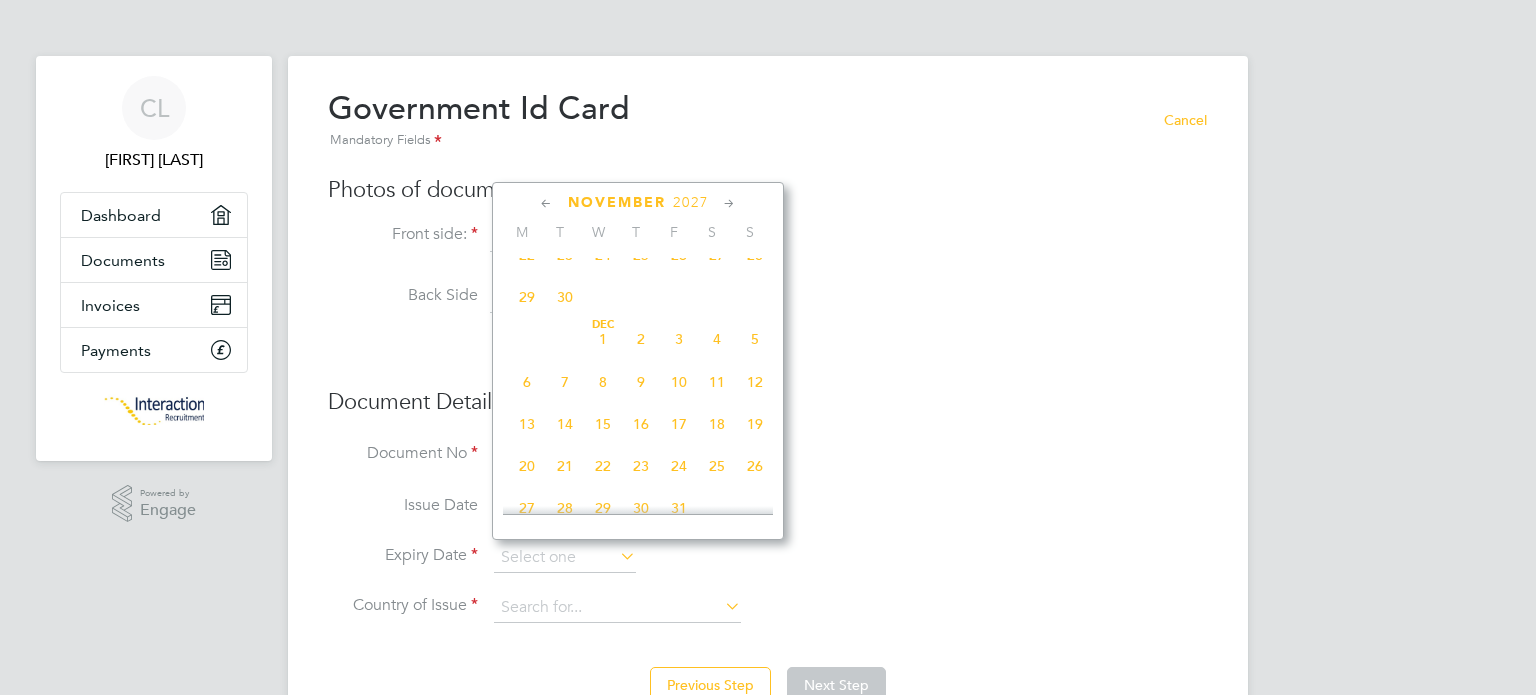 click 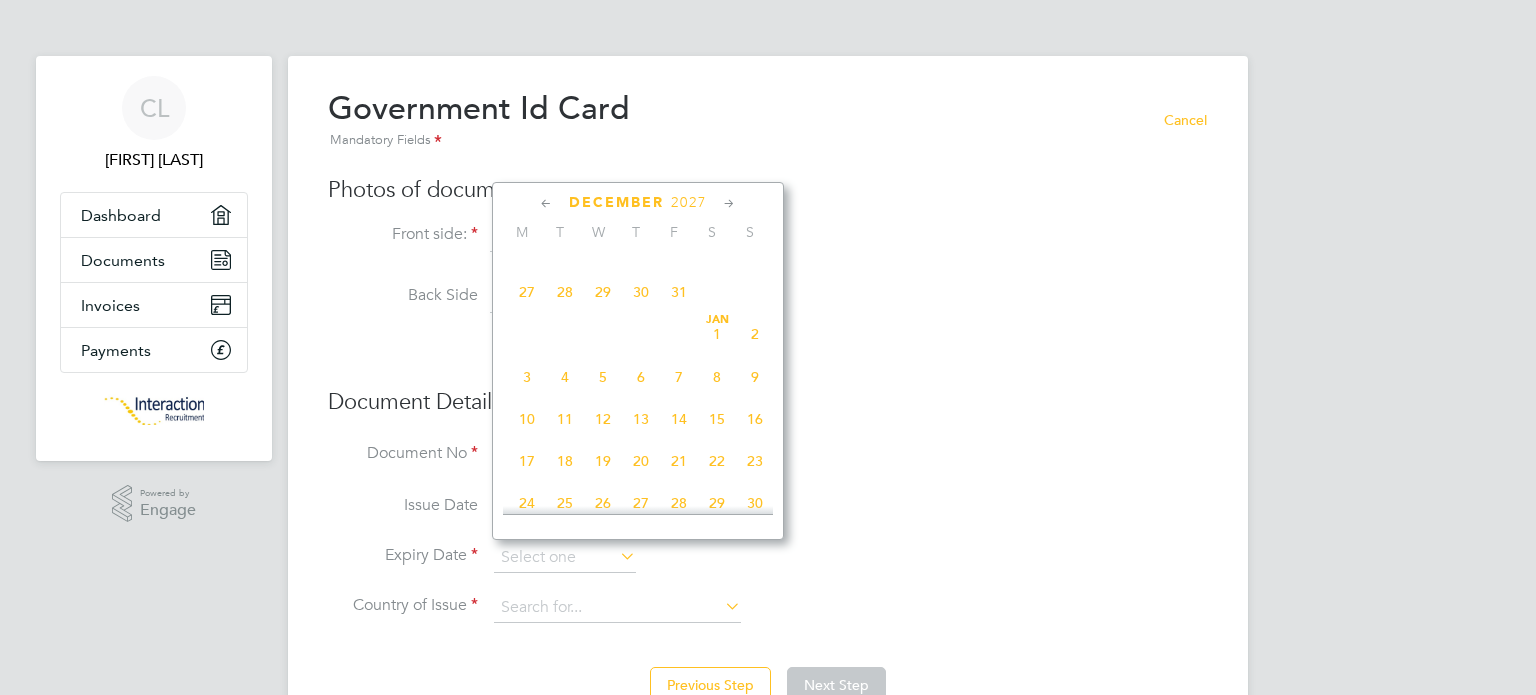 click 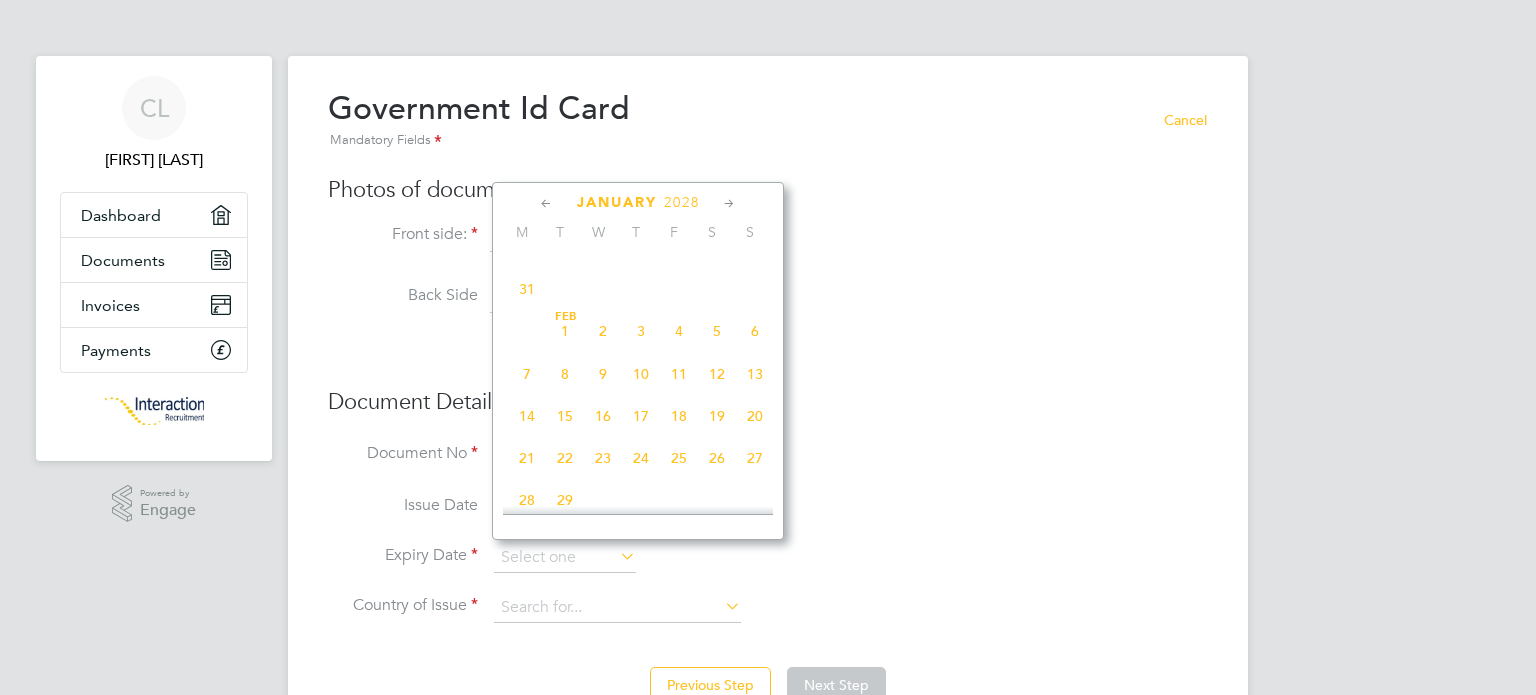 click 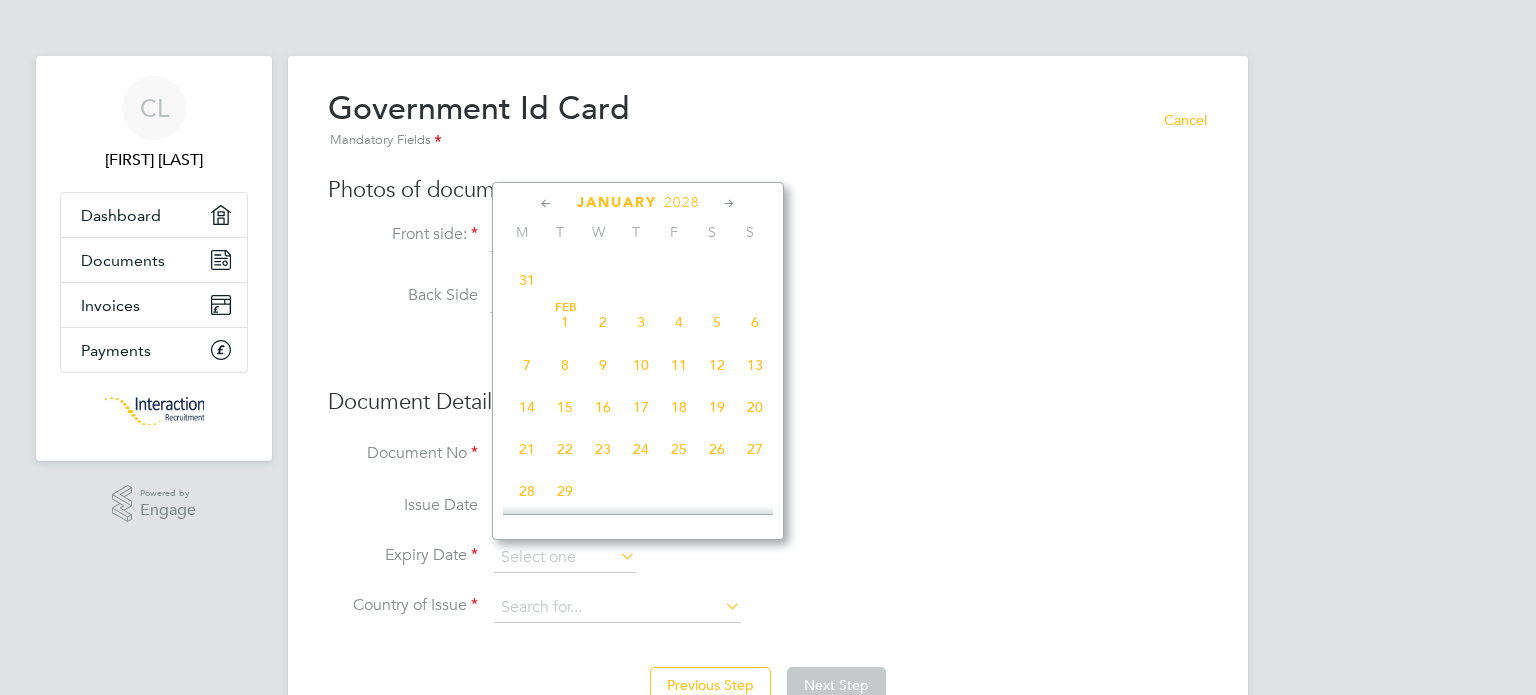 click 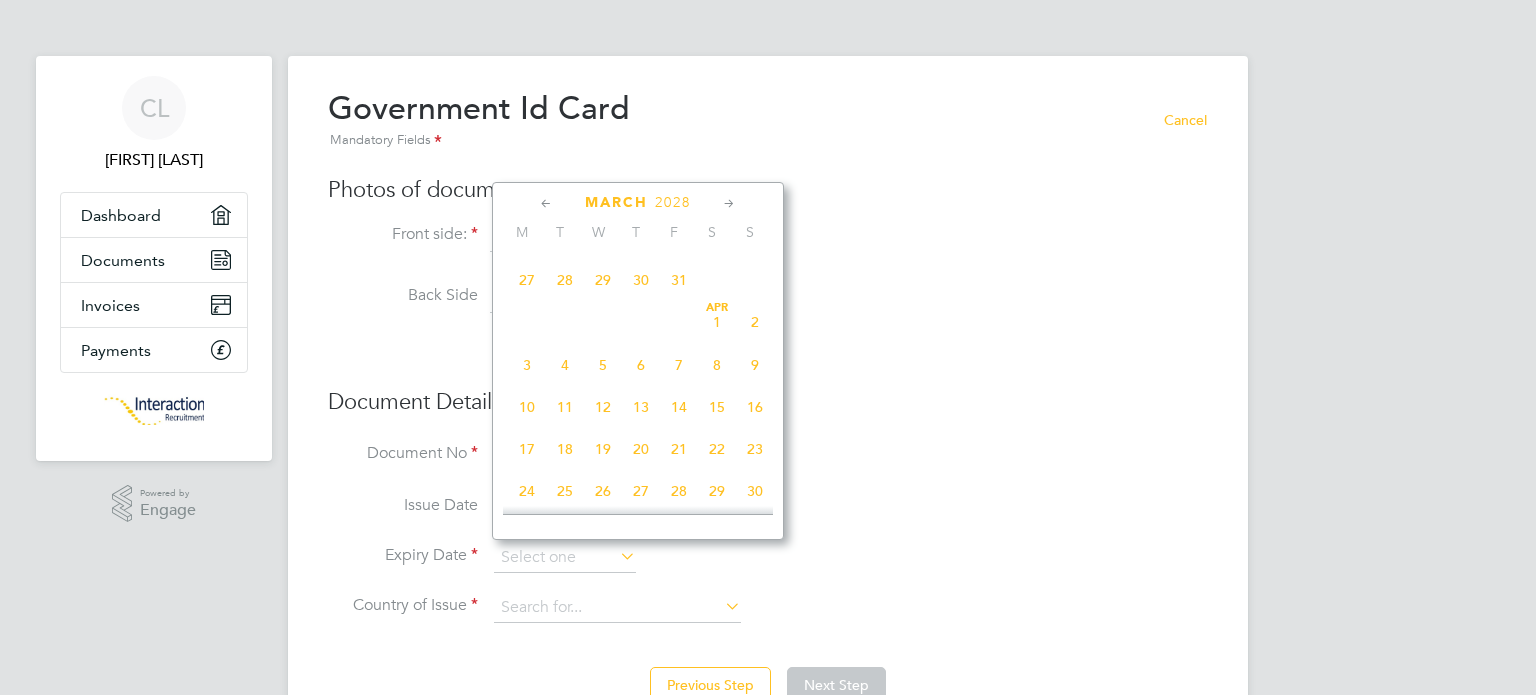 click 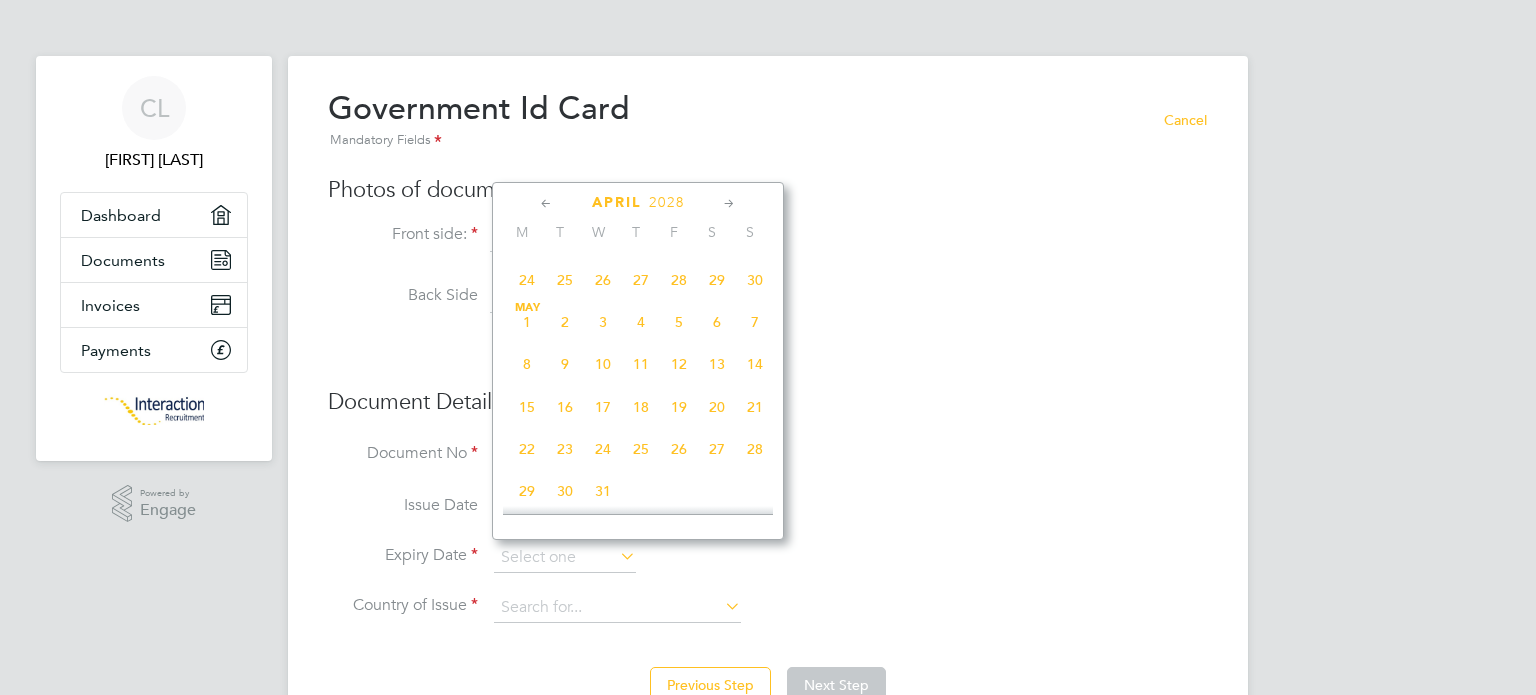 click 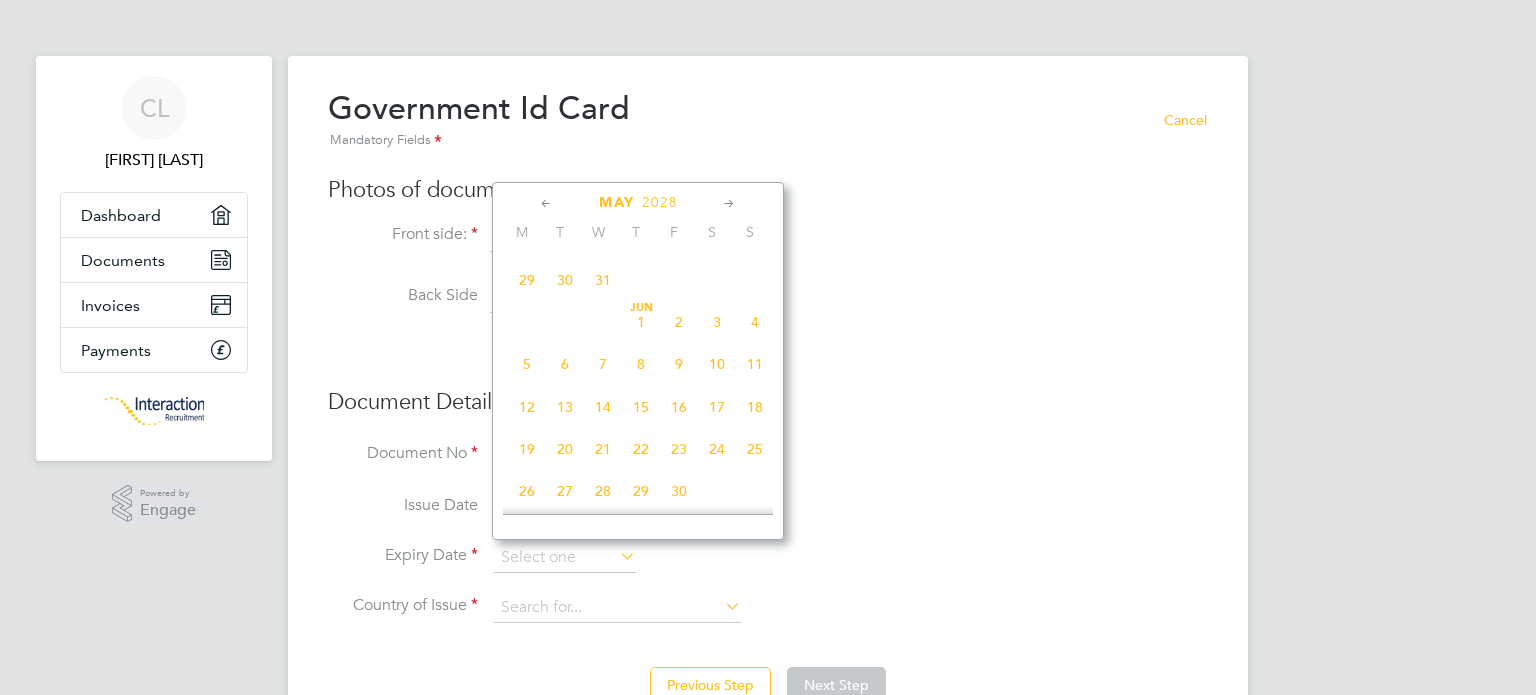click 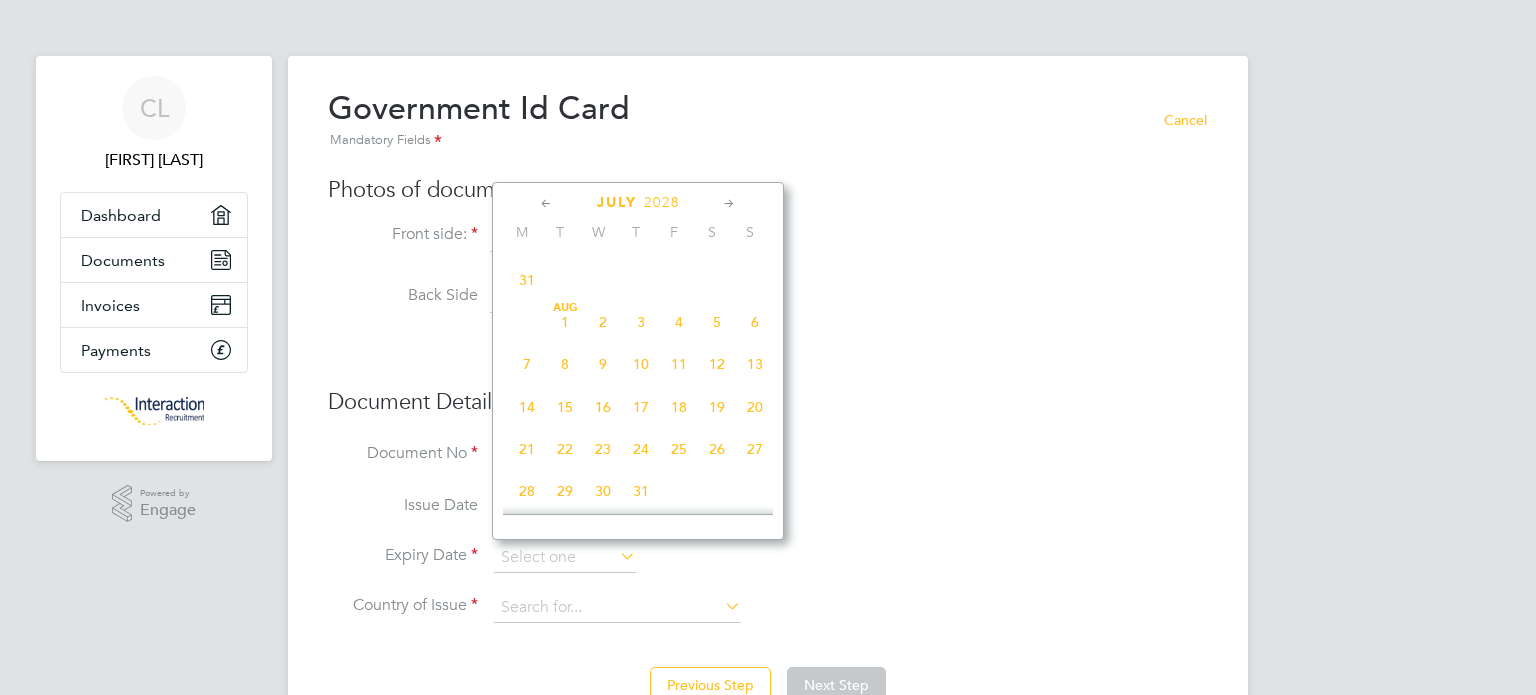 click 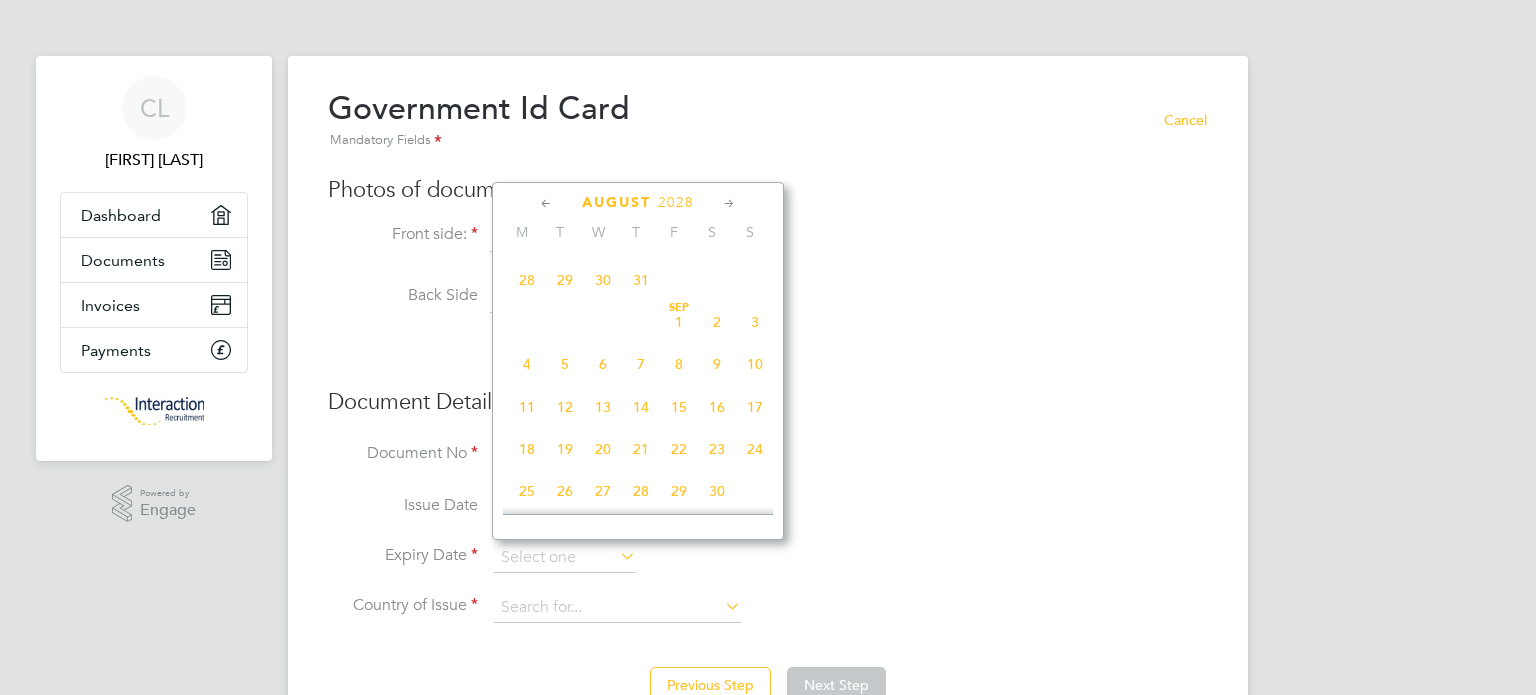 click 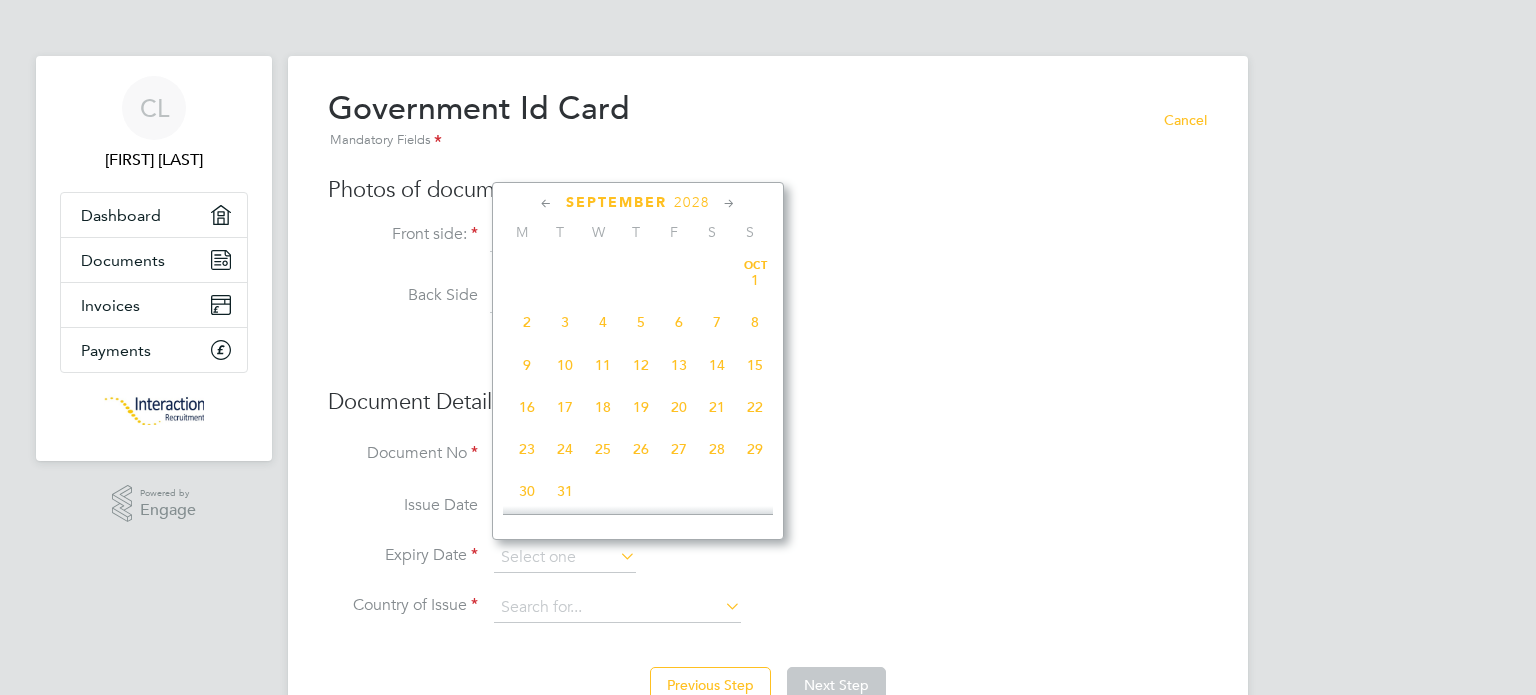 click 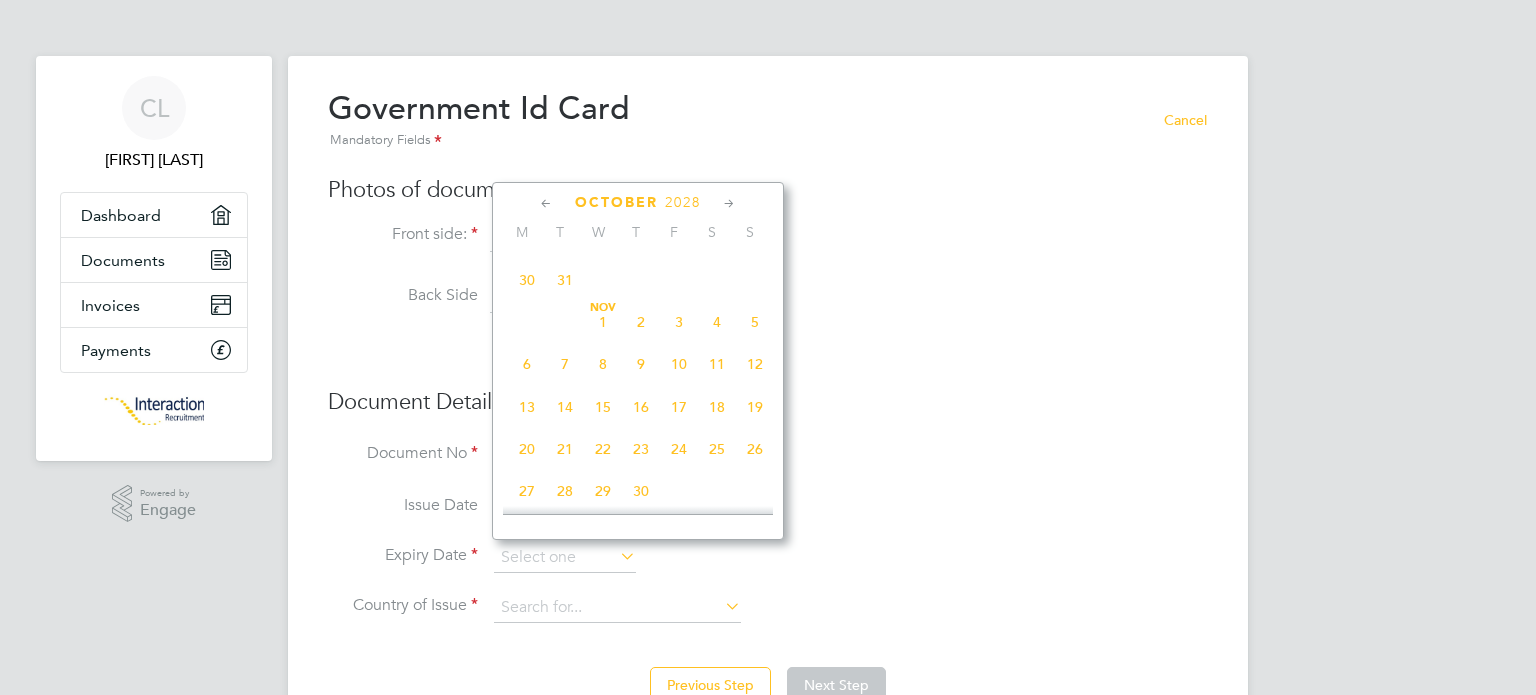 click 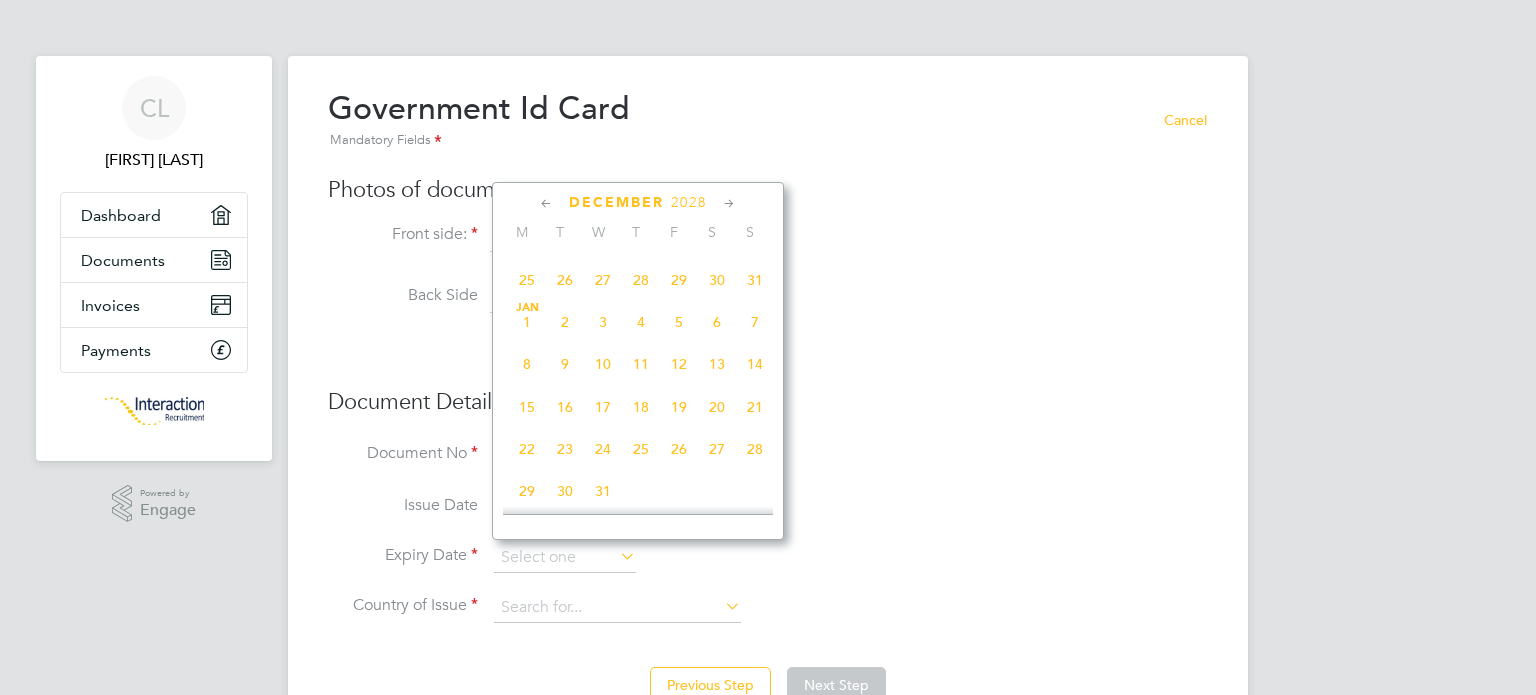 click 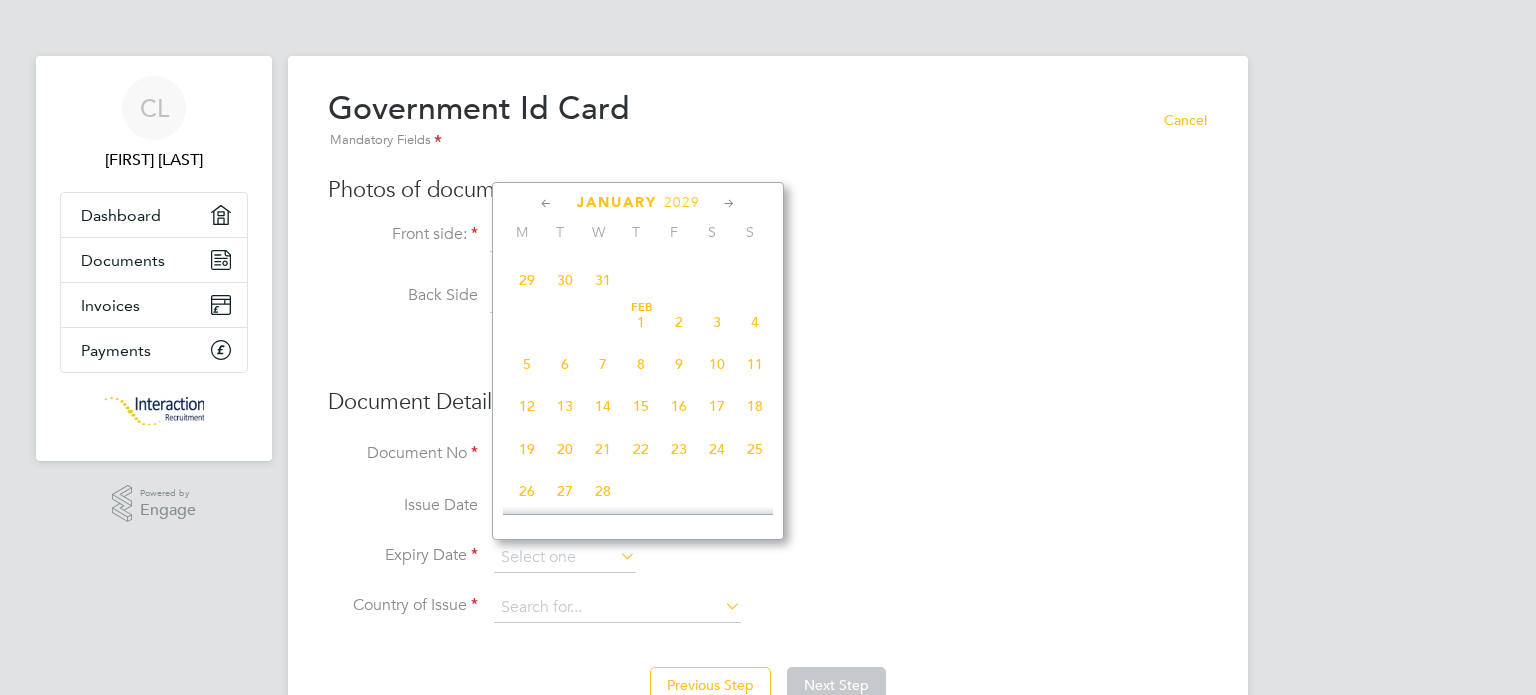 click 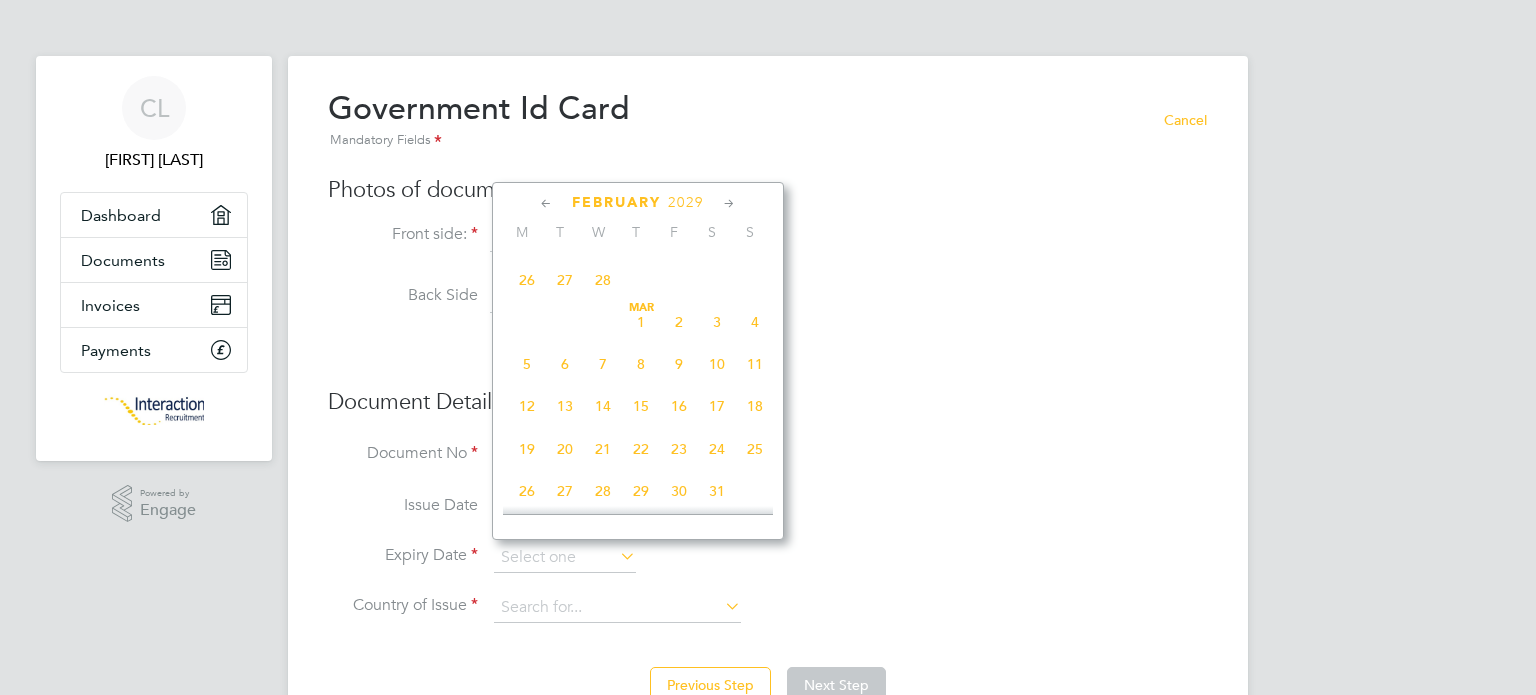 click 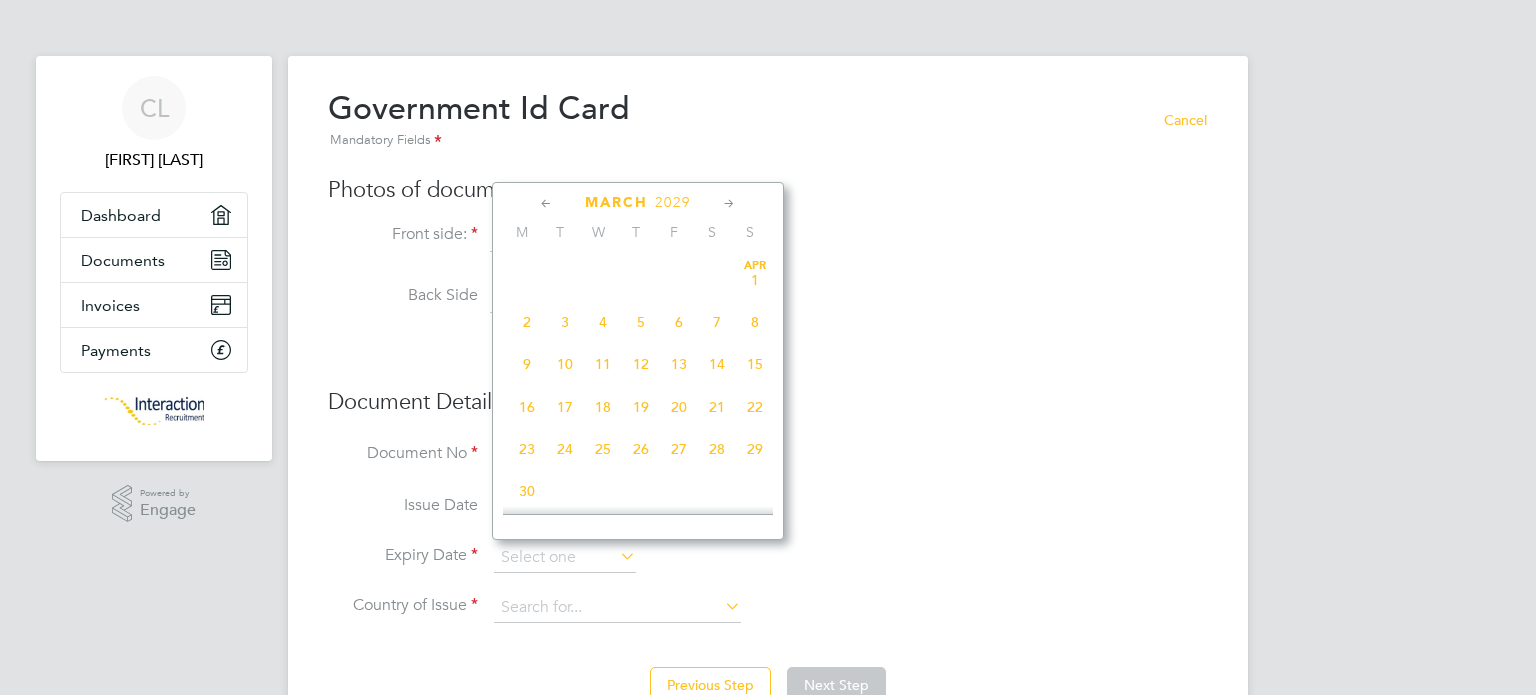 click 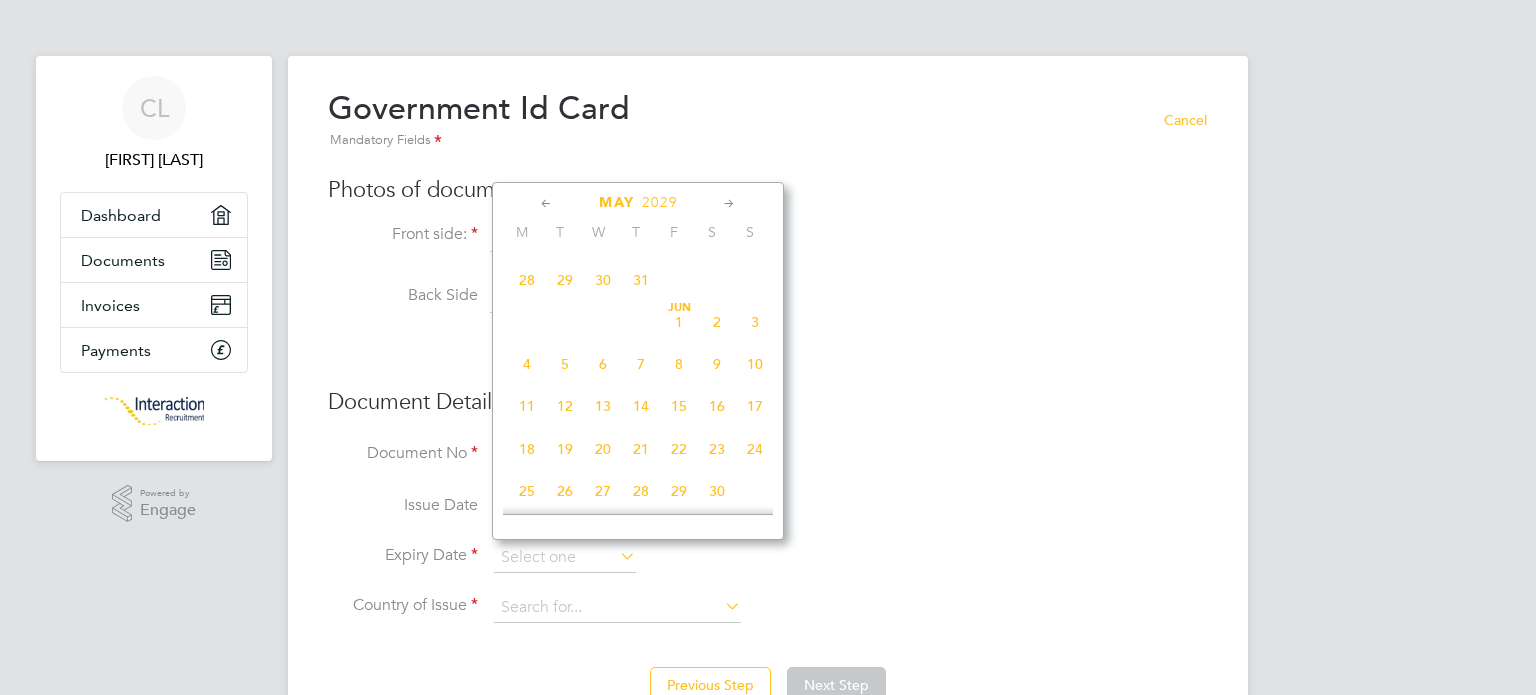 click 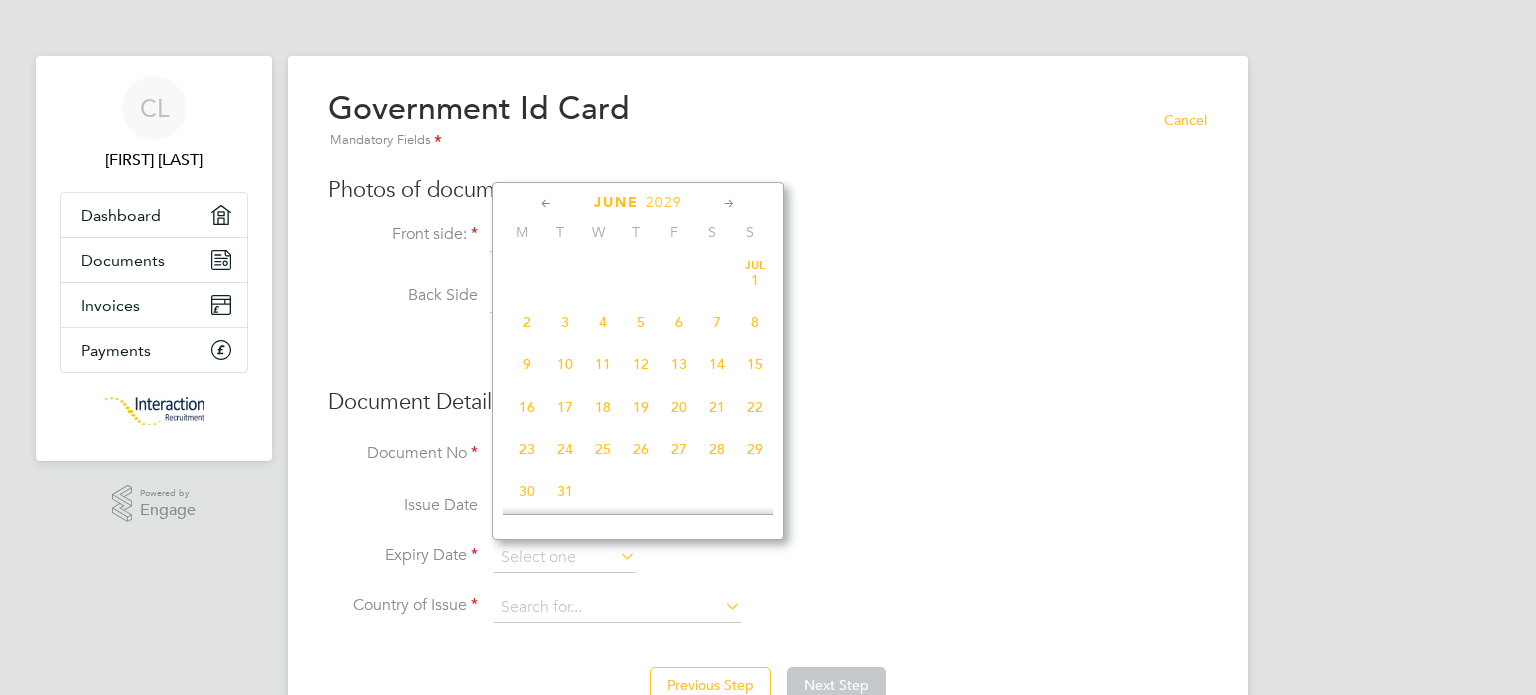 click 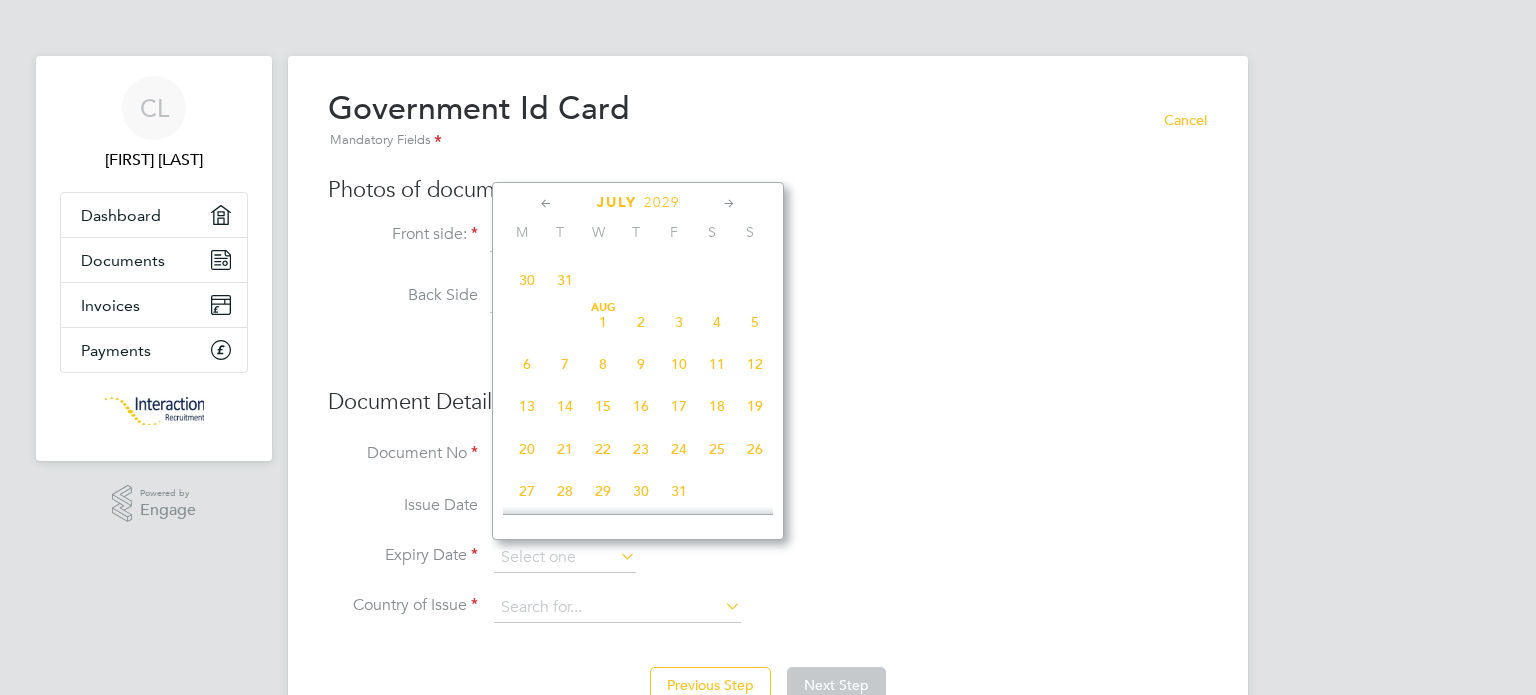 click 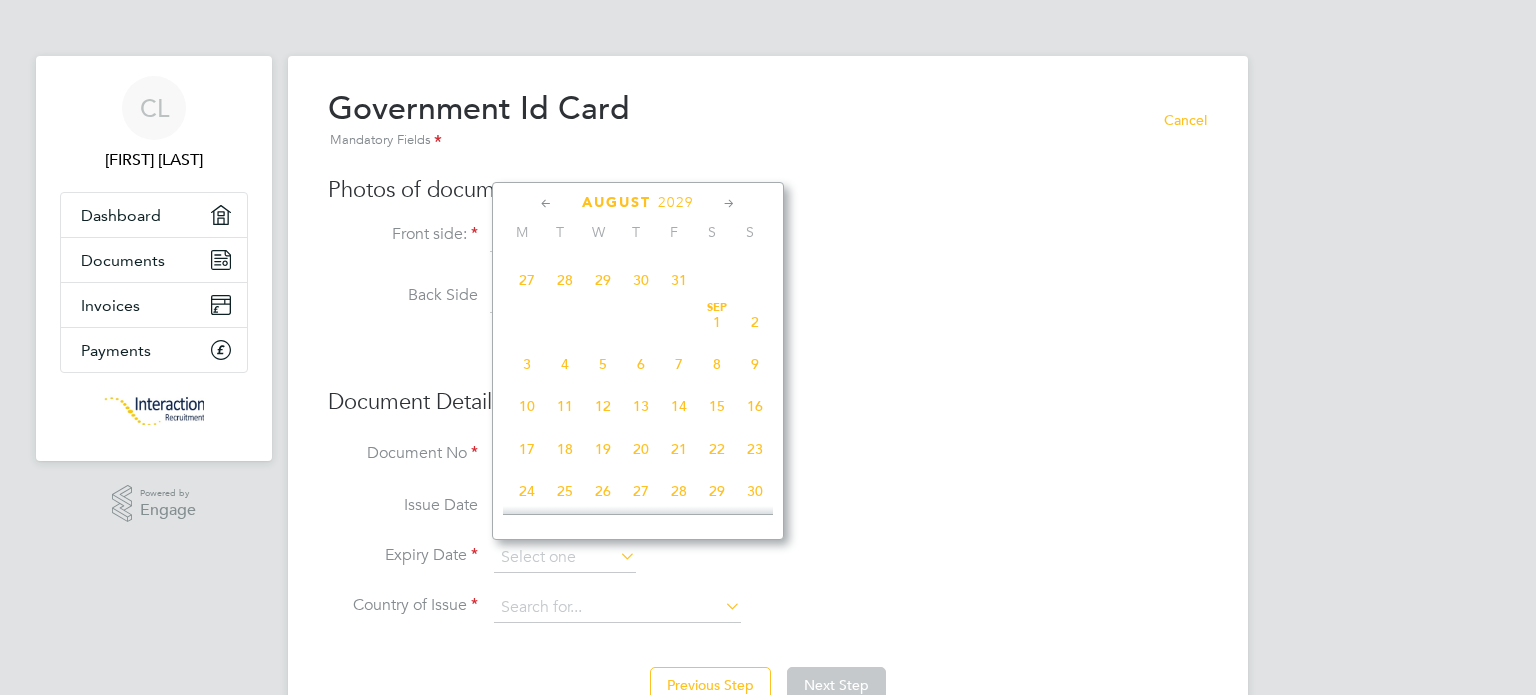 click 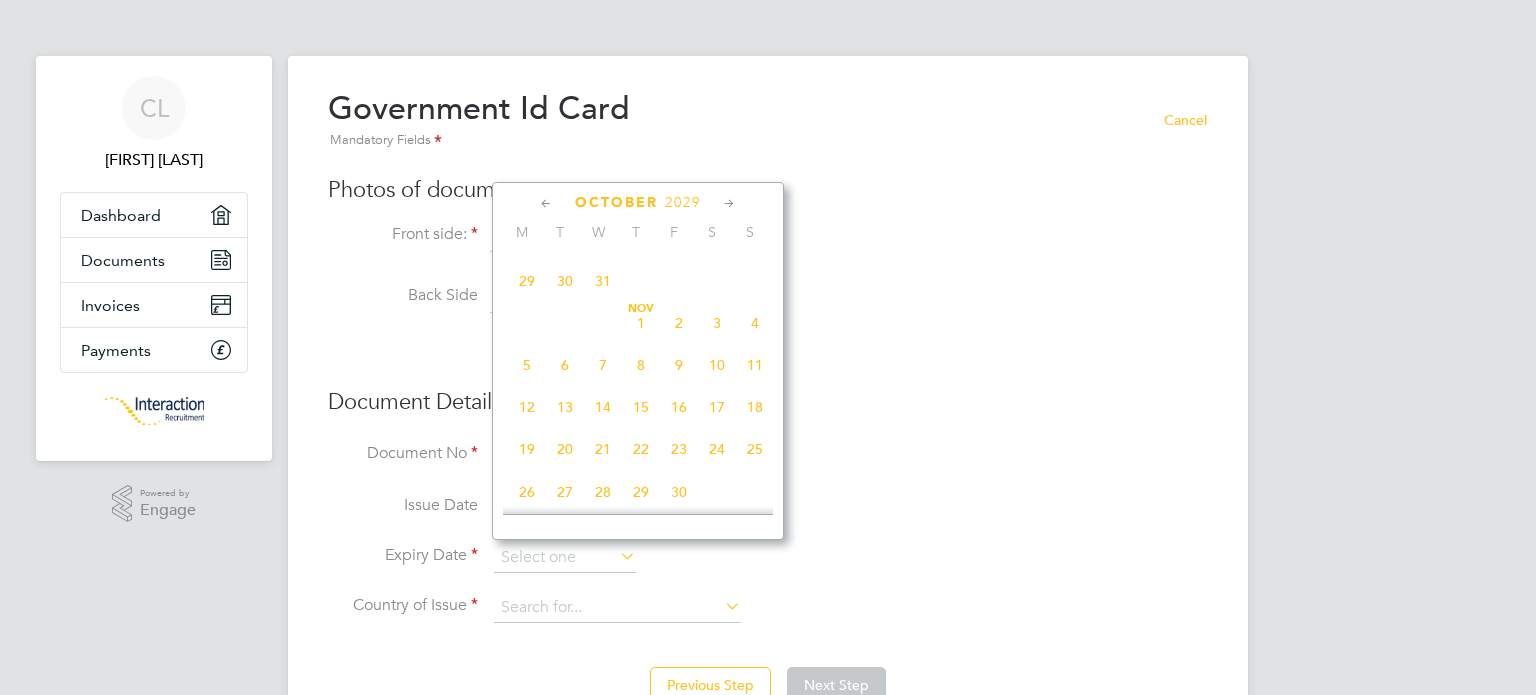 click 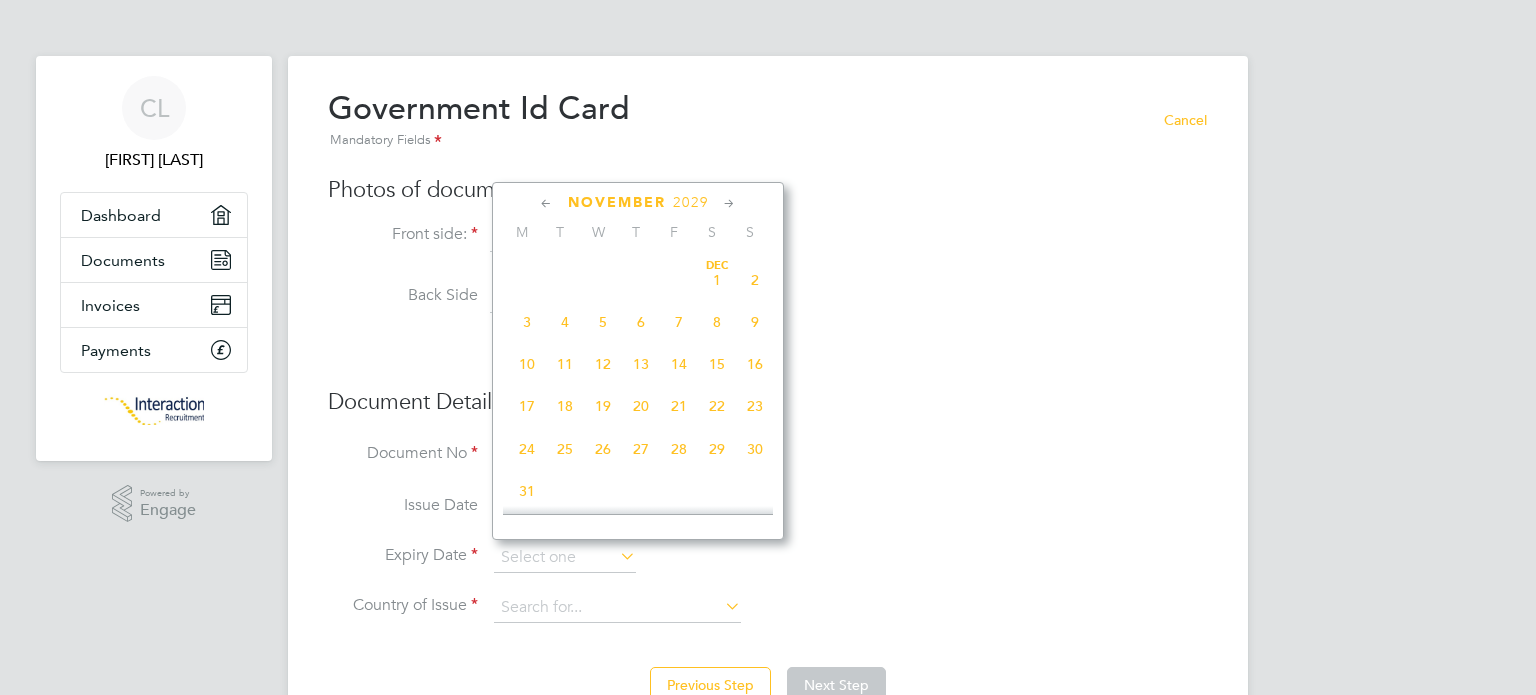 click 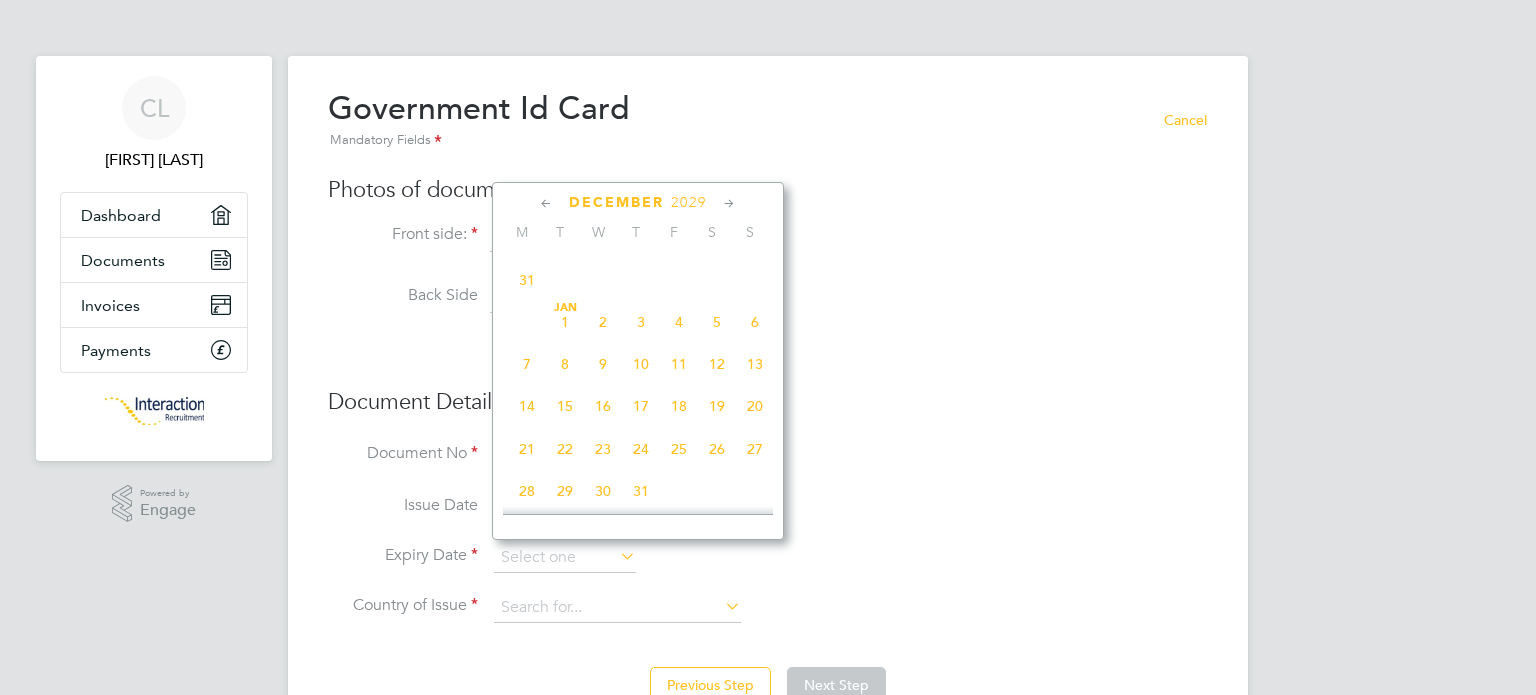 click 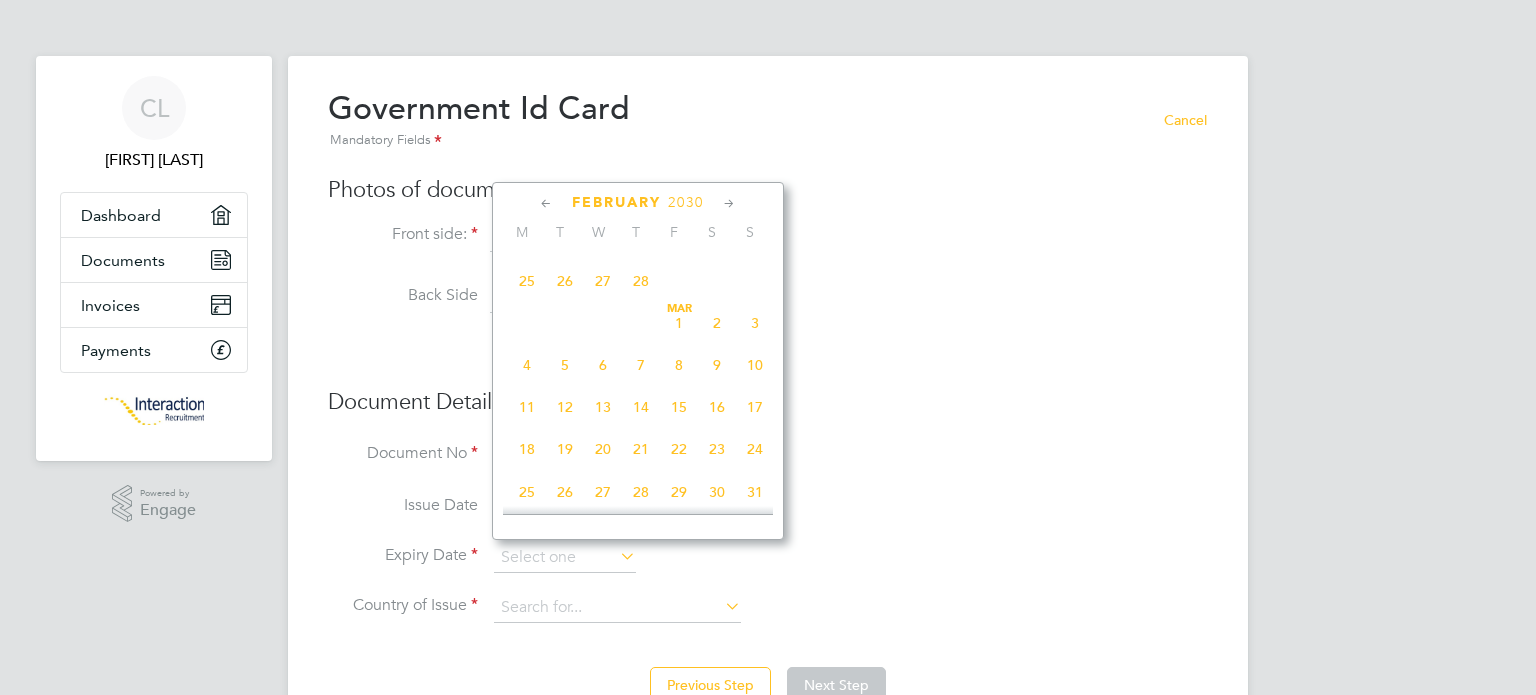 click 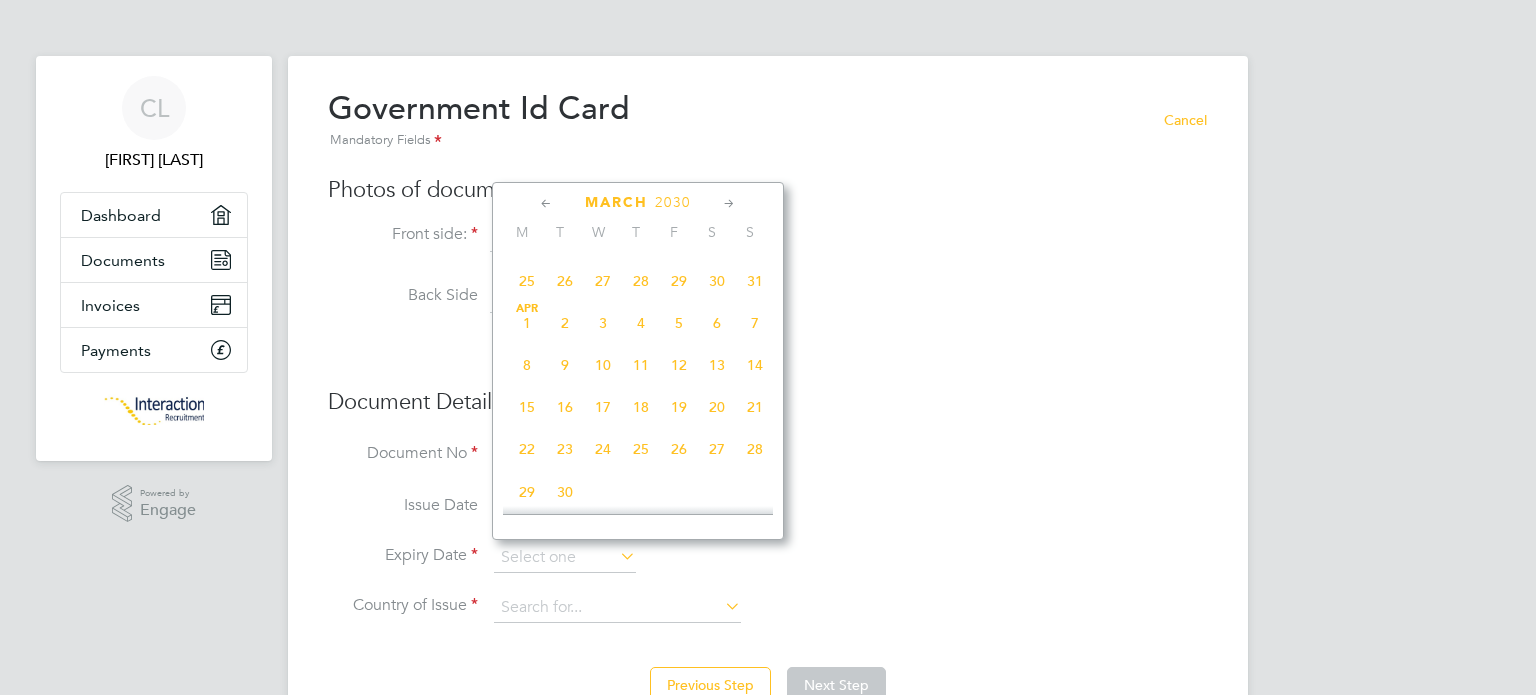 click 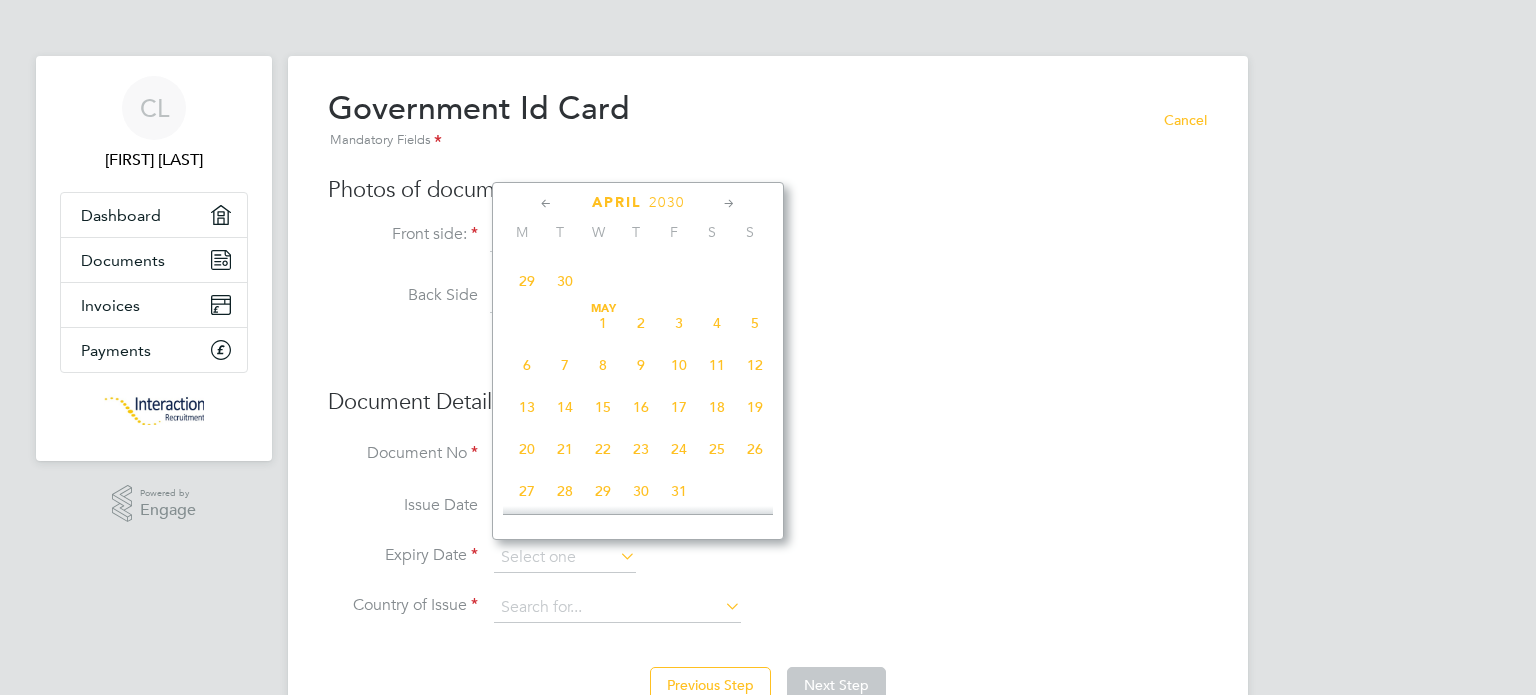 click 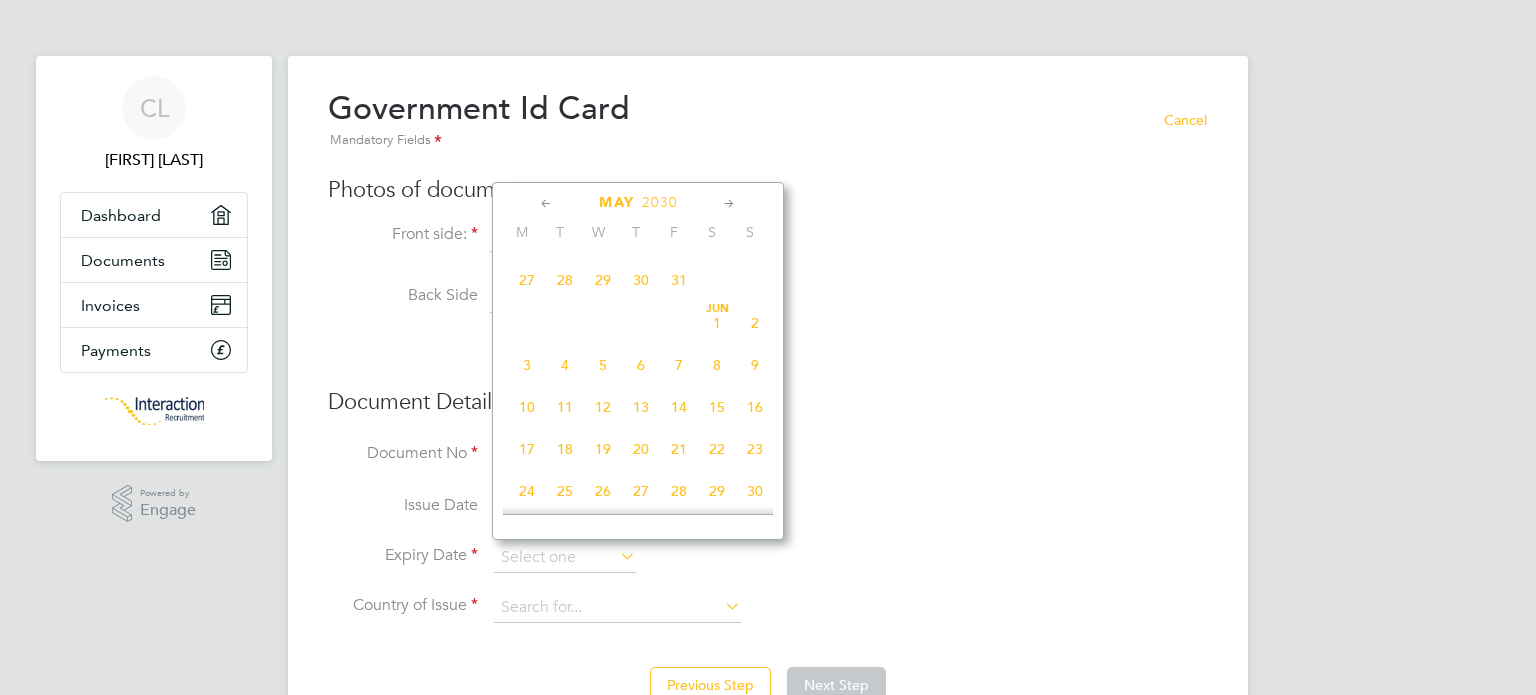 click 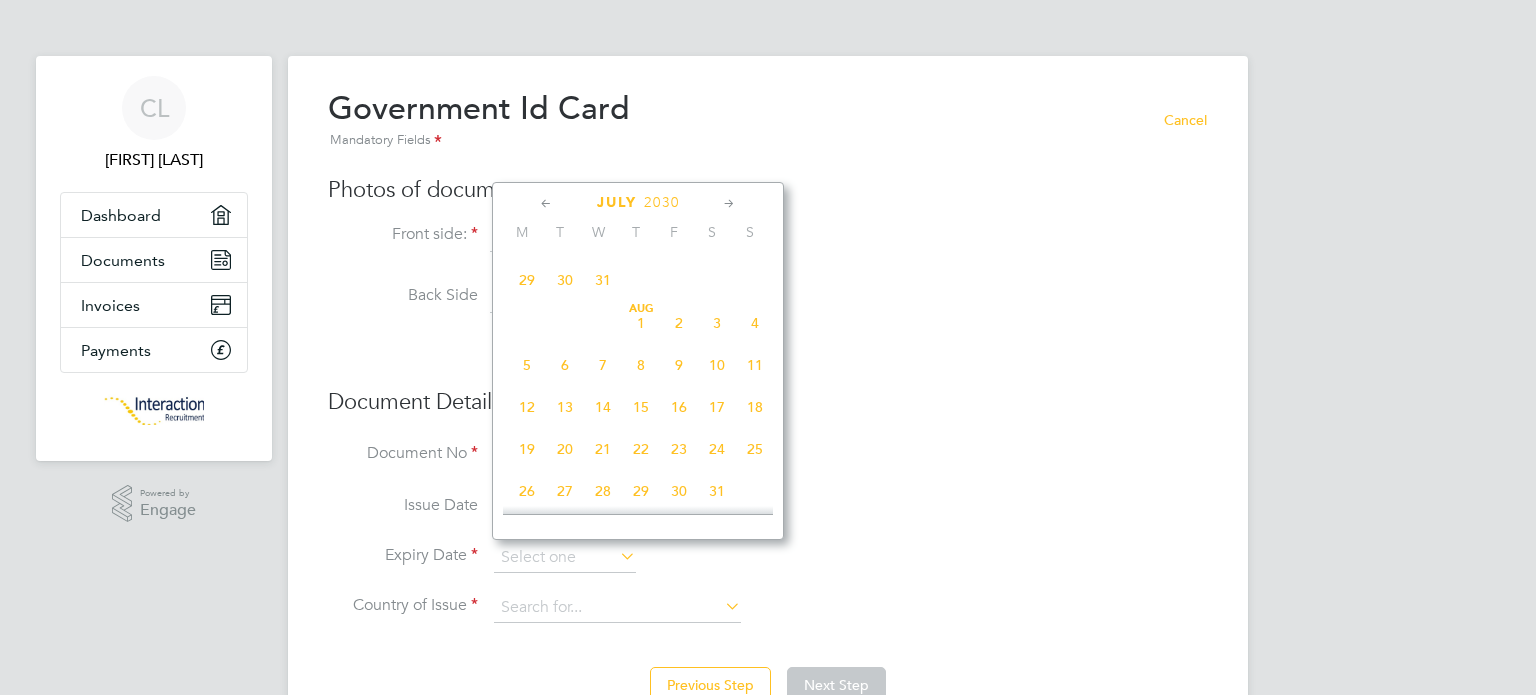 click 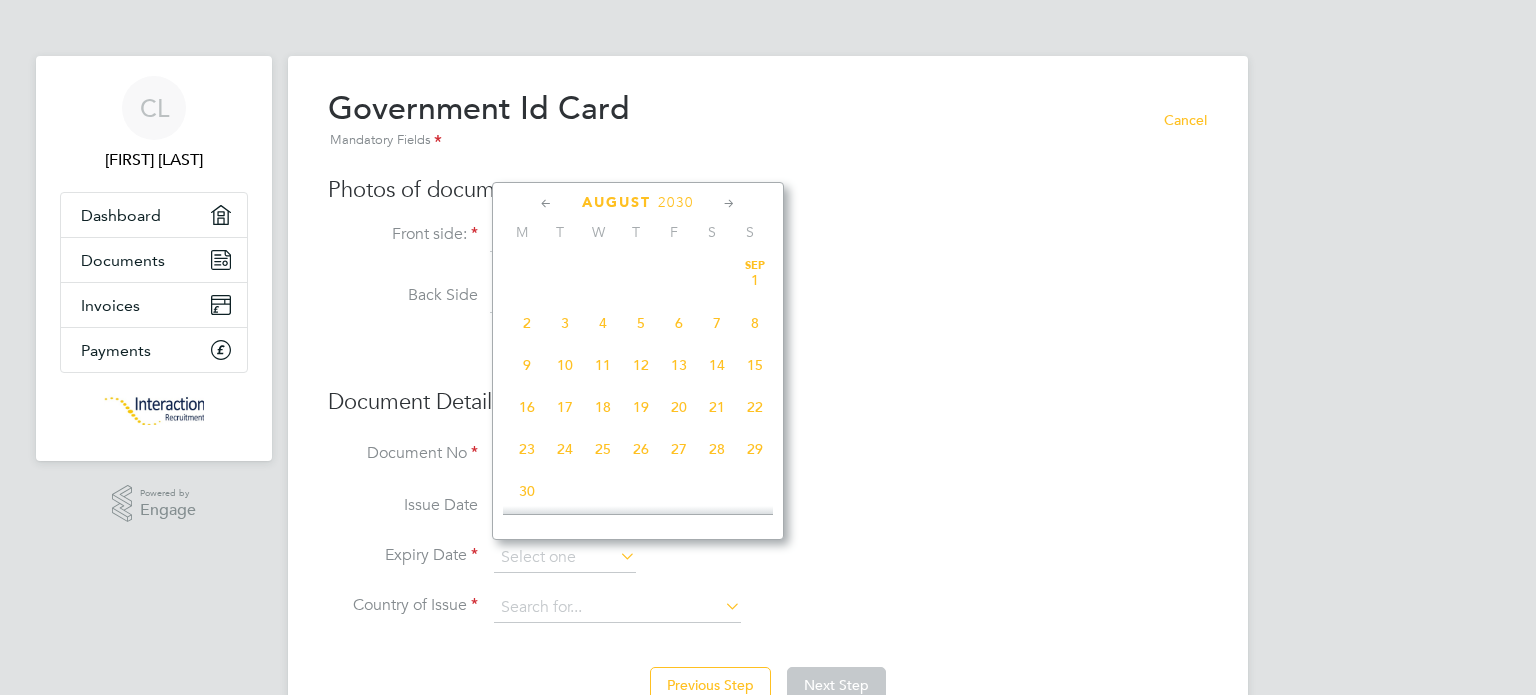 click 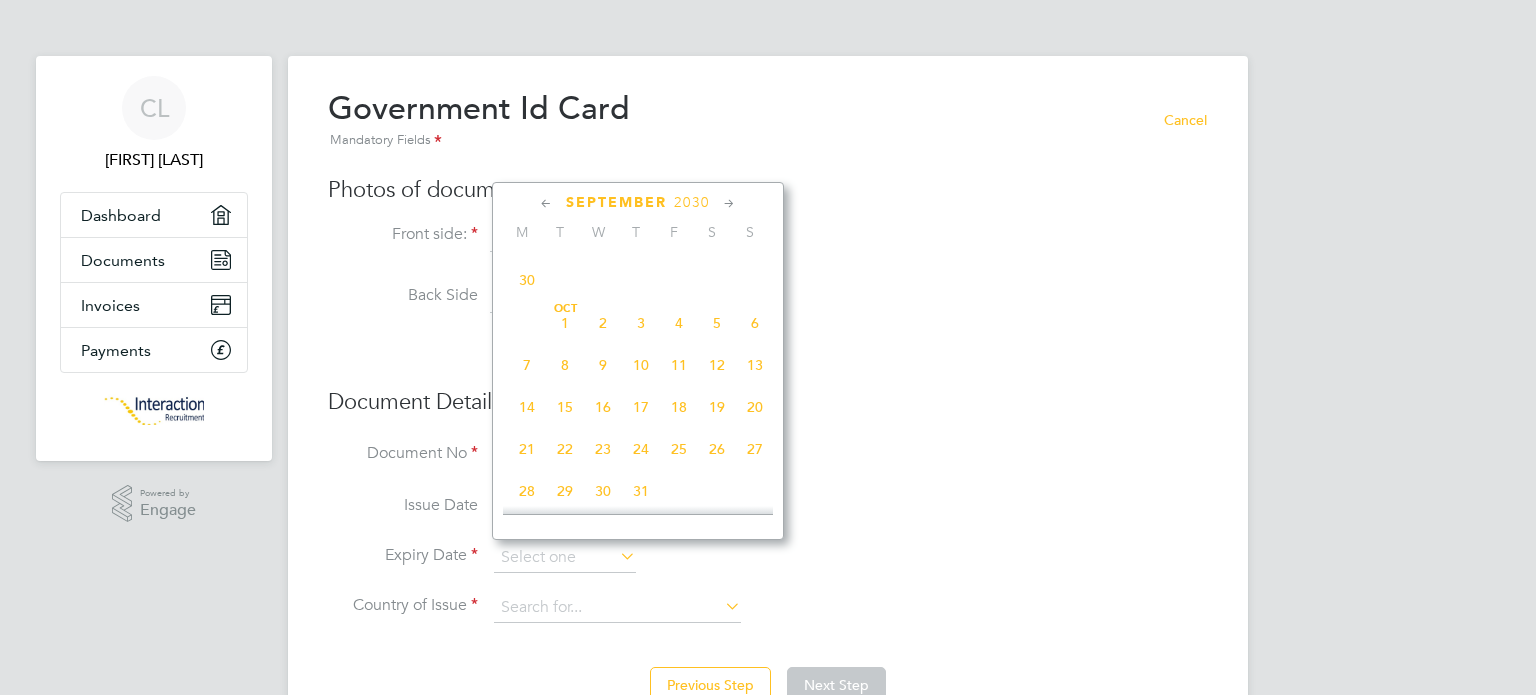 click 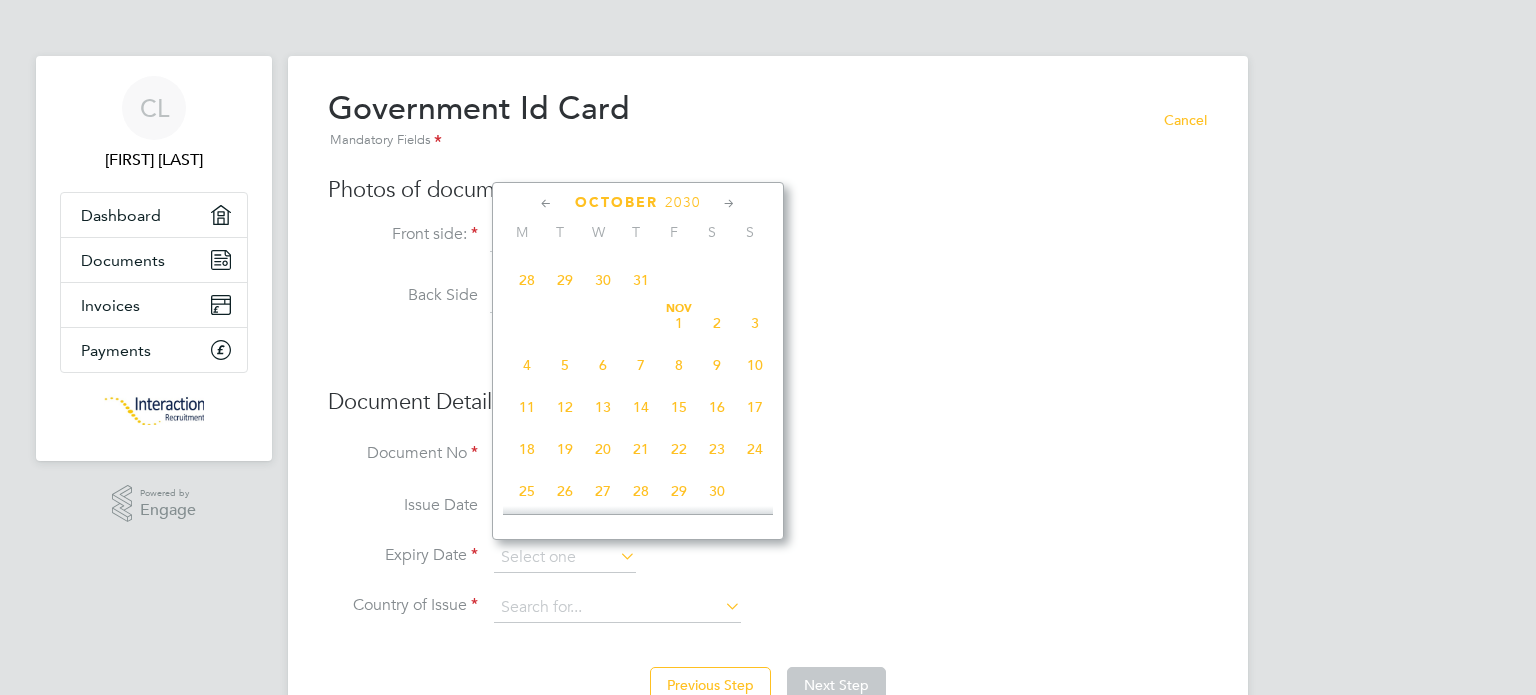 click 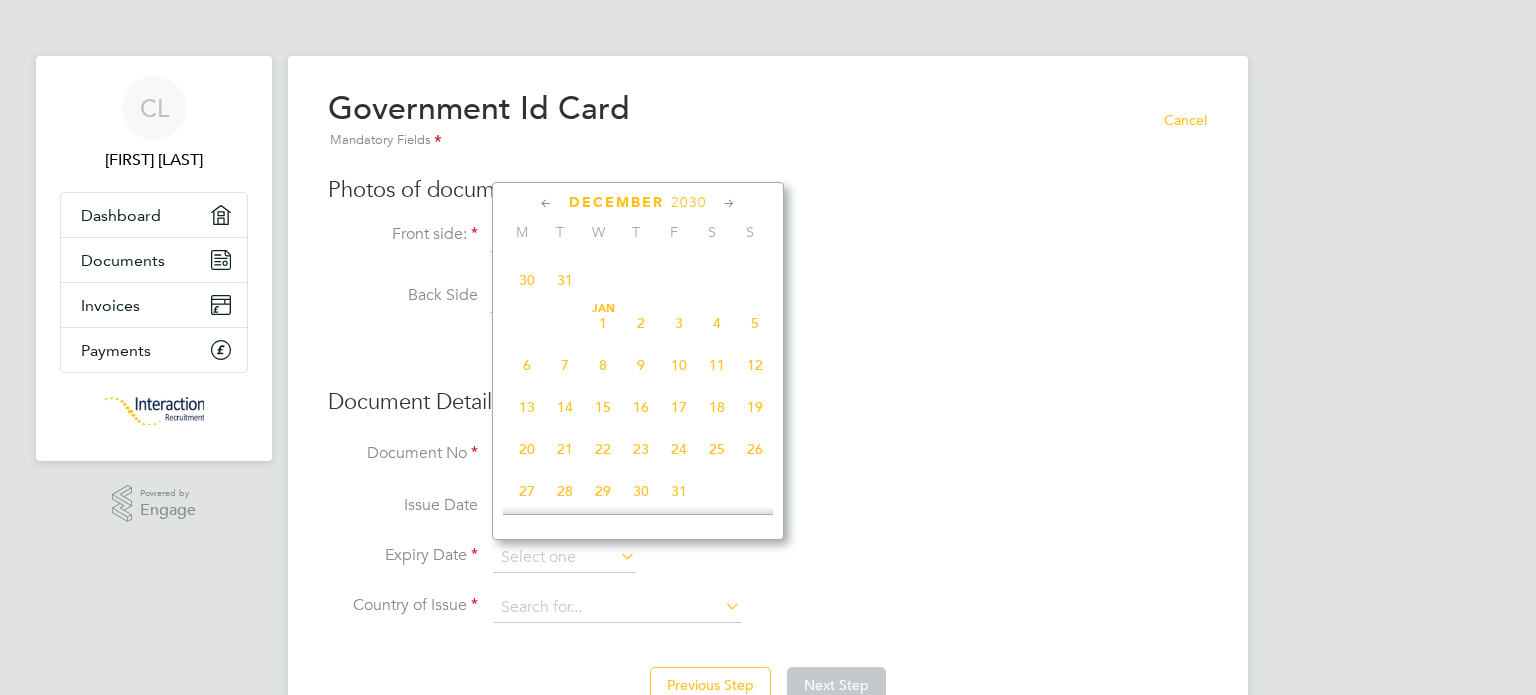 click 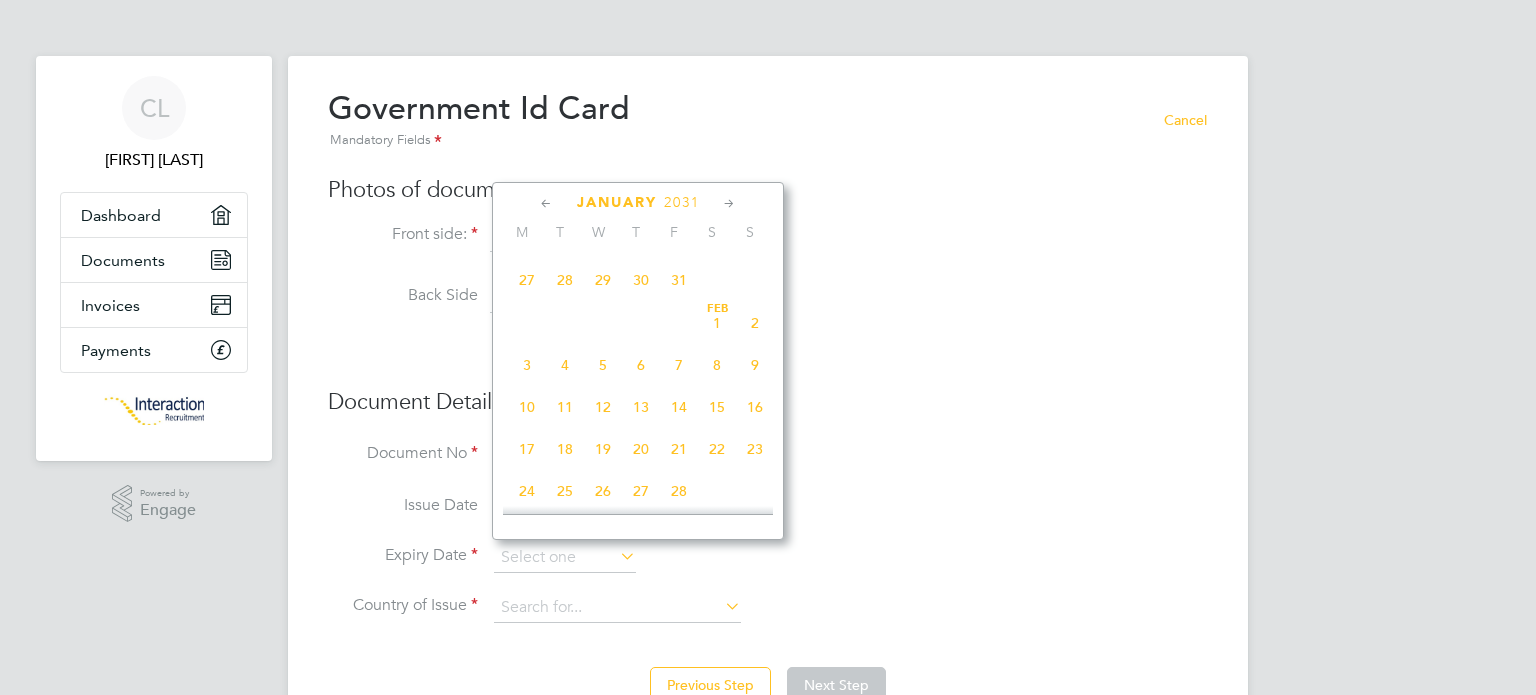 click 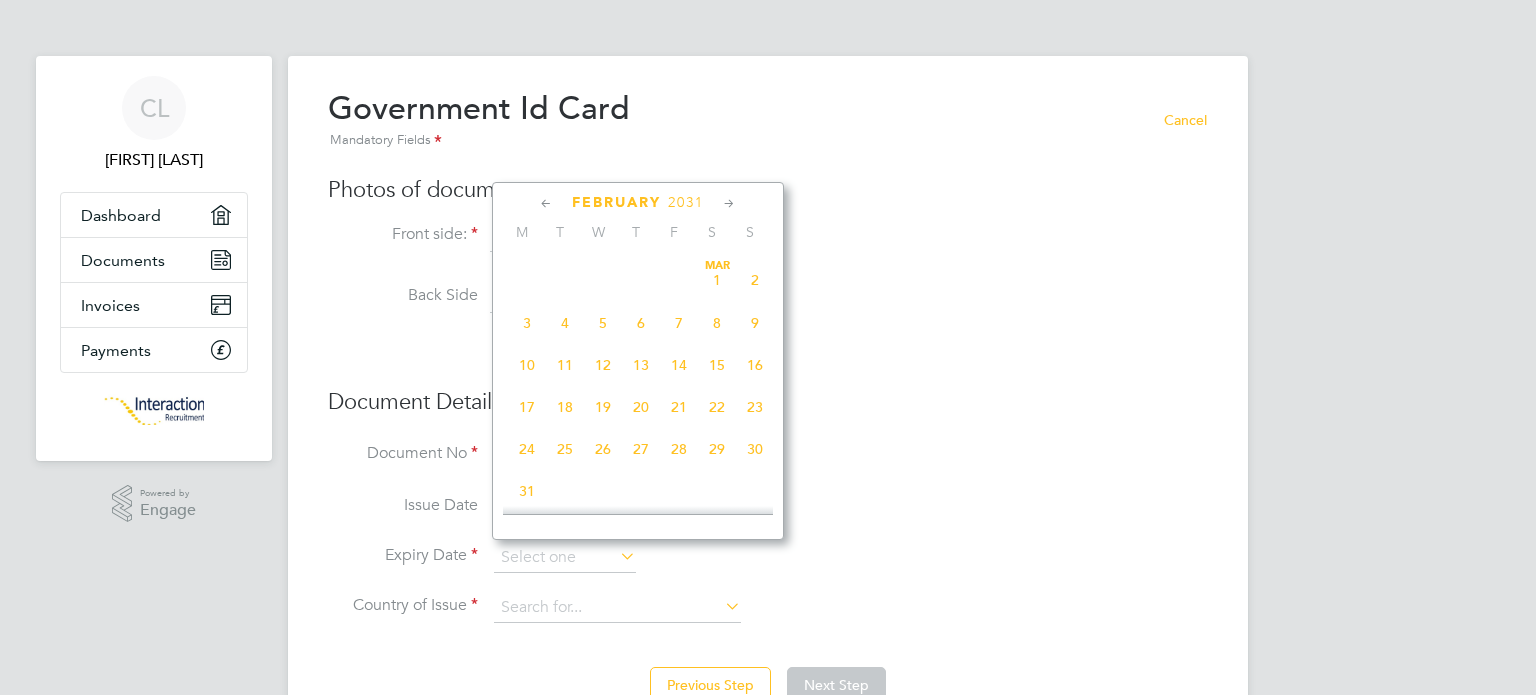 click 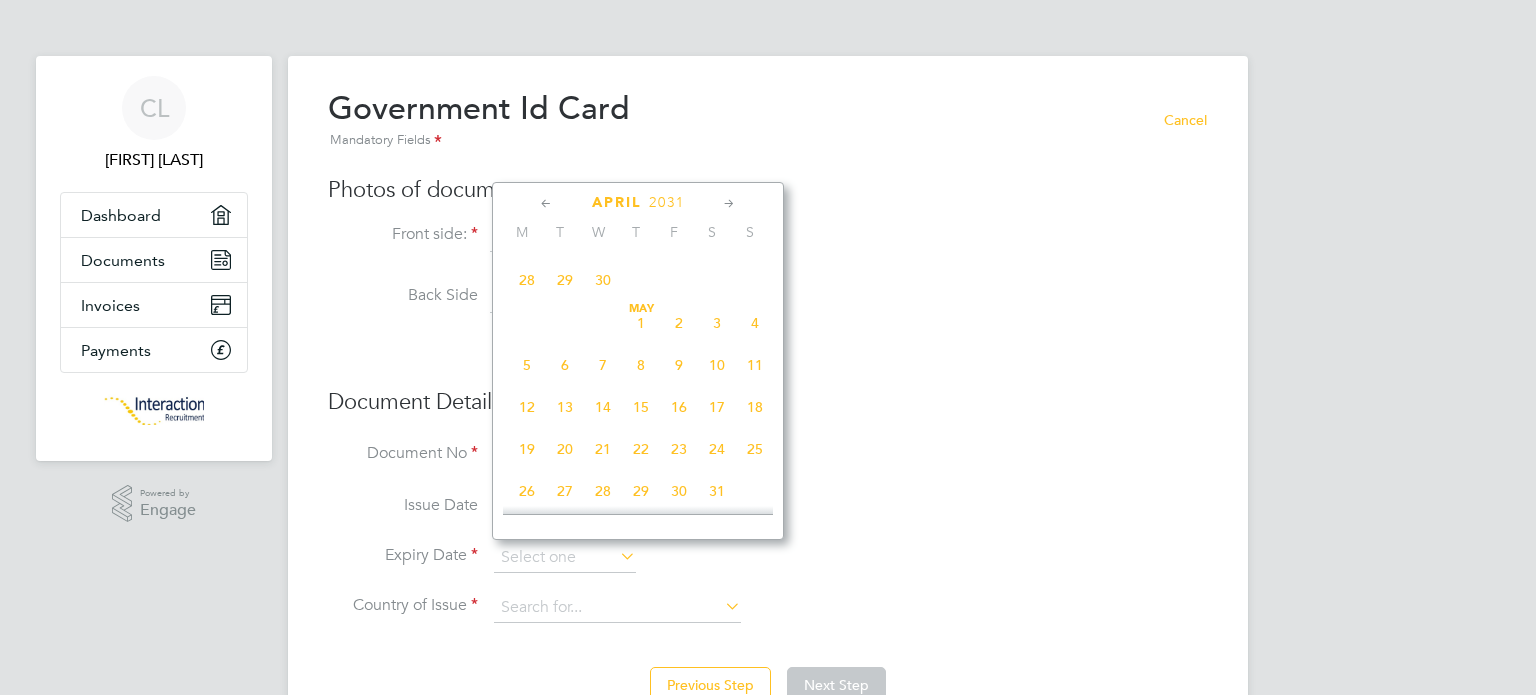 click 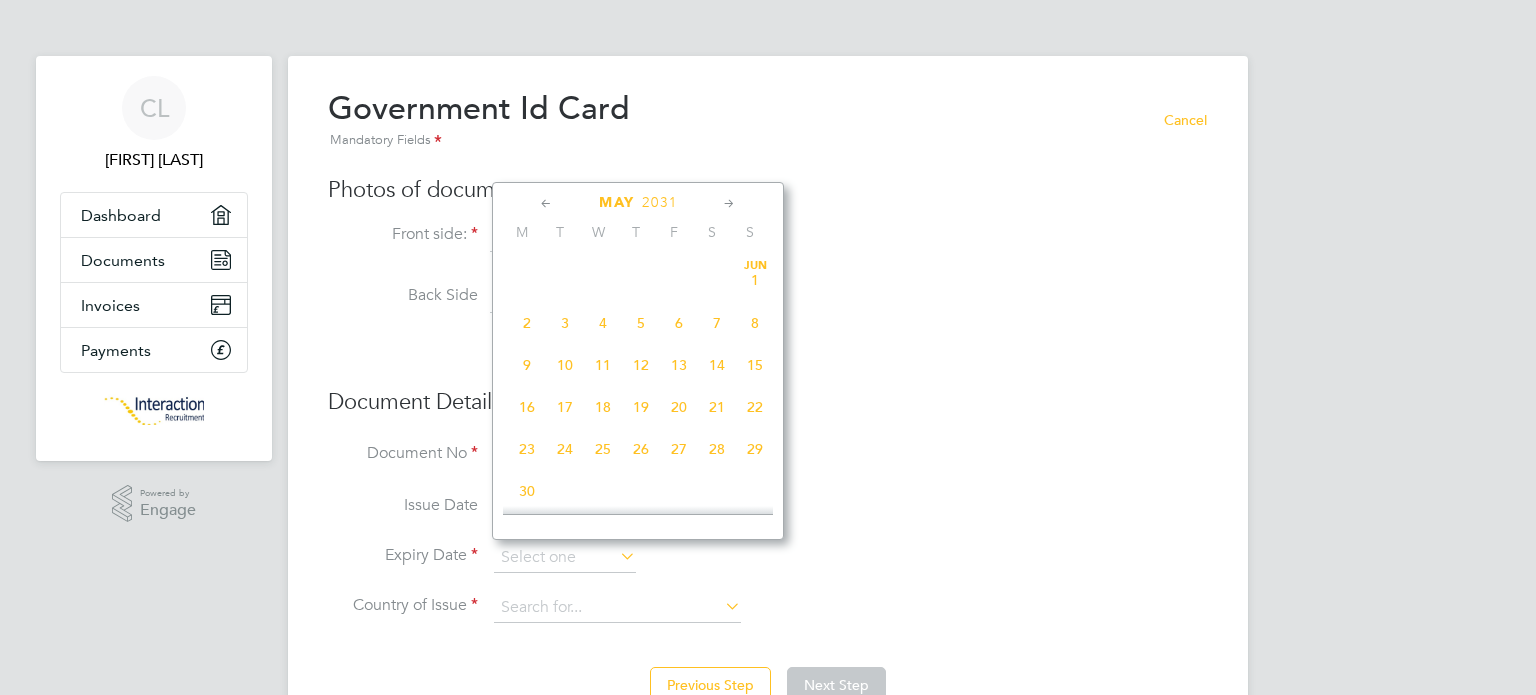 click 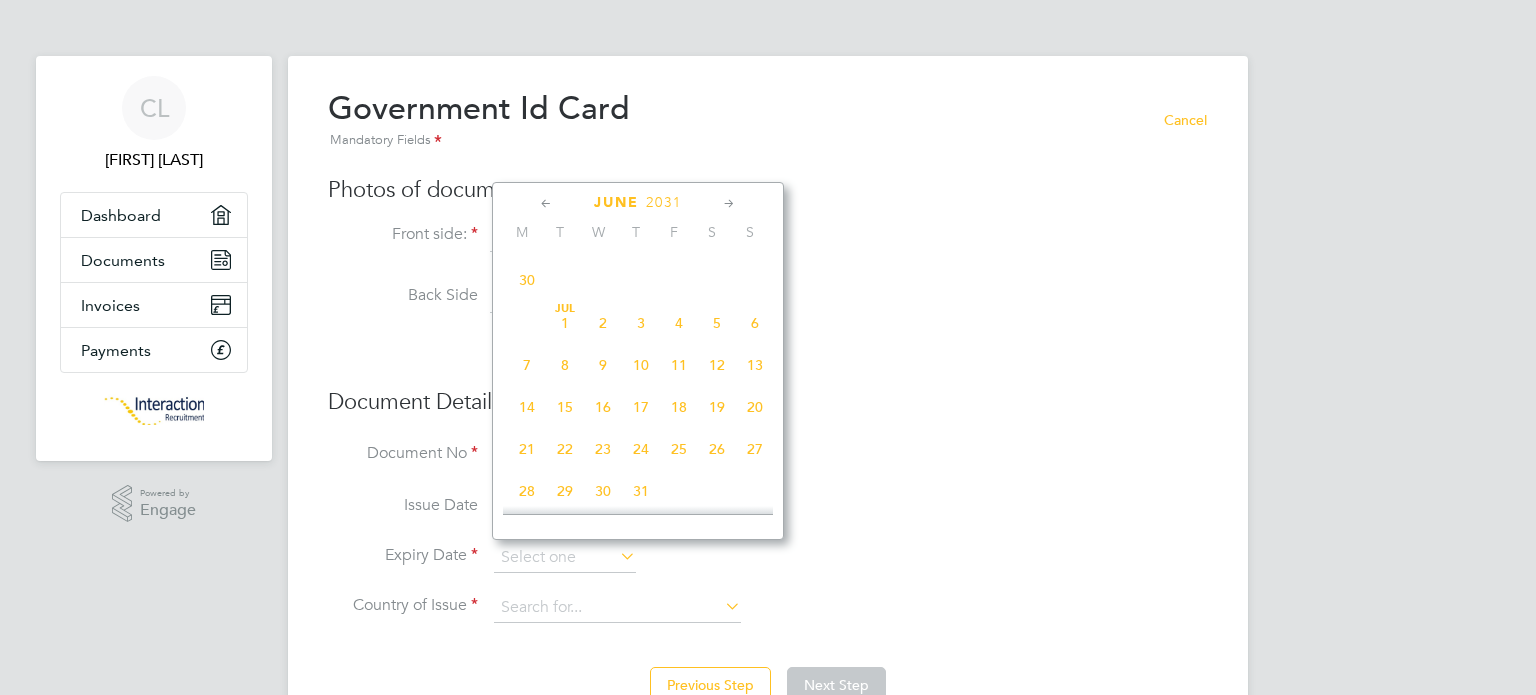 click 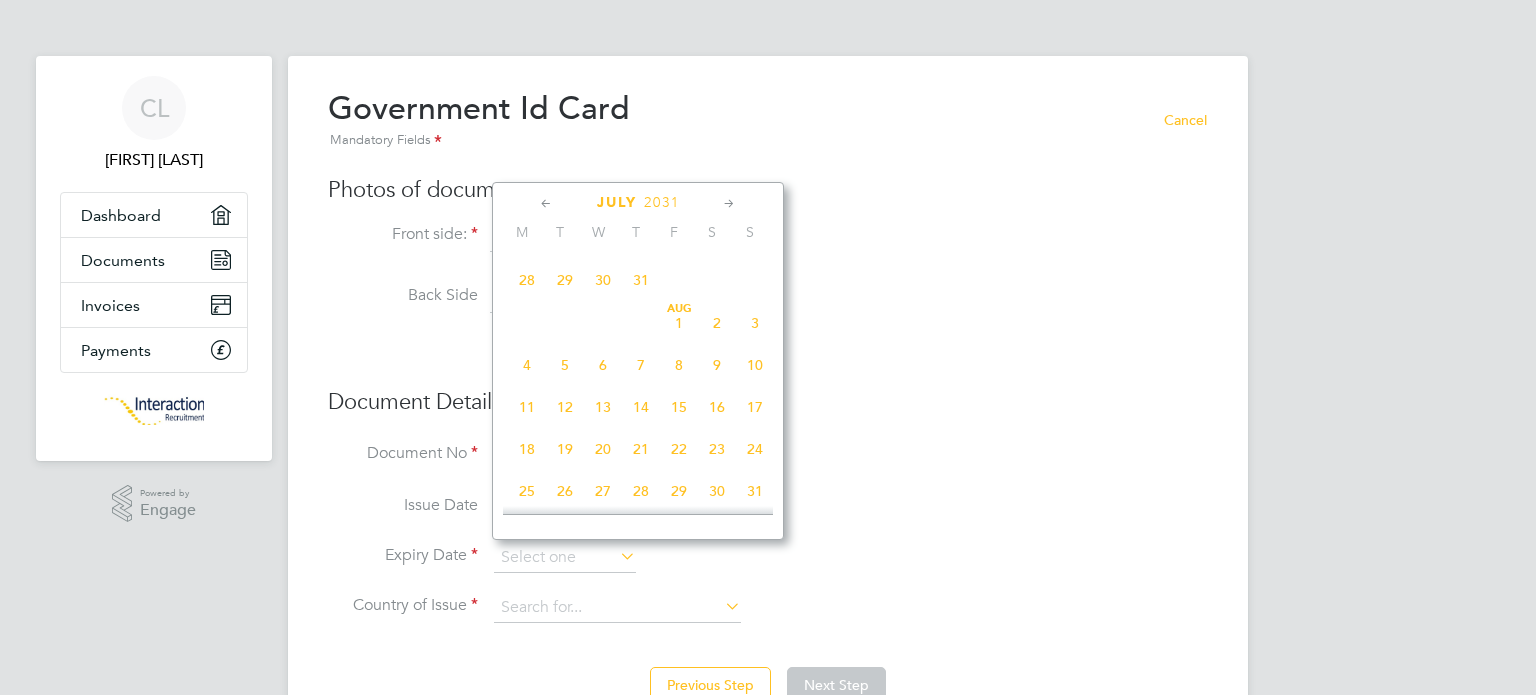 click 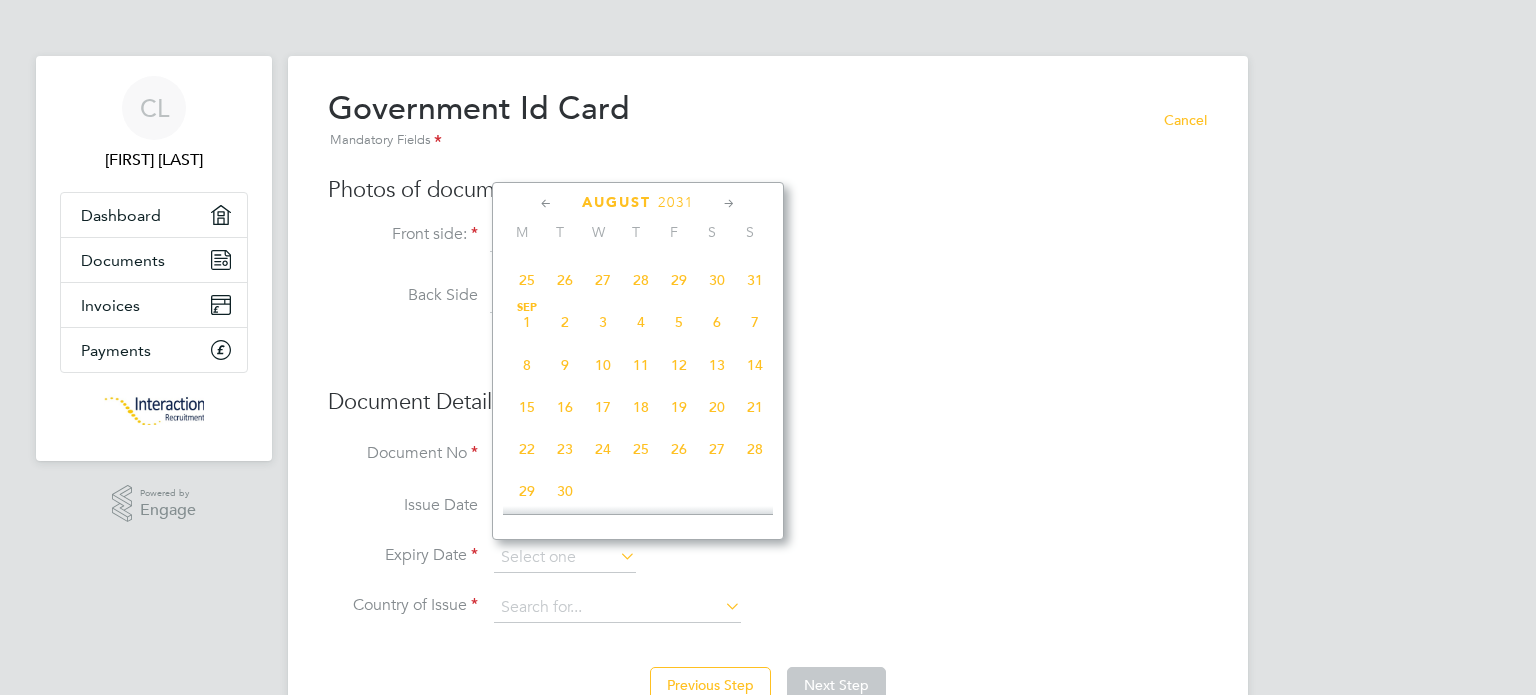 click on "3" 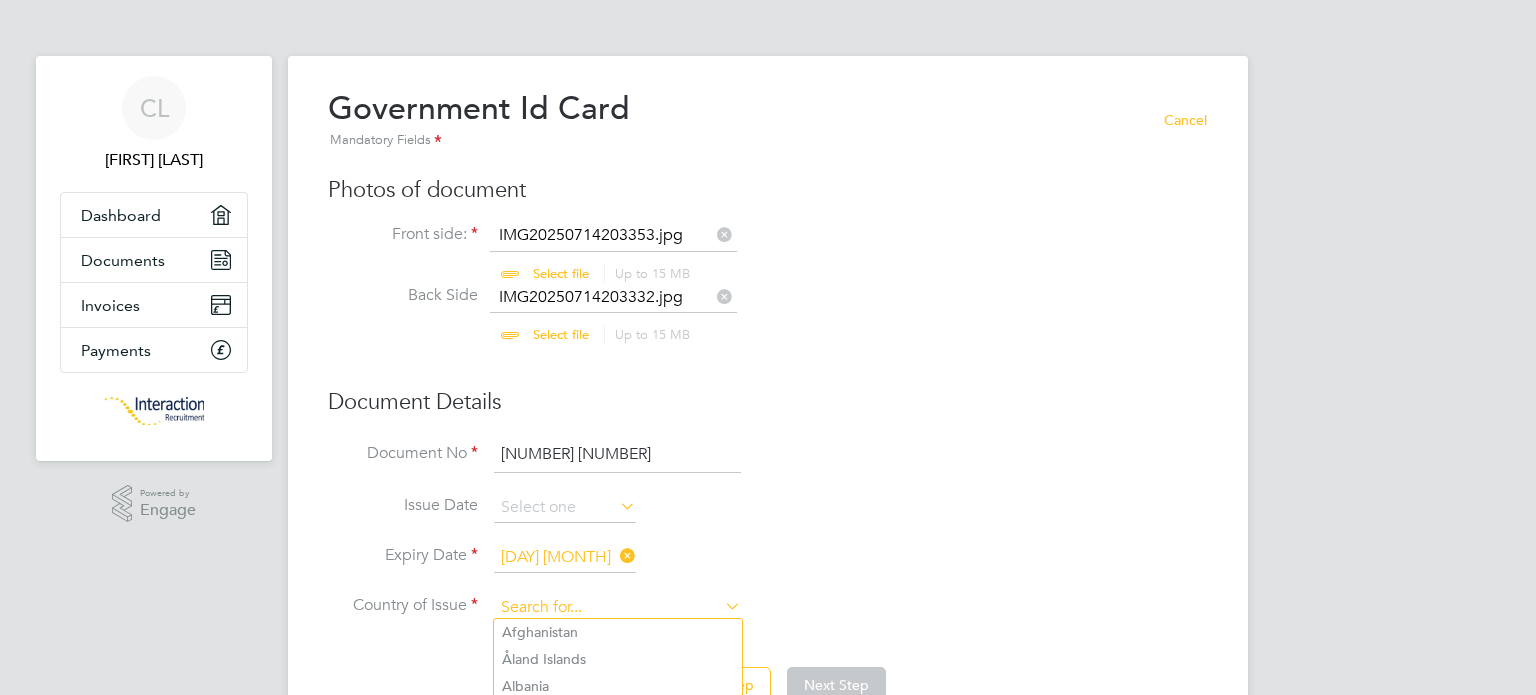 click 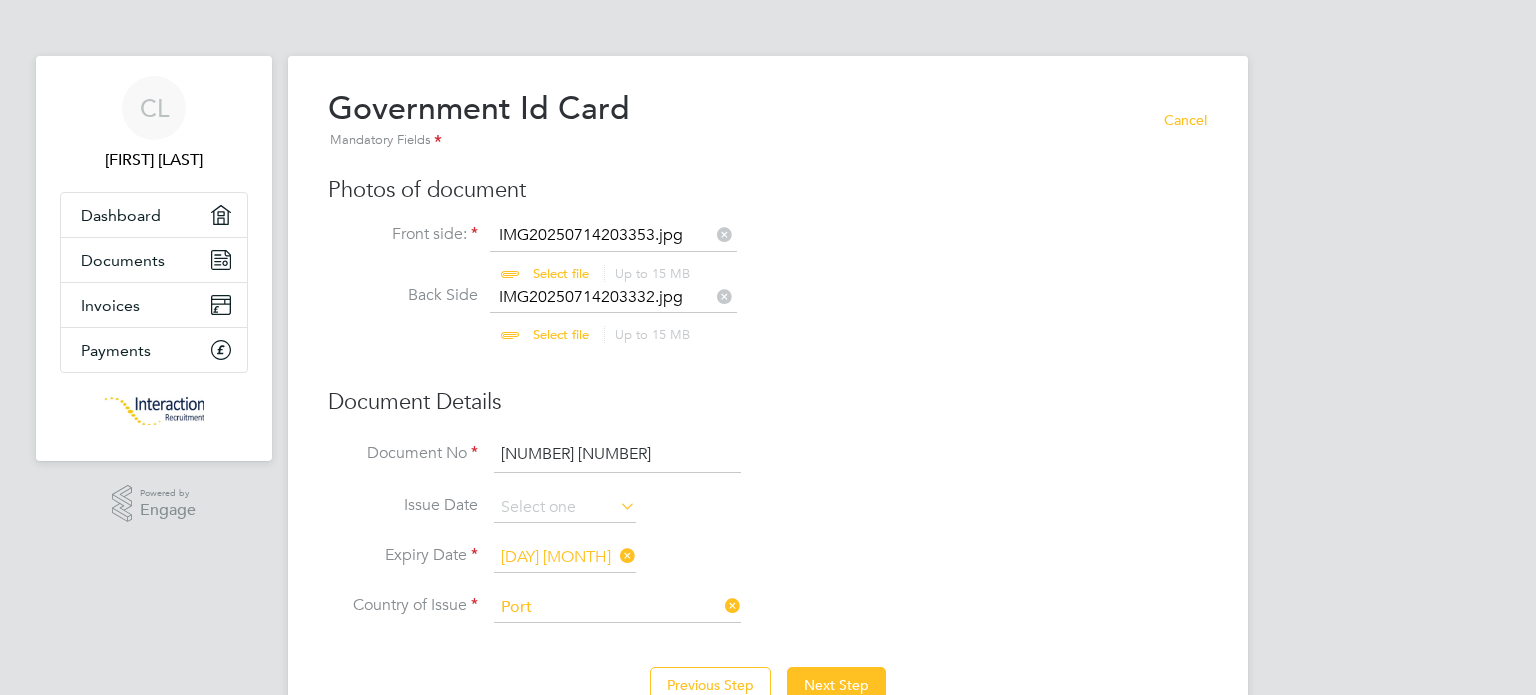 click on "Port" 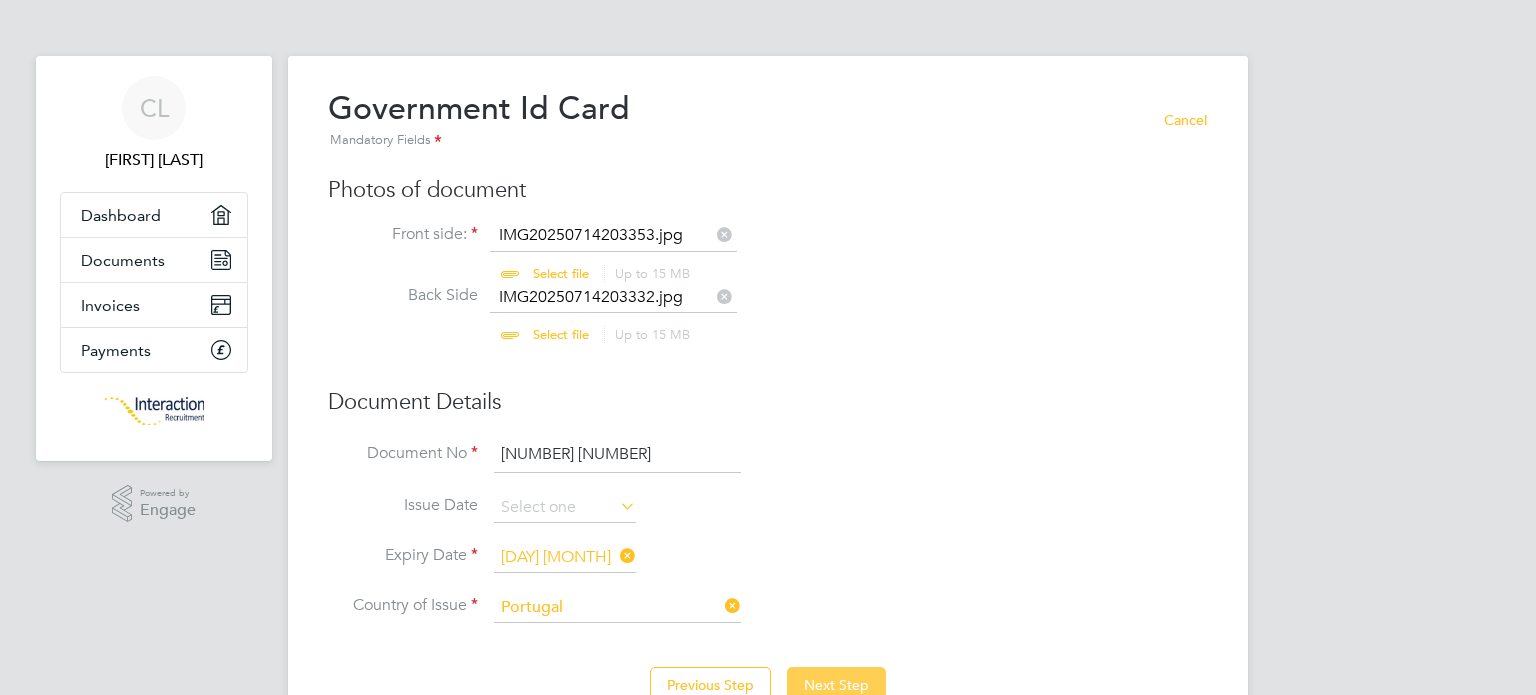 click on "Next Step" 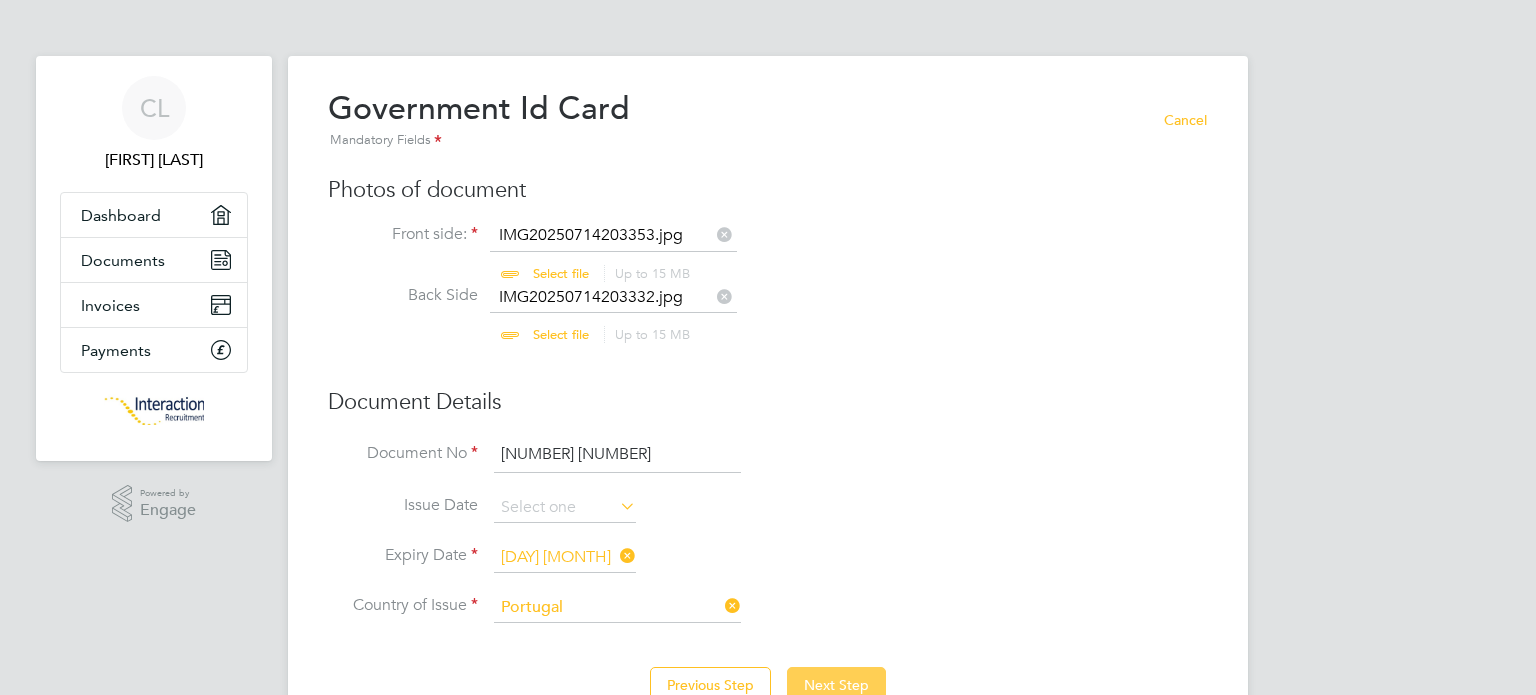 click on "Next Step" 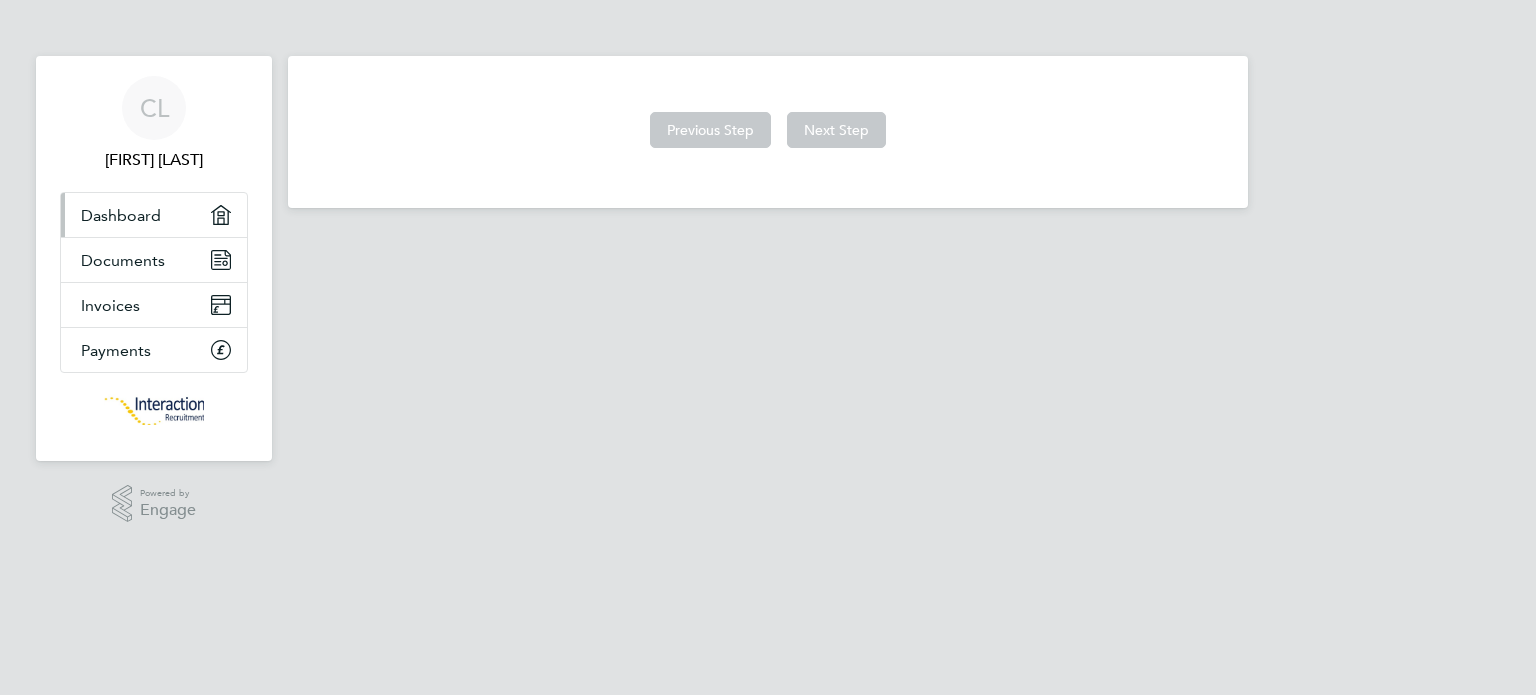 click on "Dashboard" at bounding box center [154, 215] 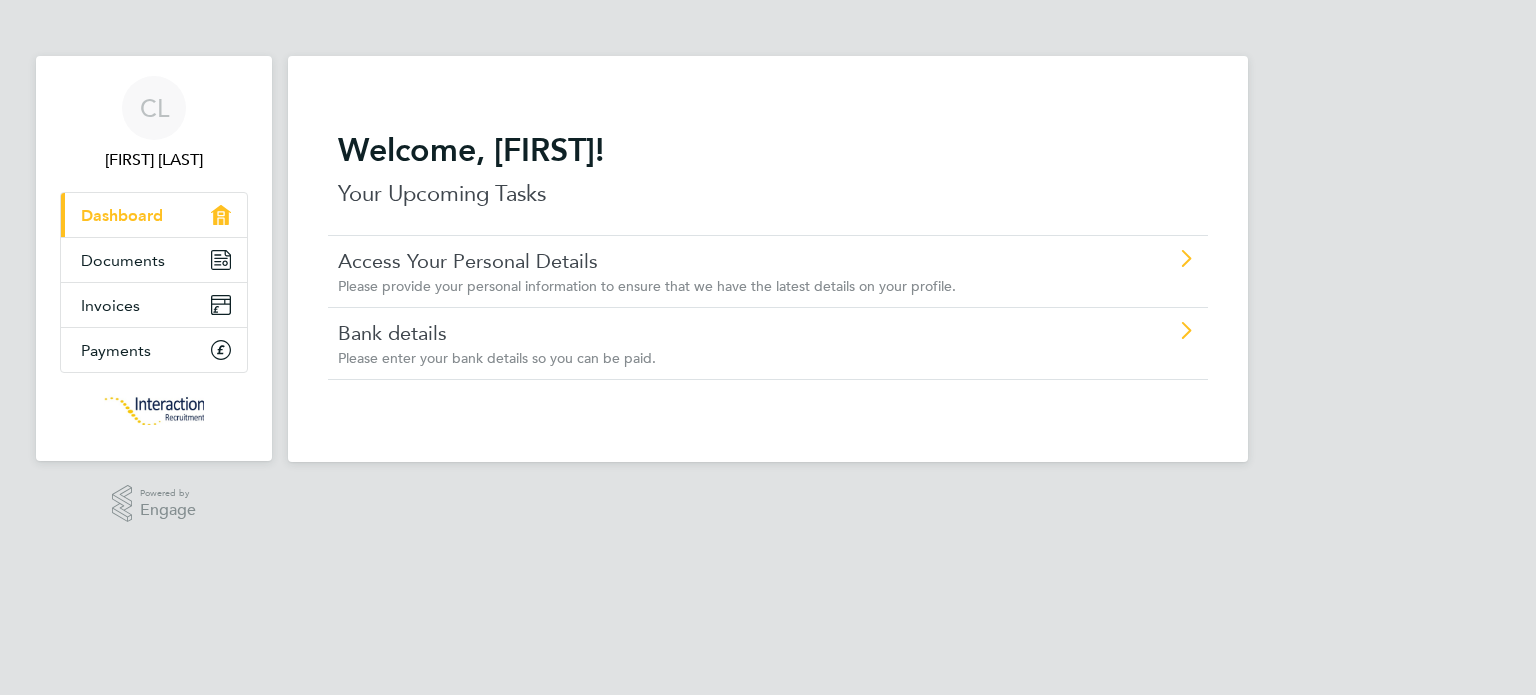 click on "Please provide your personal information to ensure that we have the latest details on your profile." 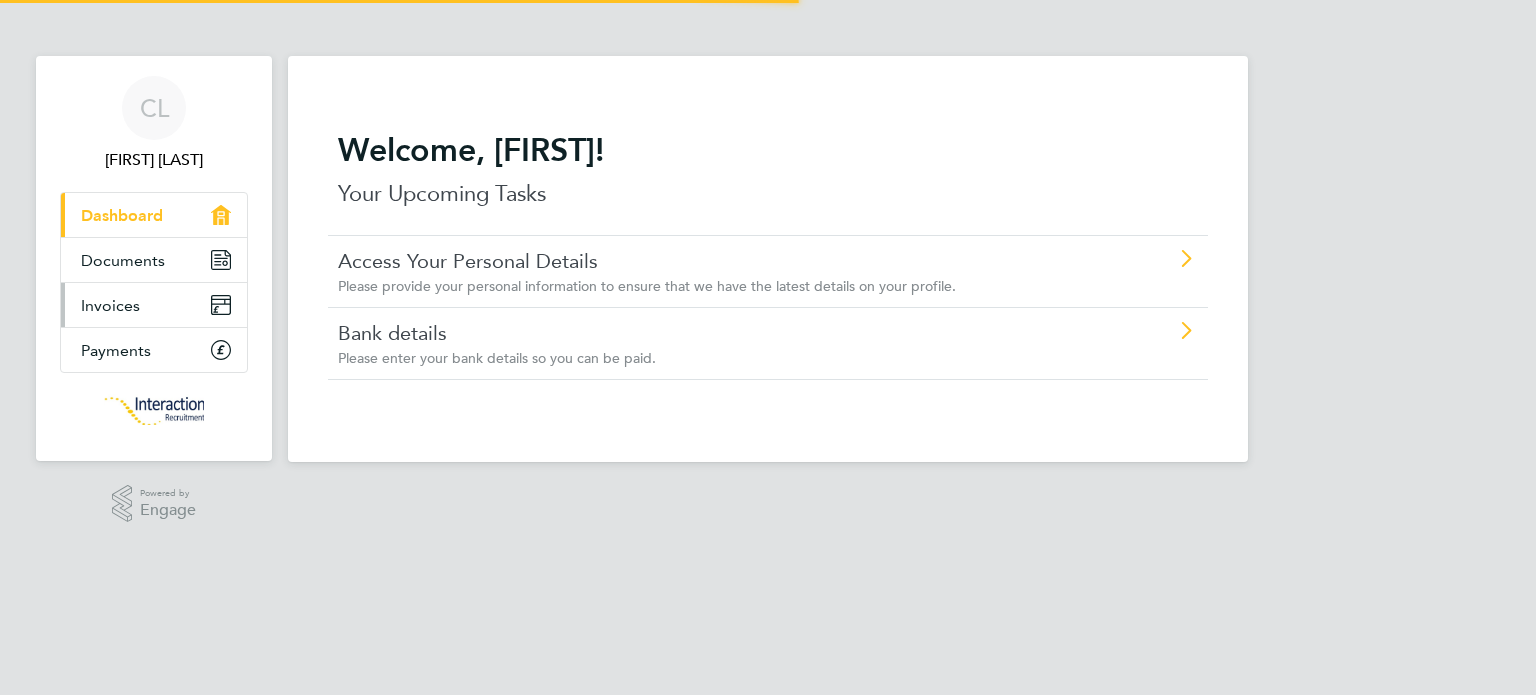 scroll, scrollTop: 0, scrollLeft: 0, axis: both 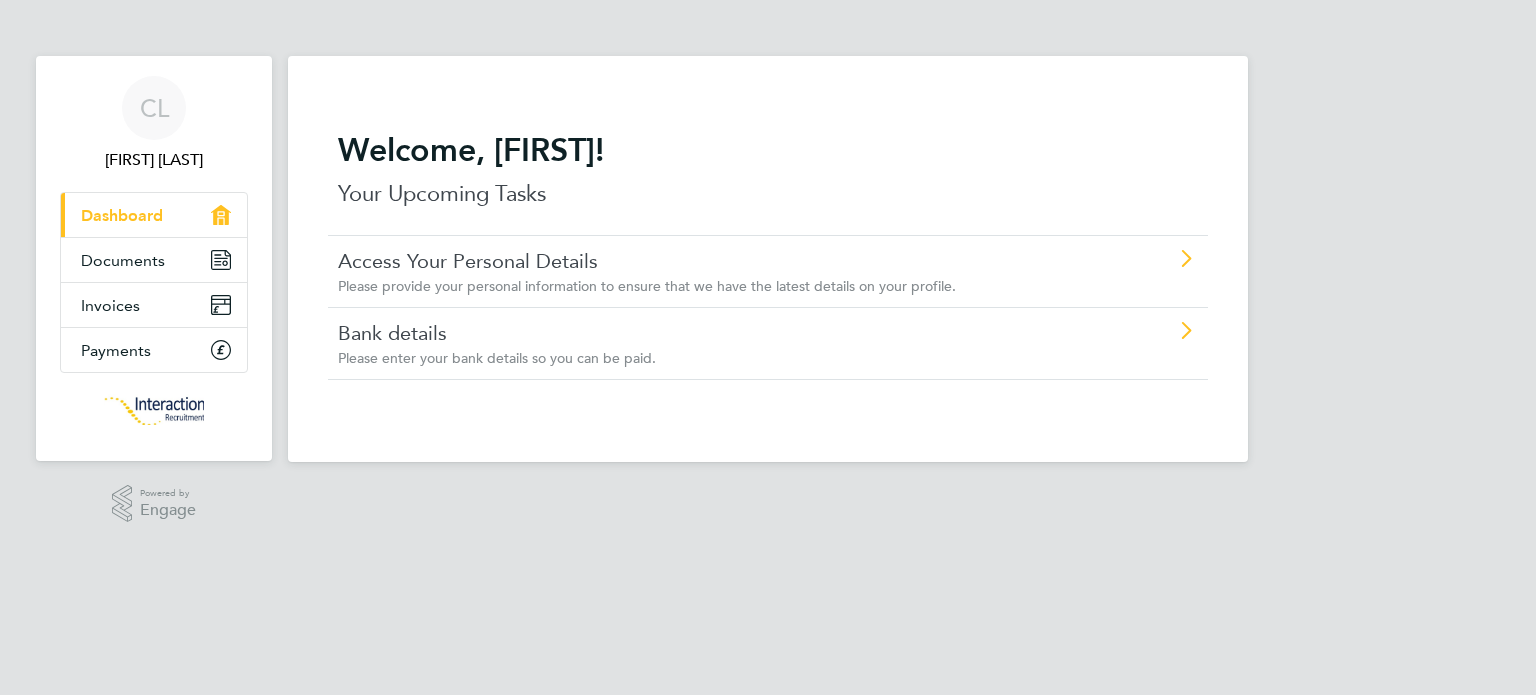 click on "Bank details" 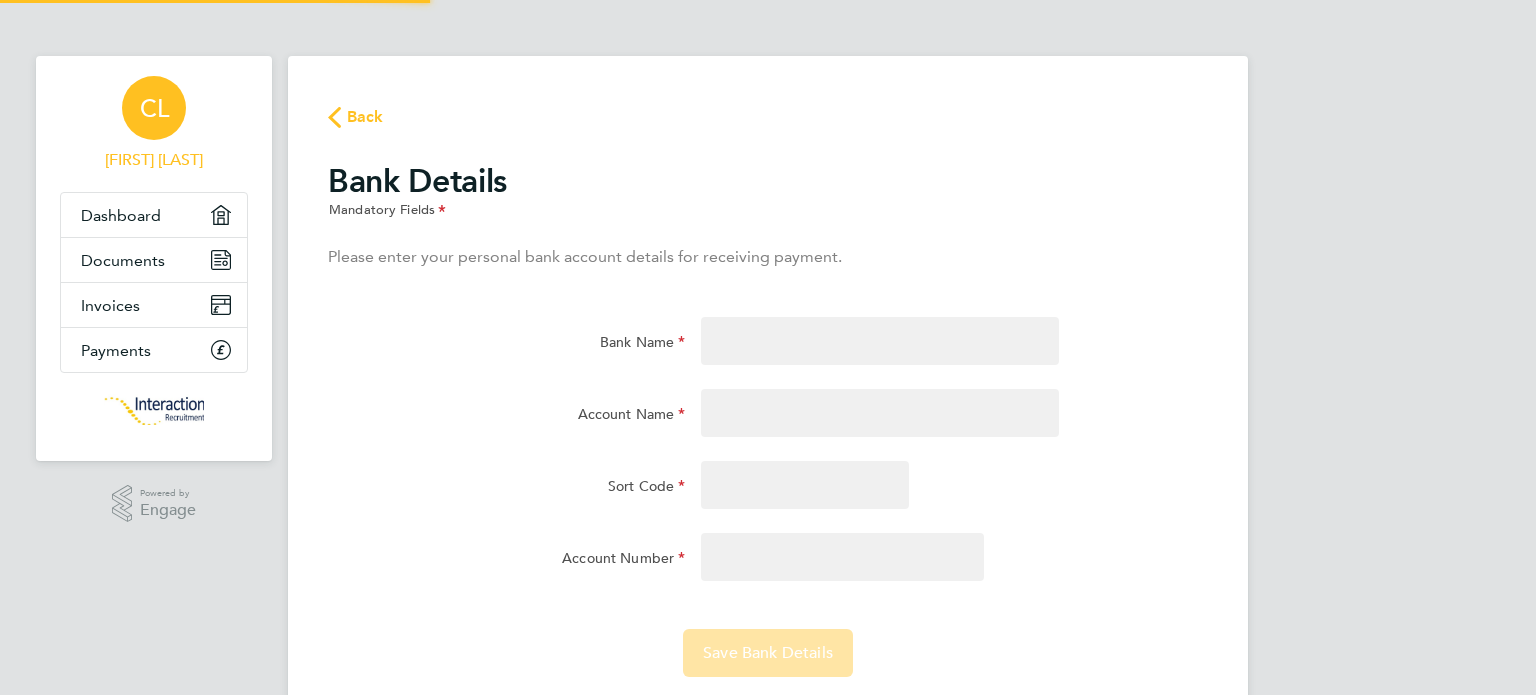 click on "Bank Name" 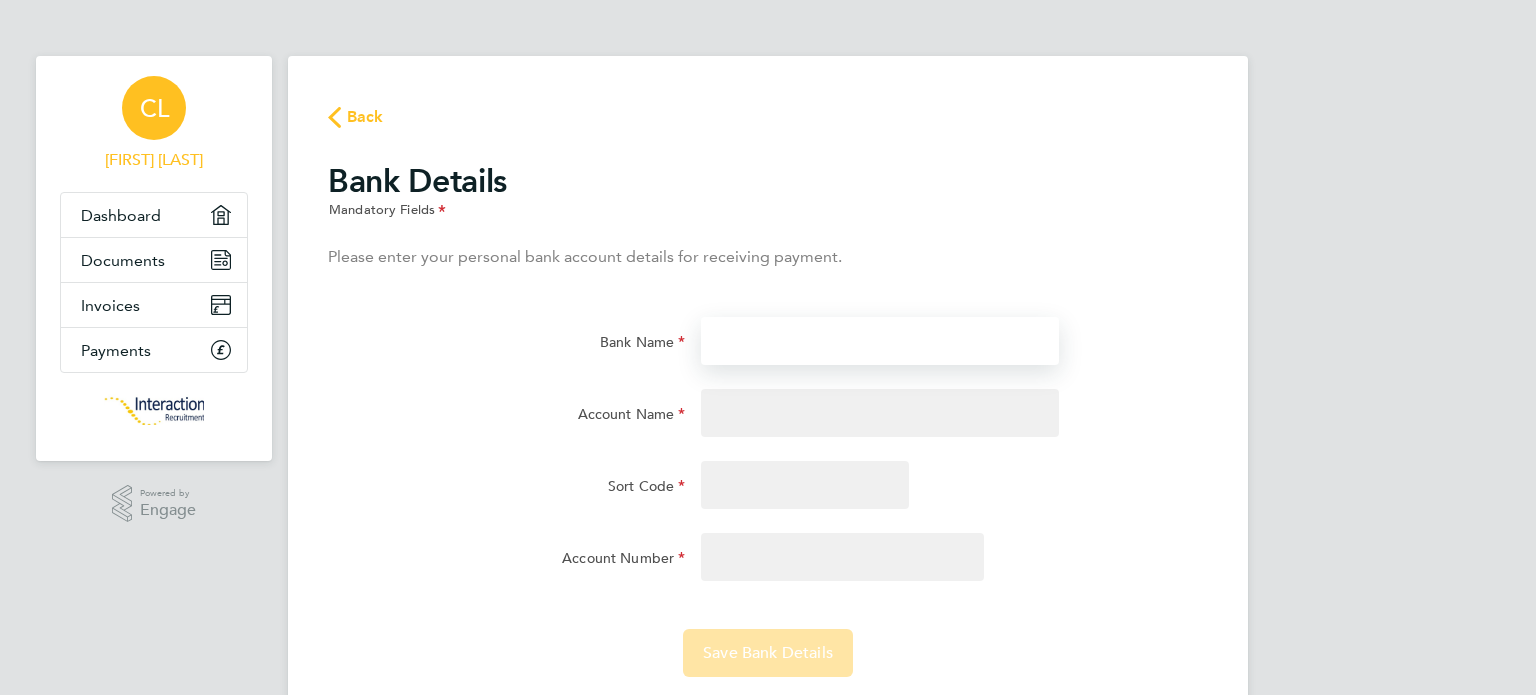 click on "Bank Name" at bounding box center (879, 341) 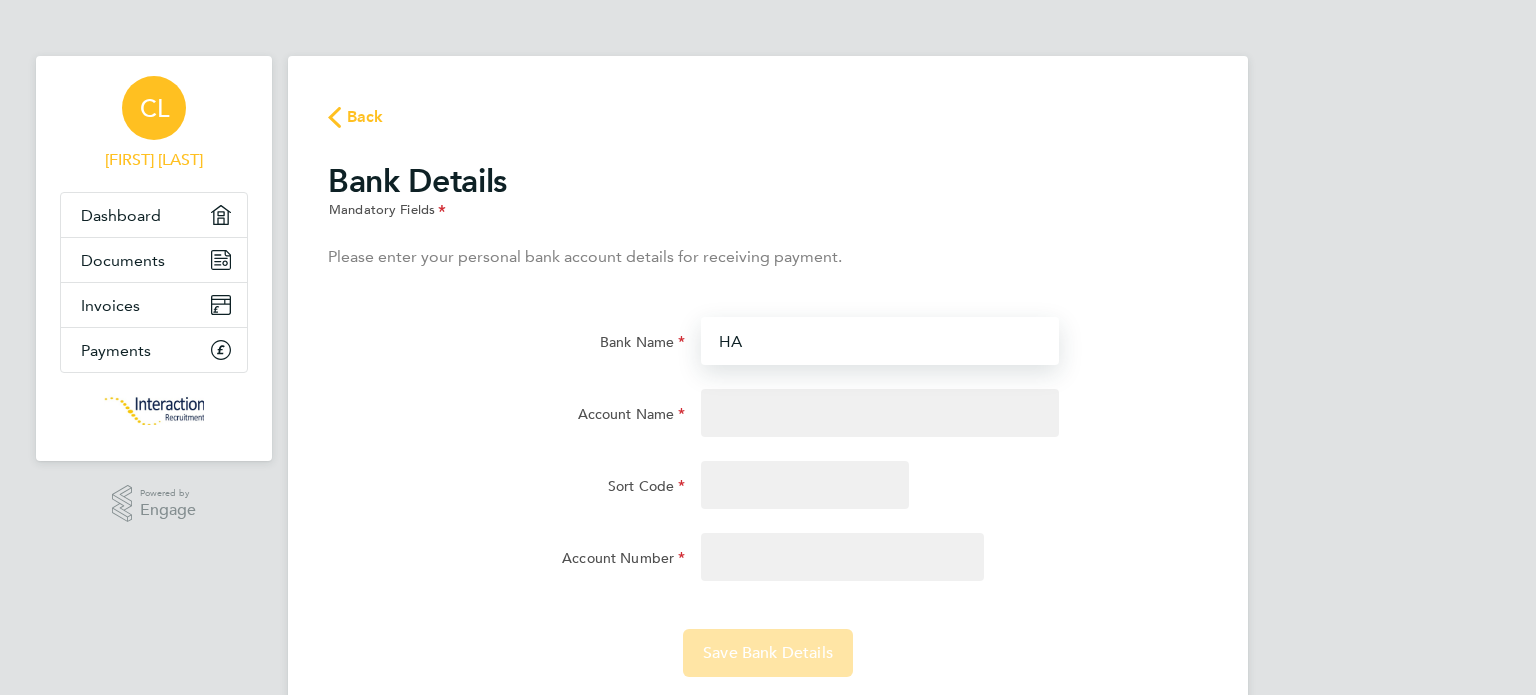 click on "HA" at bounding box center [879, 341] 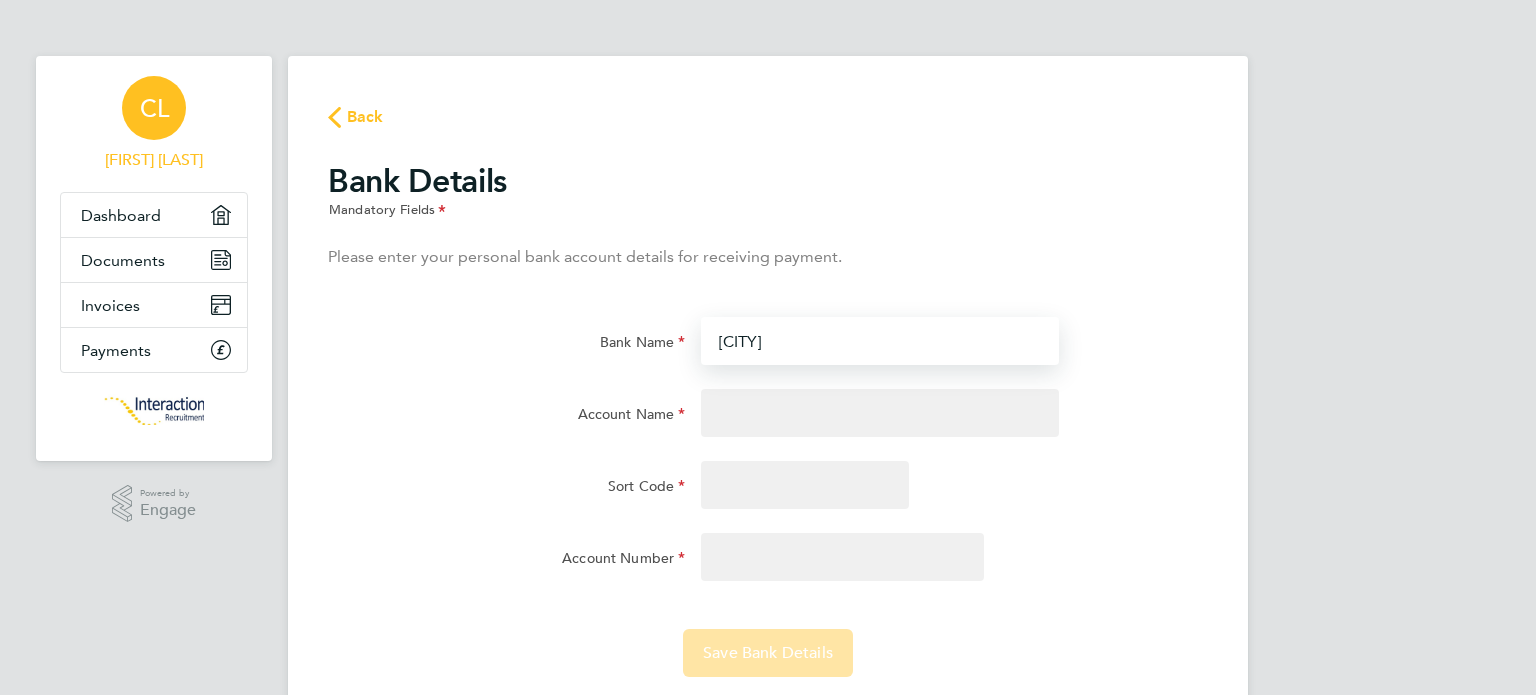 type on "[CITY]" 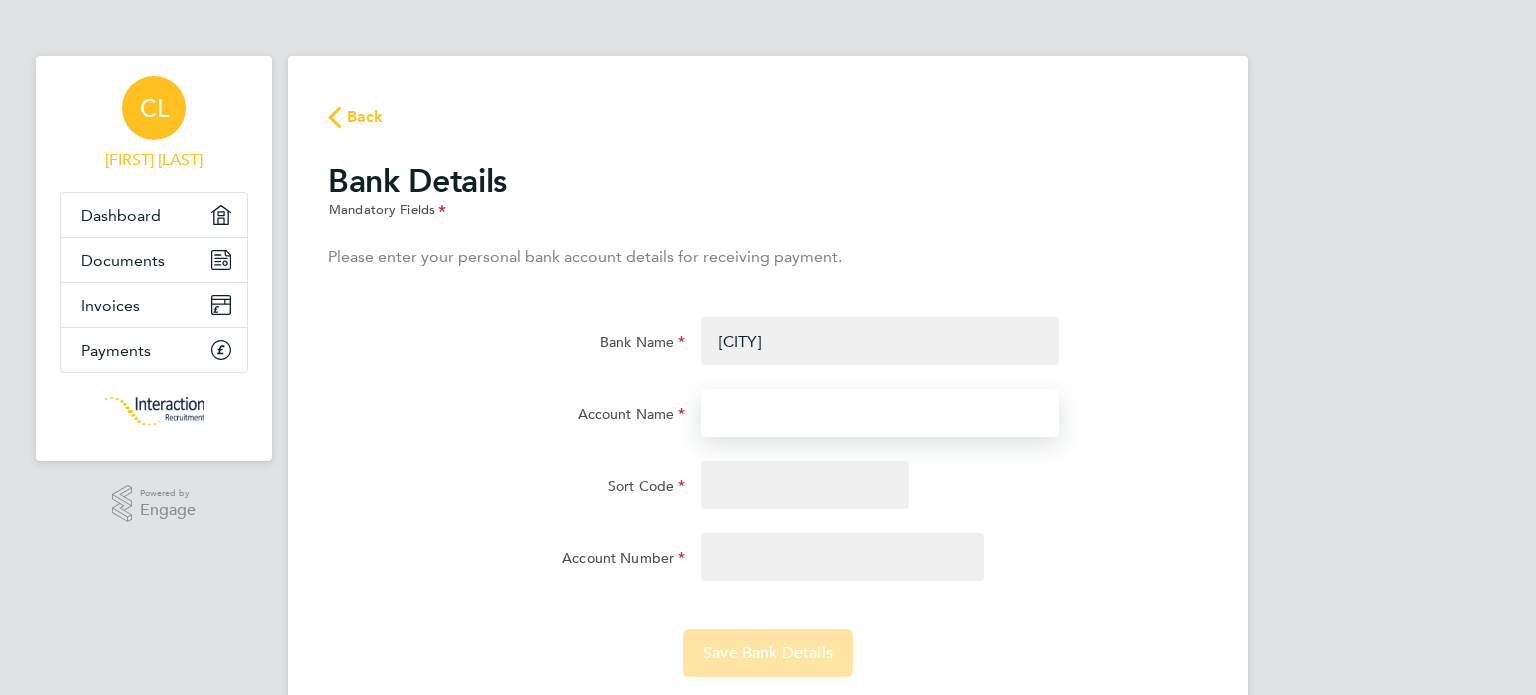 click on "Account Name" at bounding box center (879, 413) 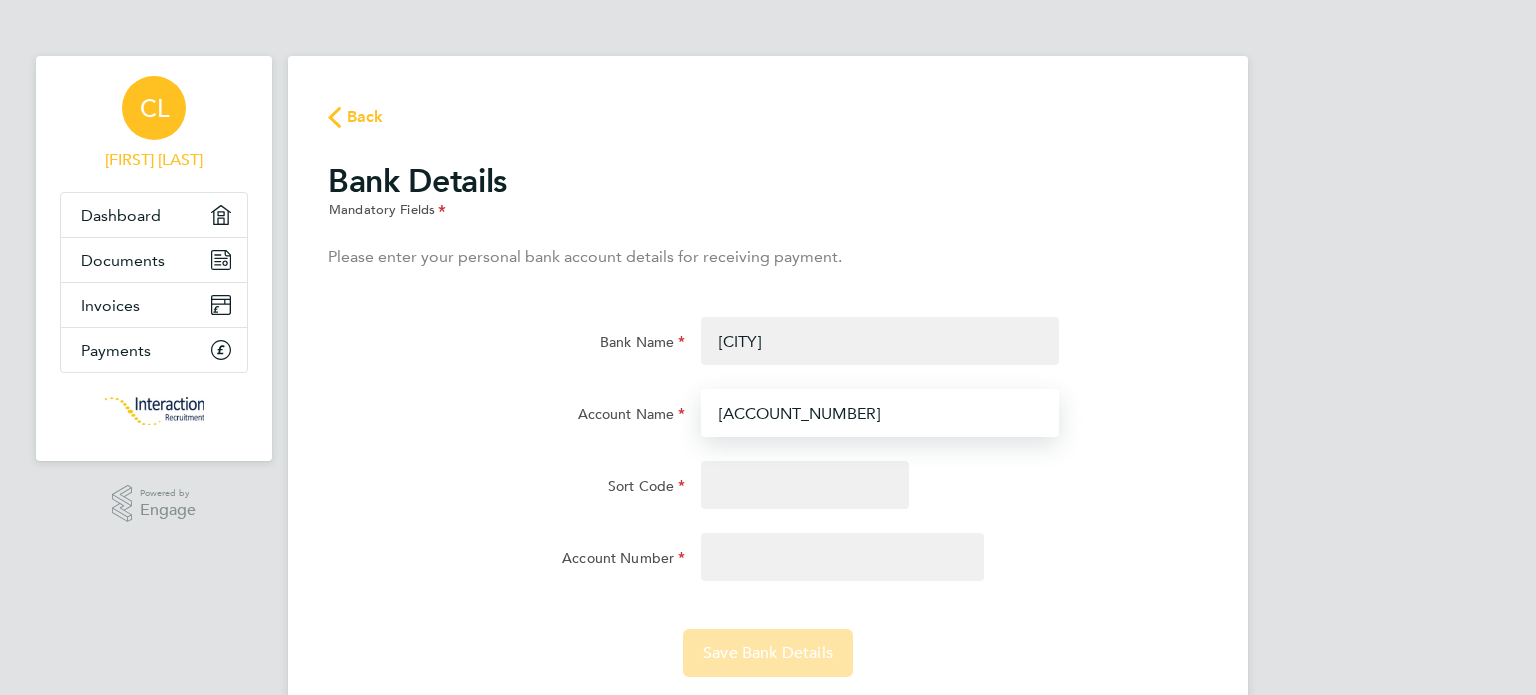 type on "[ACCOUNT_NUMBER]" 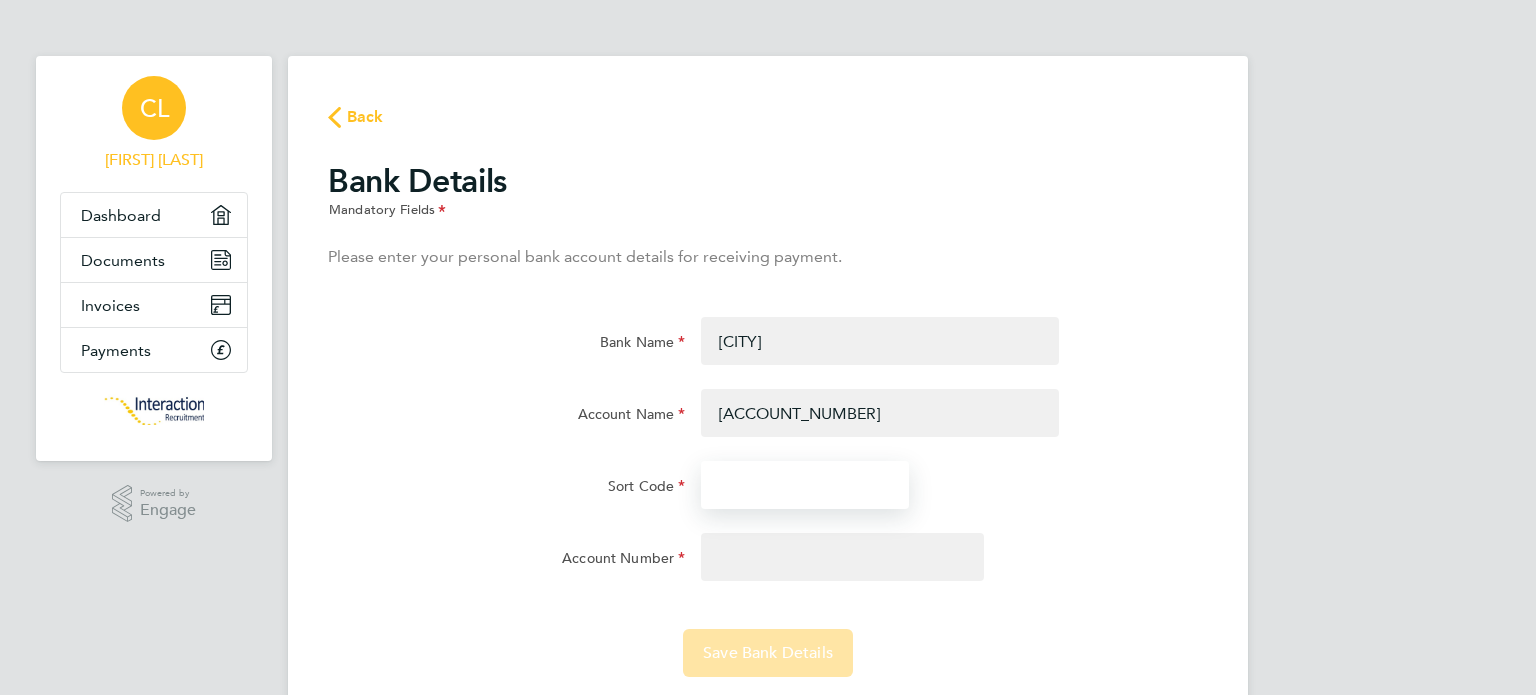 click on "Sort Code" at bounding box center [805, 485] 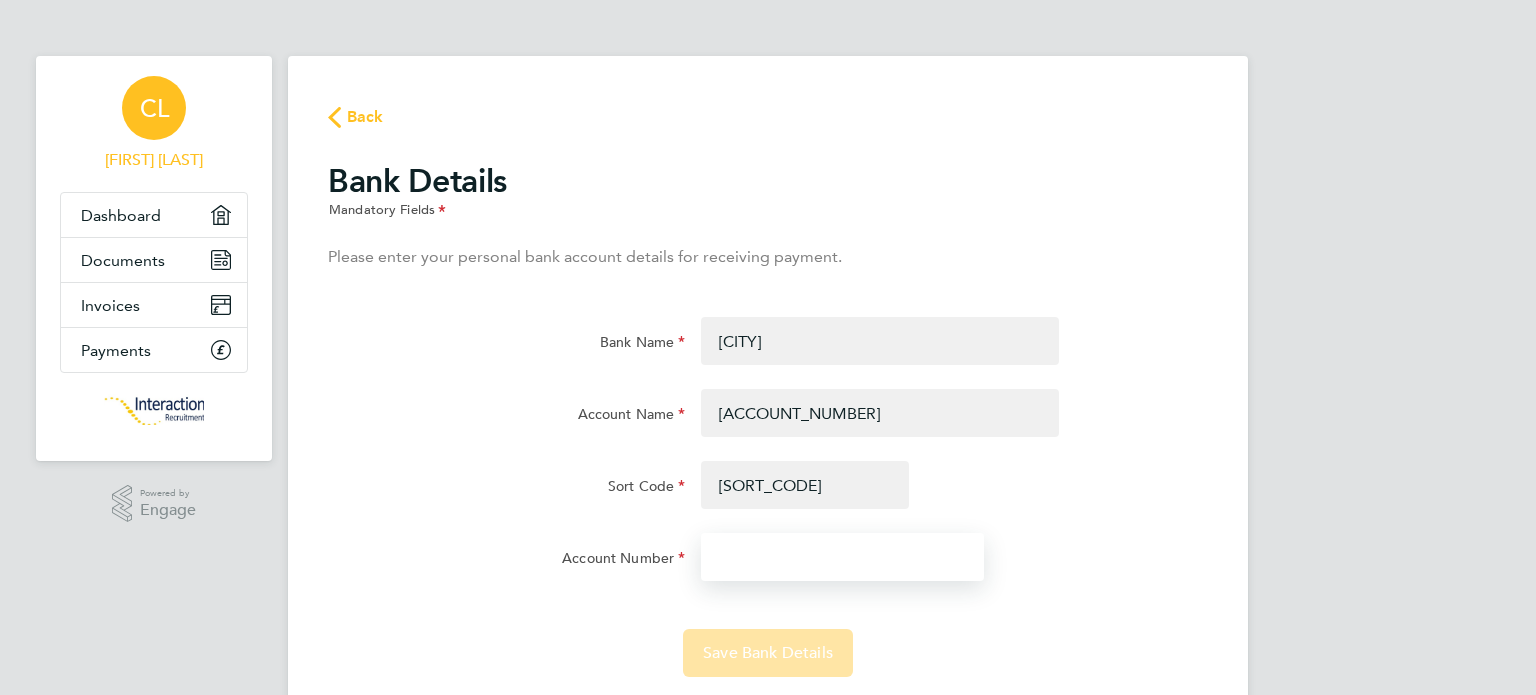 type on "[DATE]" 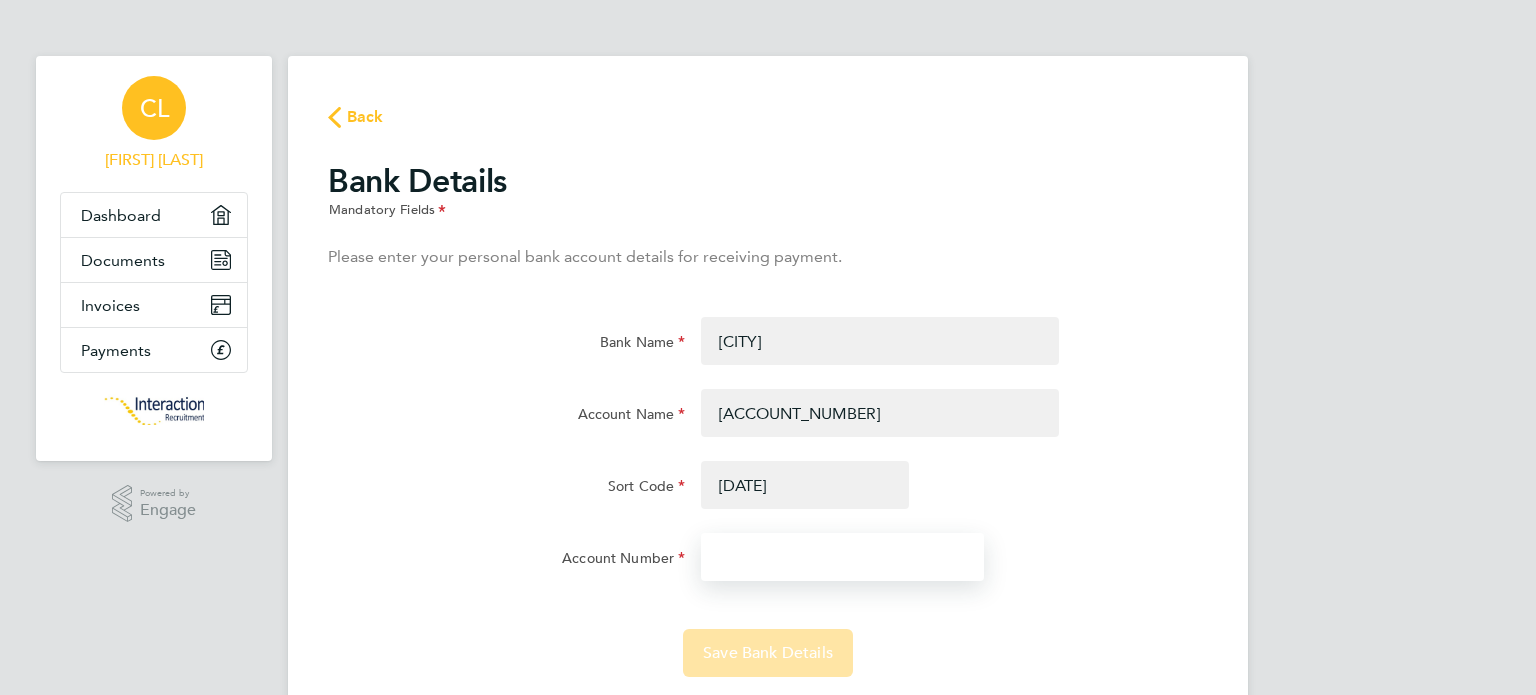 click on "Account Number" at bounding box center [842, 557] 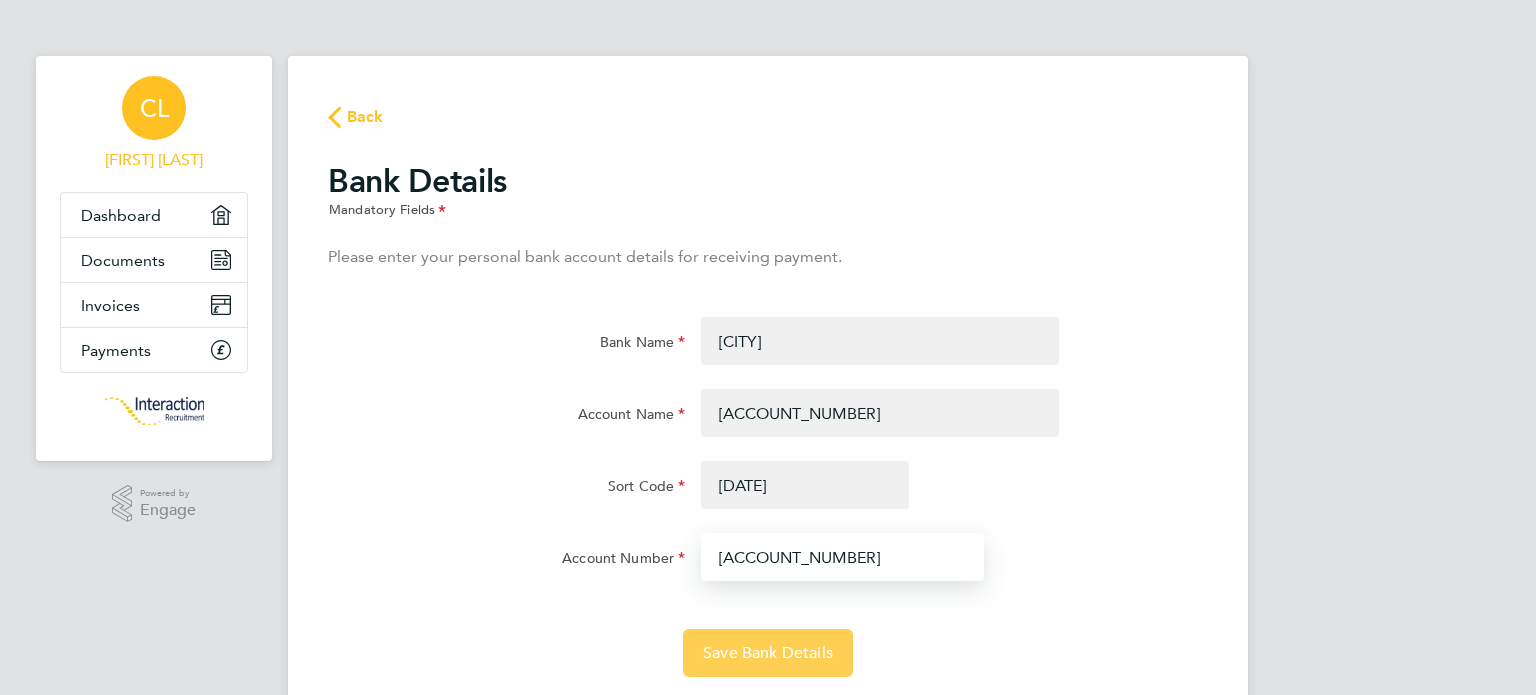 type on "[ACCOUNT_NUMBER]" 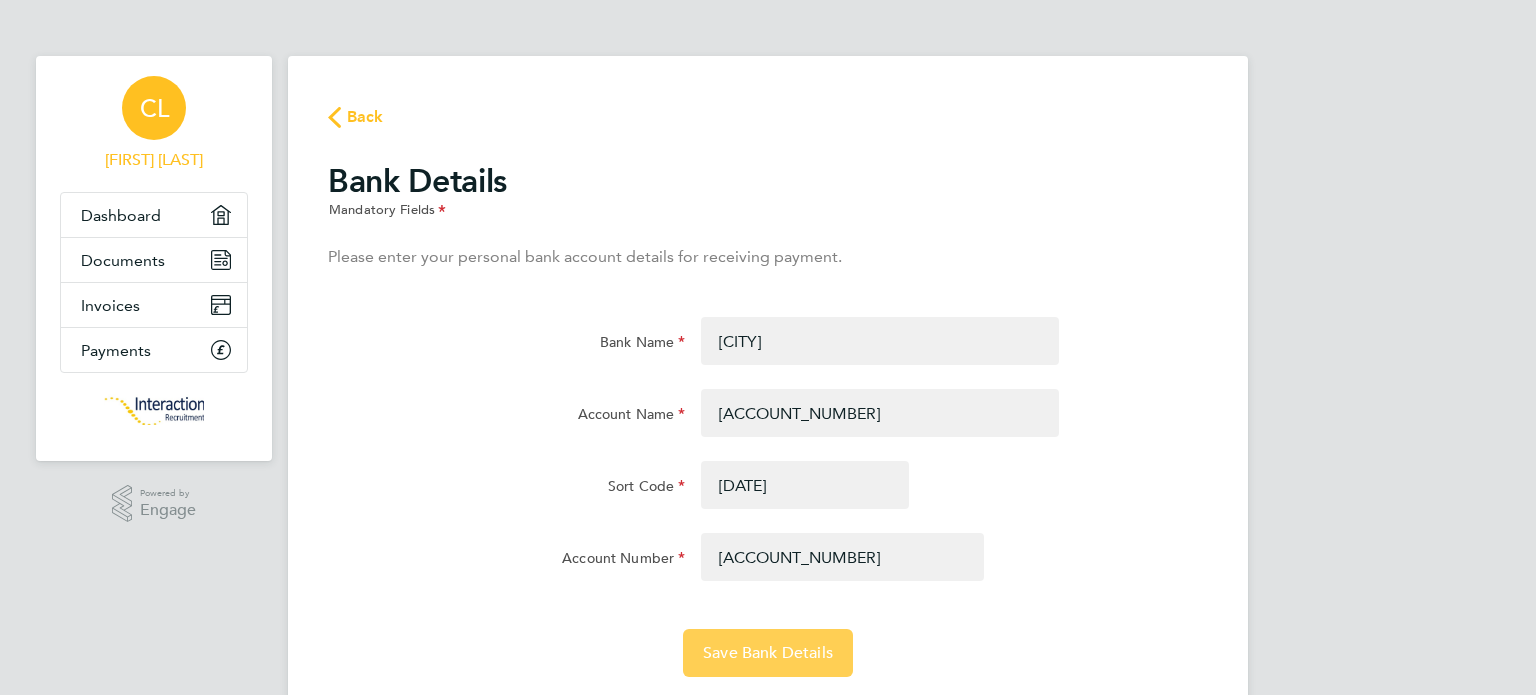 click on "Save Bank Details" 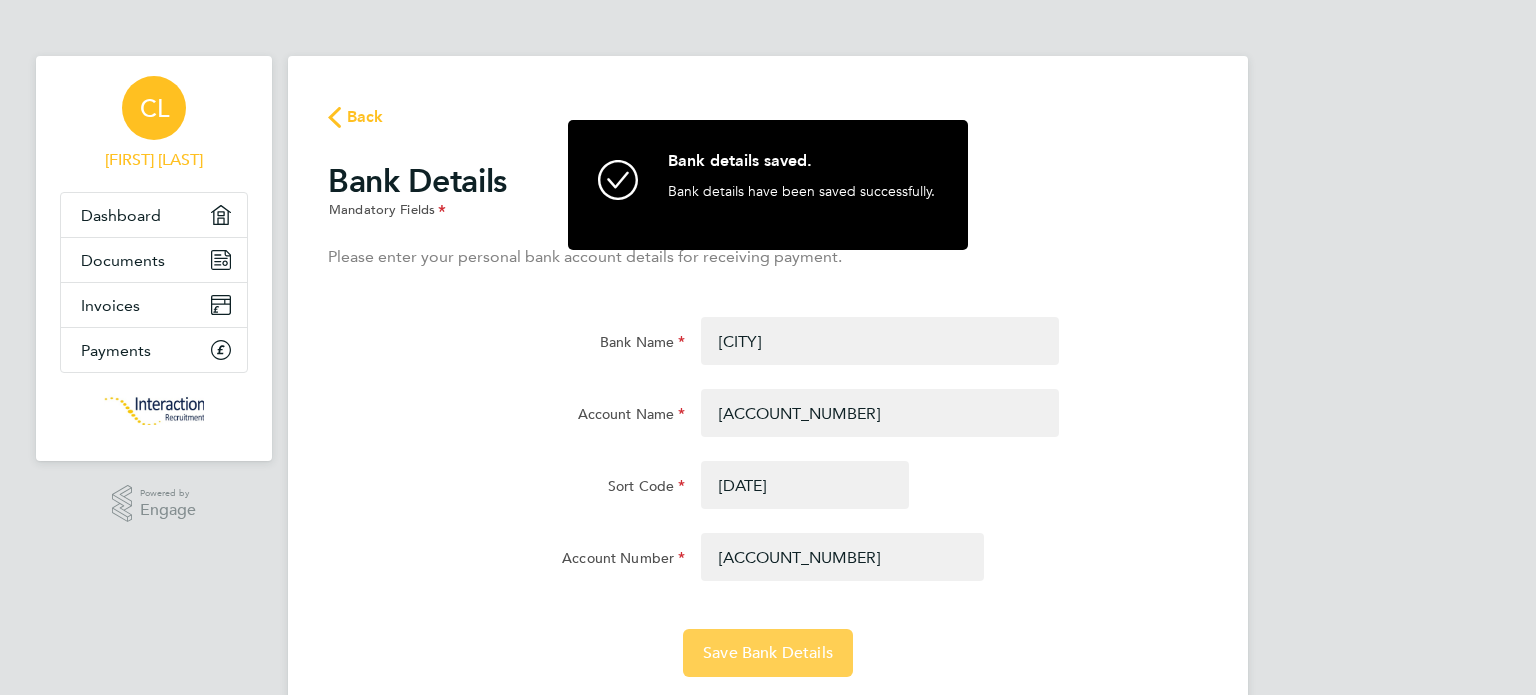 click on "Save Bank Details" 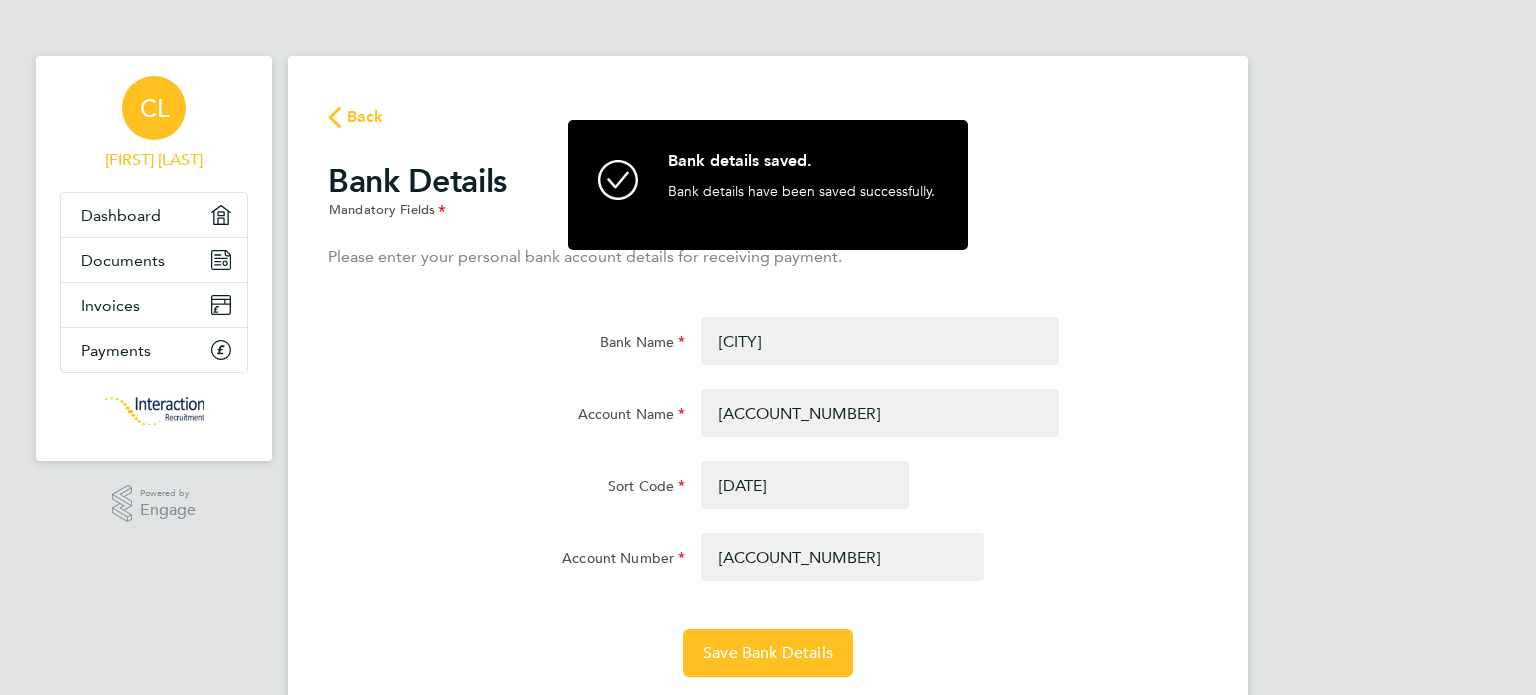 click on "Dashboard - Interaction Recruitment
Documents
Invoices
Payments
.st0{fill:#C0C1C2;}
Powered by Engage
Back  Bank Details  Mandatory Fields  Please enter your personal bank account details for receiving payment.  Bank Name [BANK_NAME] Account Name [ACCOUNT_NAME] Sort Code [SORT_CODE] Account Number [ACCOUNT_NUMBER]  Save Bank Details" at bounding box center (768, 378) 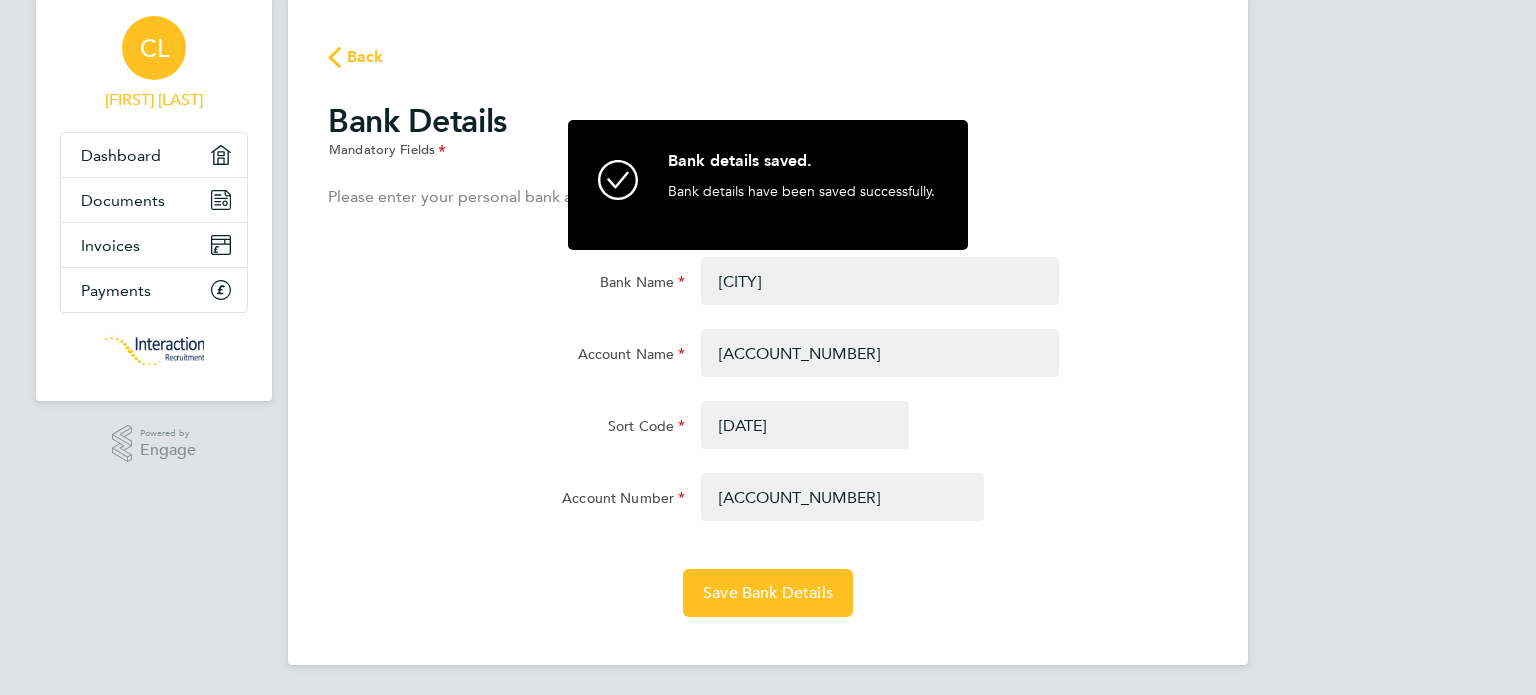 scroll, scrollTop: 62, scrollLeft: 0, axis: vertical 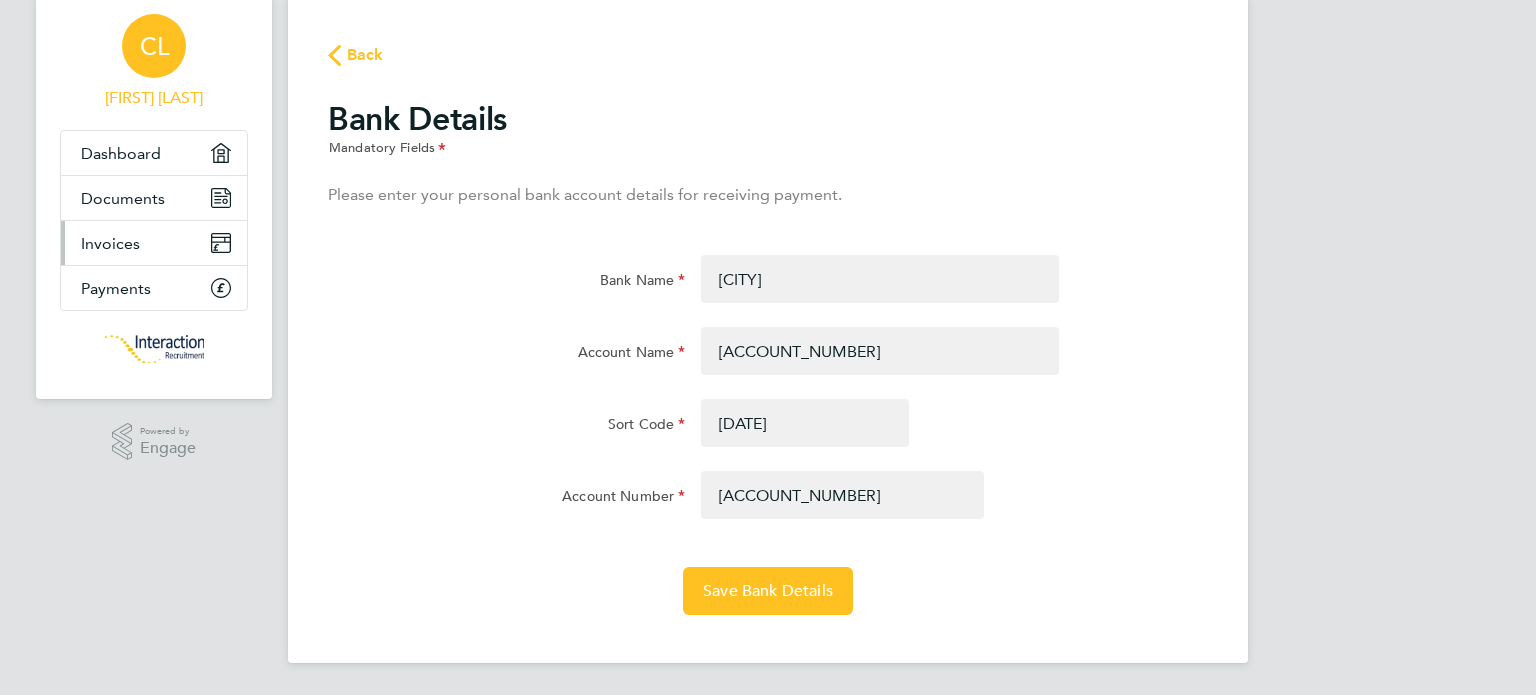 click on "Invoices" at bounding box center [154, 243] 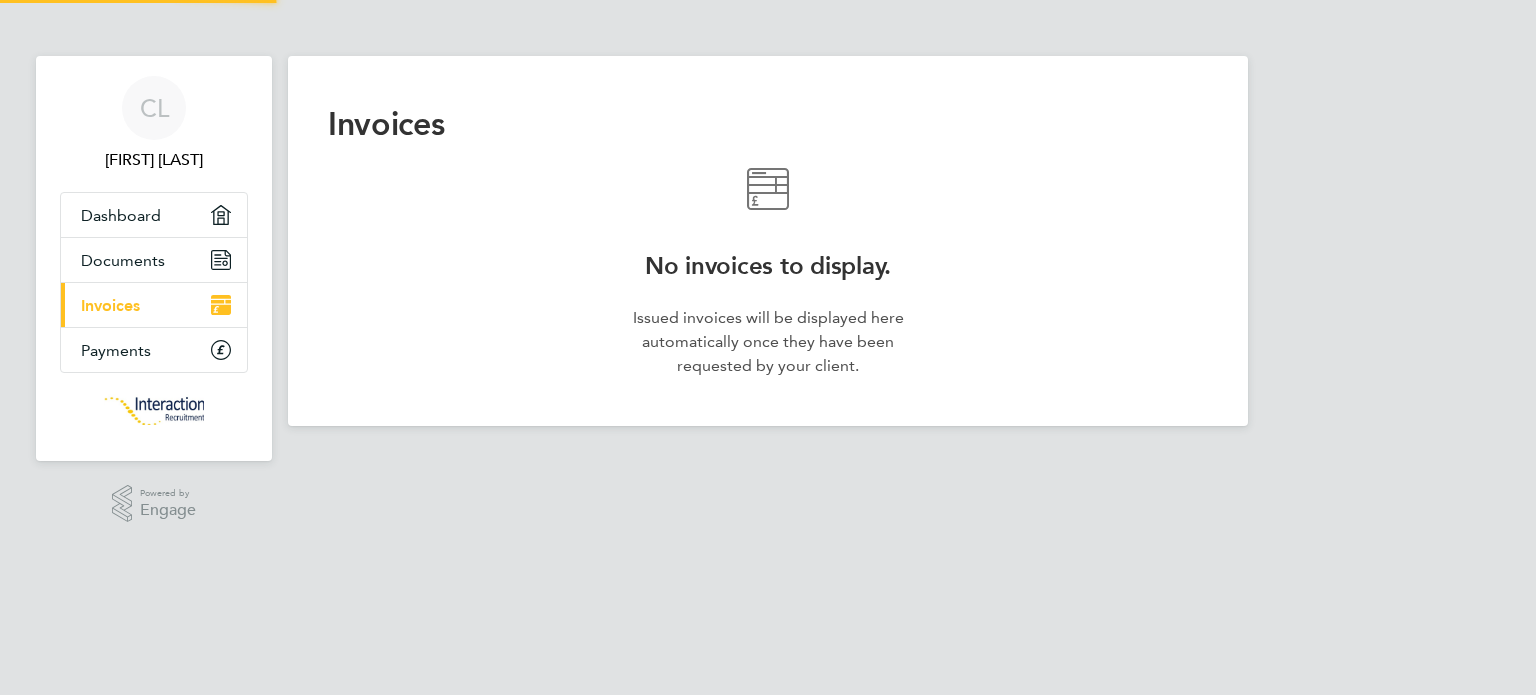 scroll, scrollTop: 0, scrollLeft: 0, axis: both 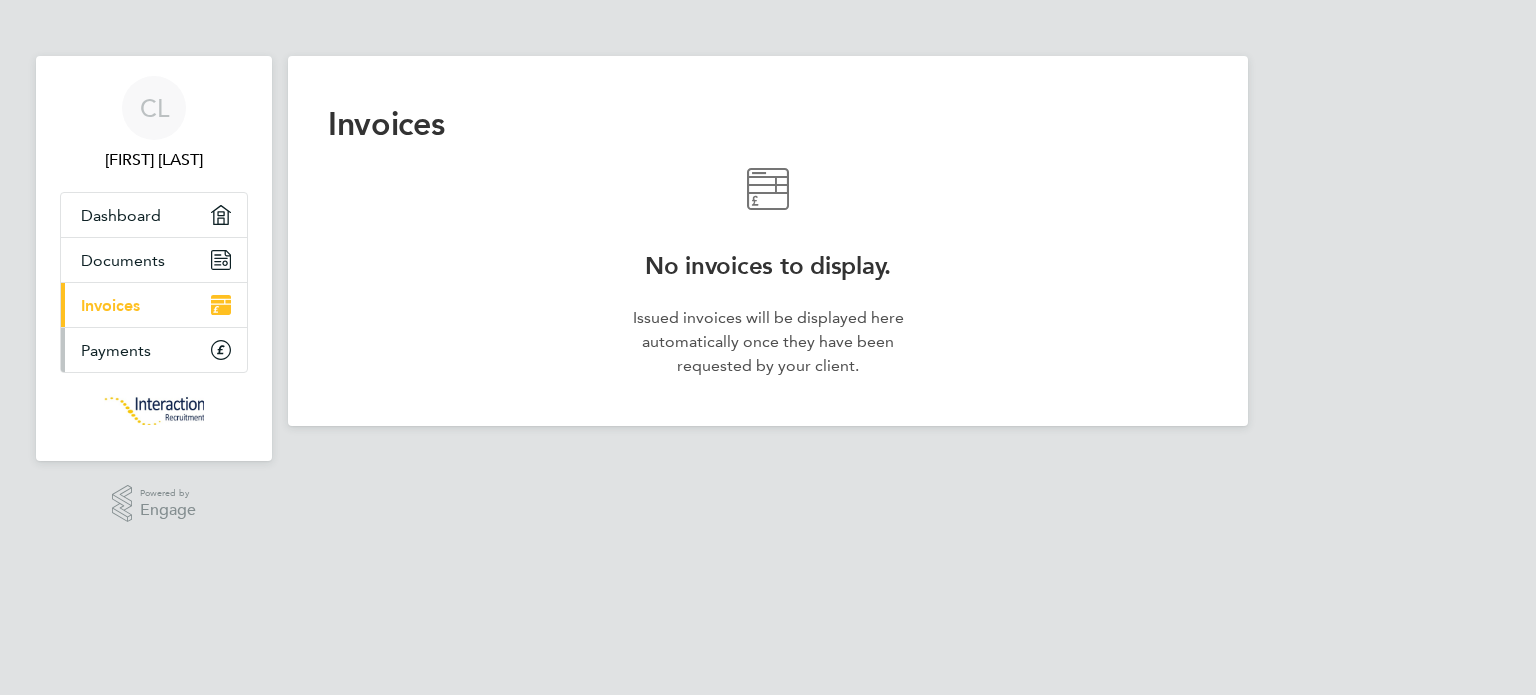 click on "Payments" at bounding box center (116, 350) 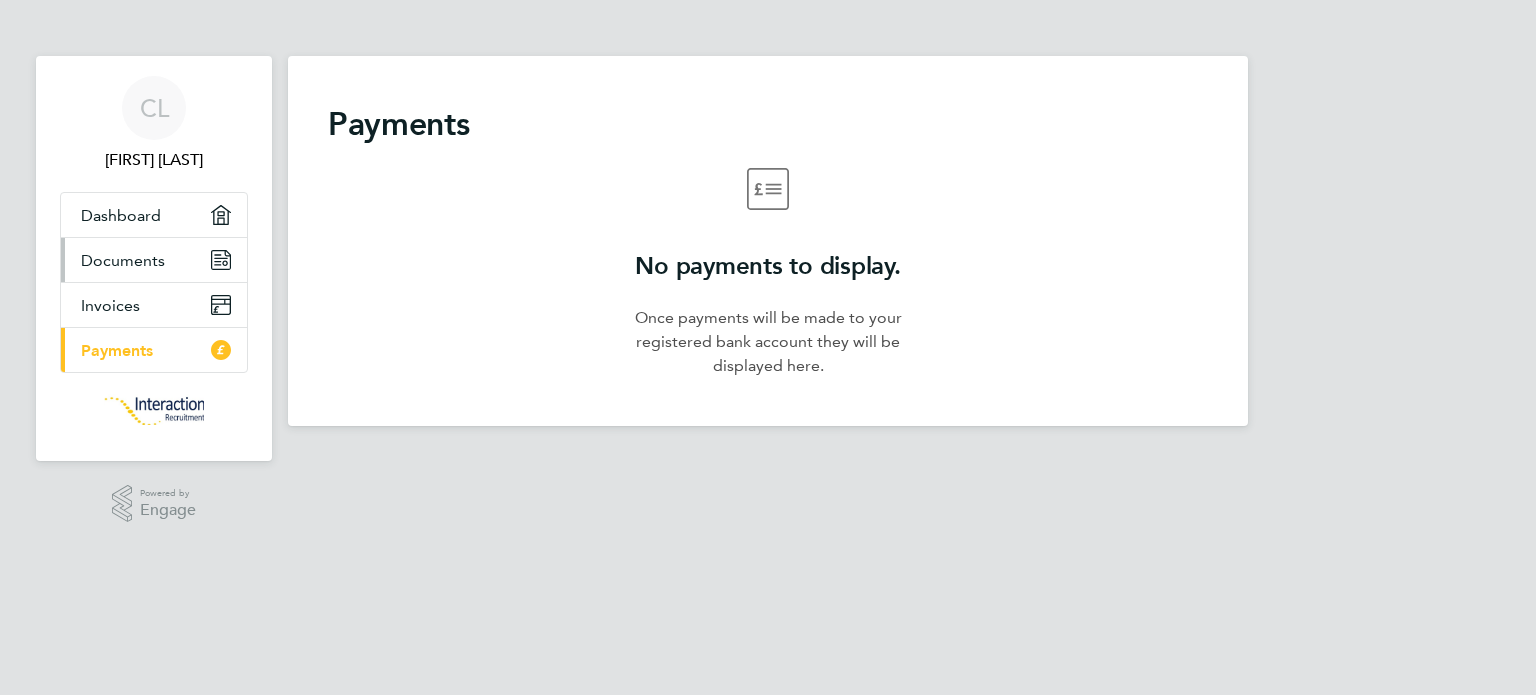 click on "Documents" at bounding box center (123, 260) 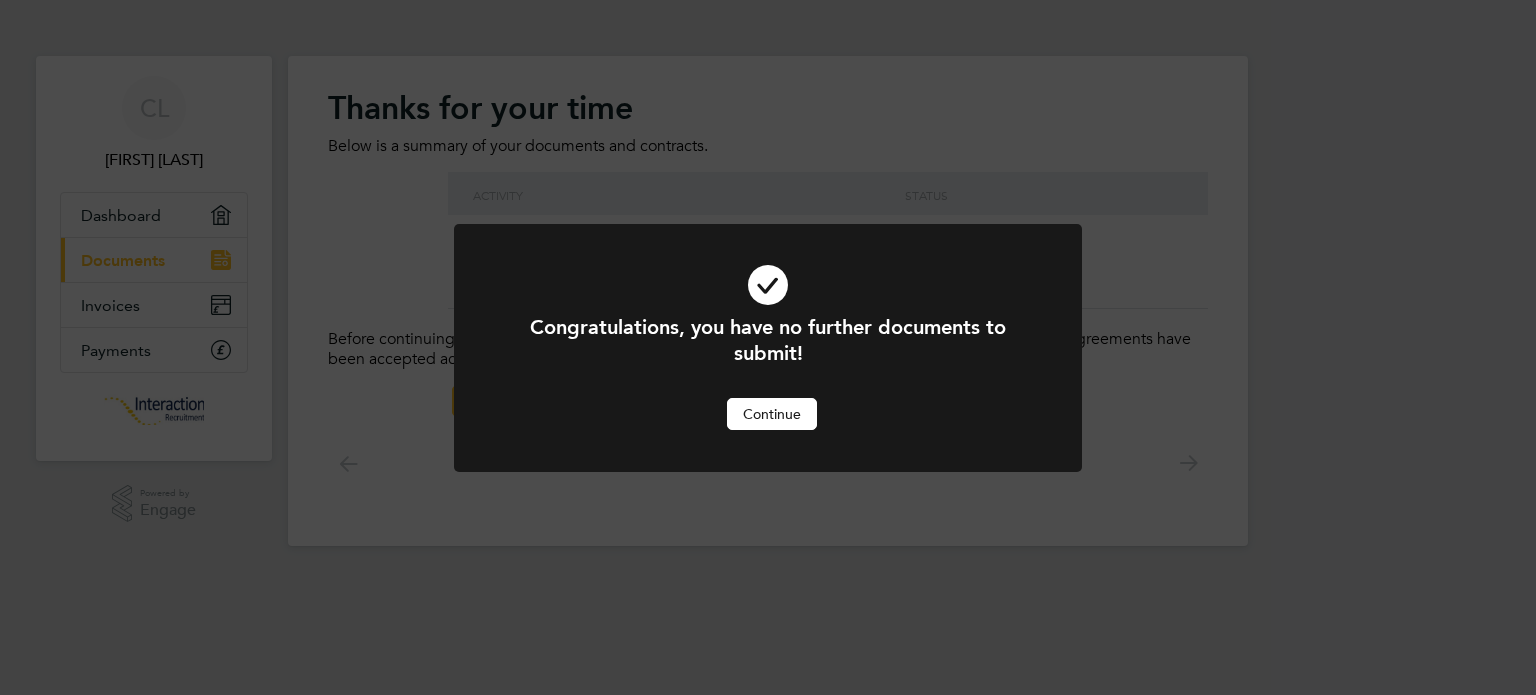 click on "Continue" at bounding box center [772, 414] 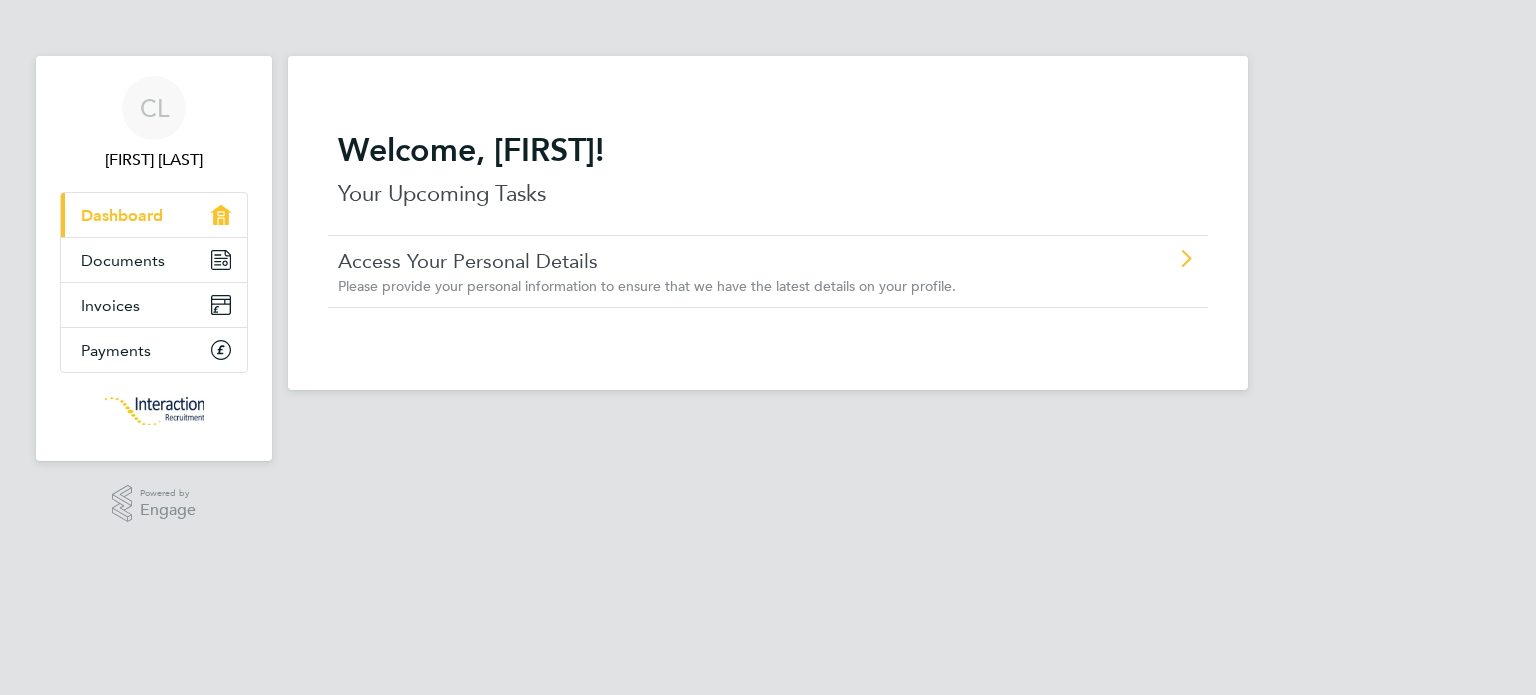 click on "Dashboard" at bounding box center [122, 215] 